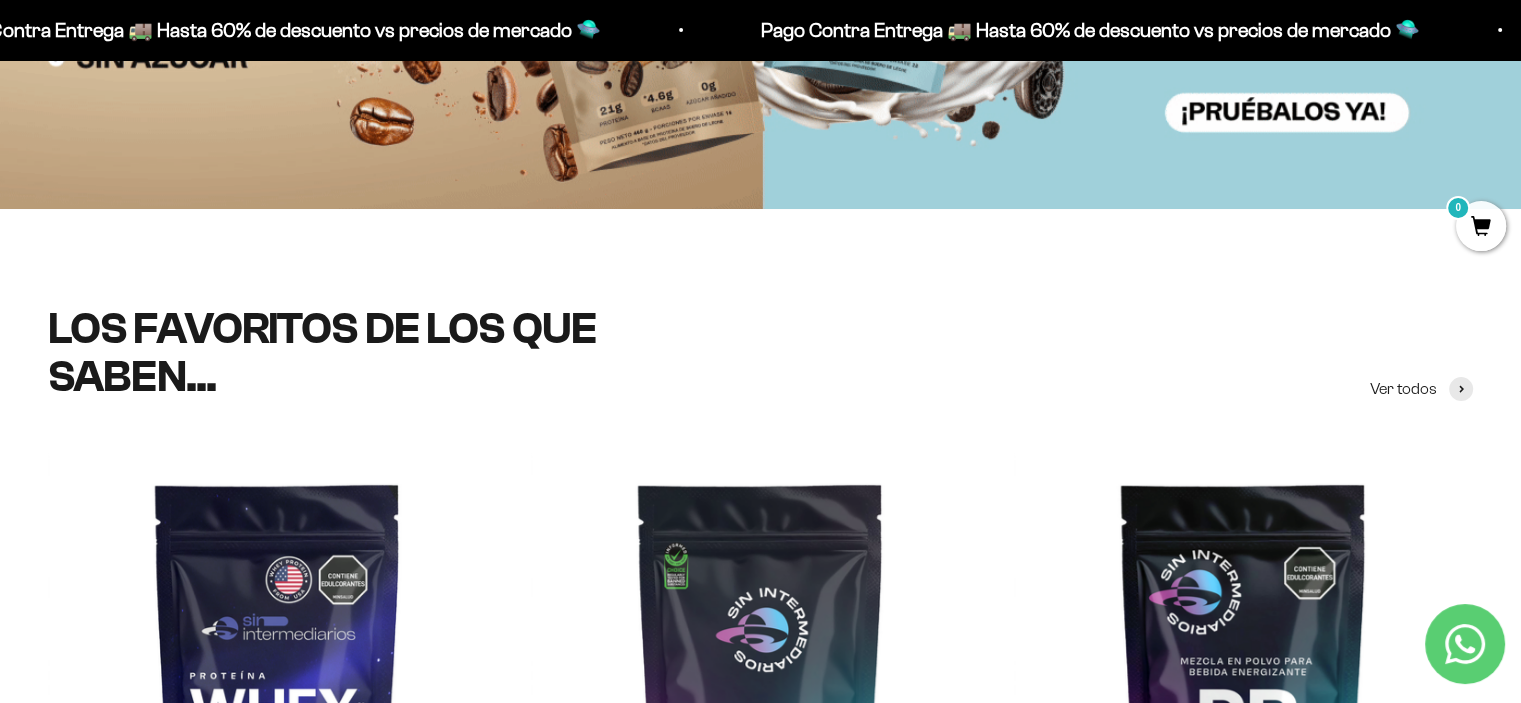 scroll, scrollTop: 500, scrollLeft: 0, axis: vertical 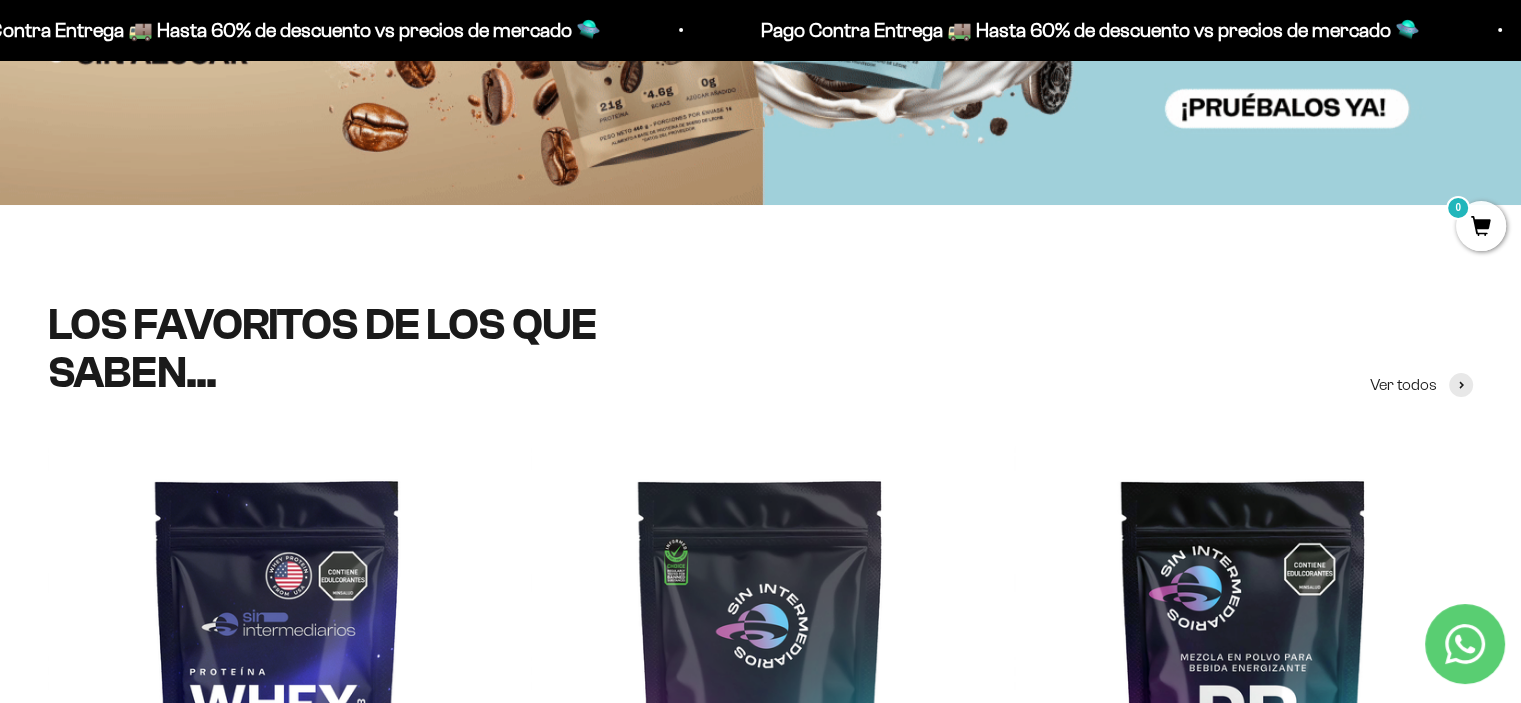 click on "LOS FAVORITOS DE LOS QUE SABEN...
Ver todos" at bounding box center (760, 349) 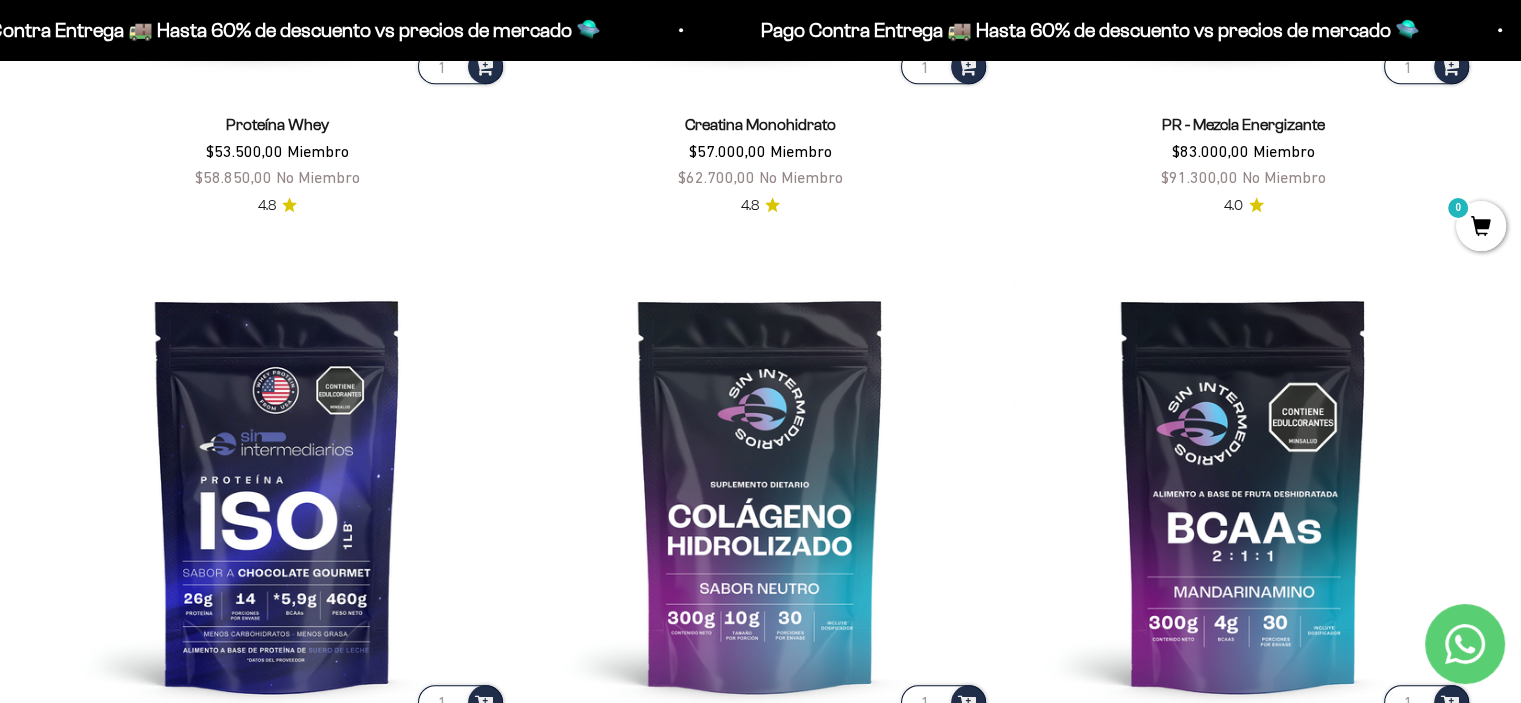 scroll, scrollTop: 1400, scrollLeft: 0, axis: vertical 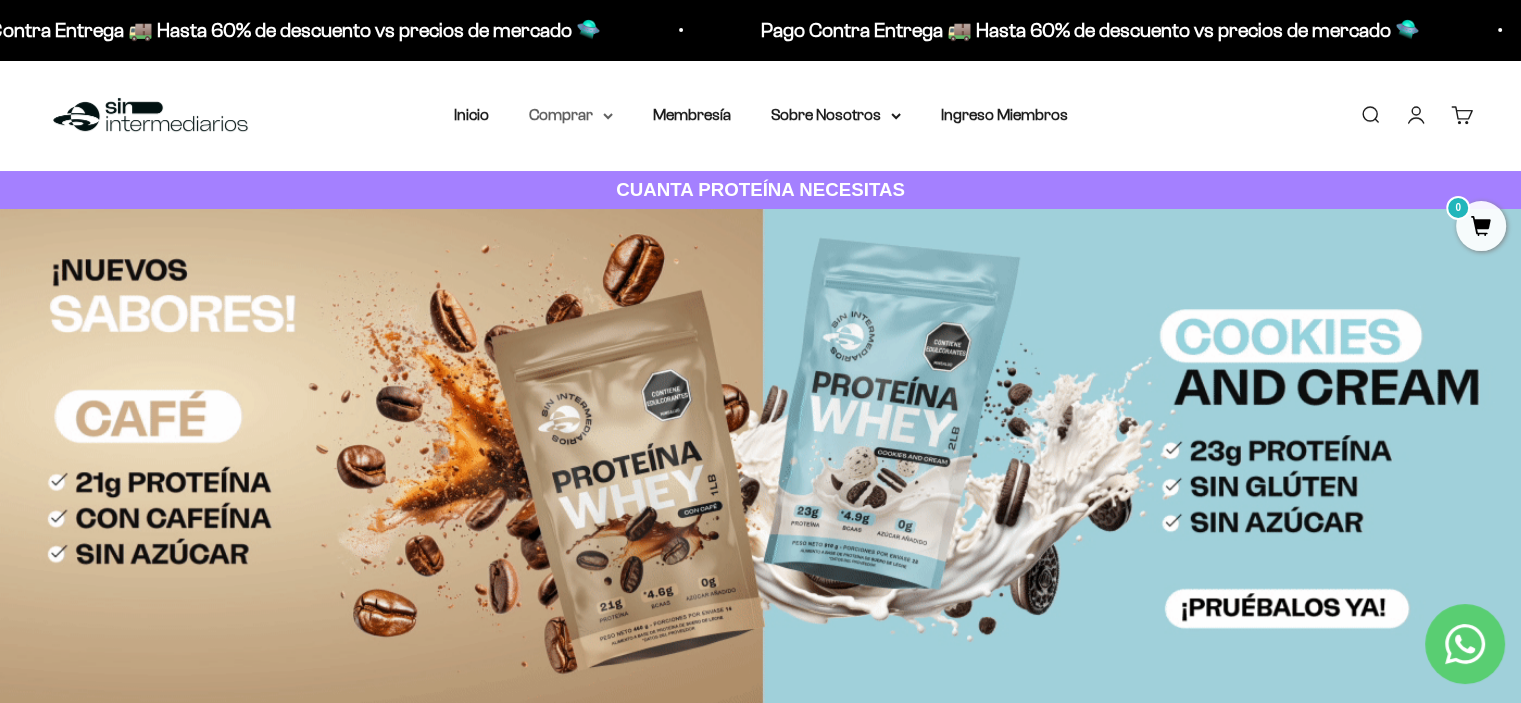 click on "Comprar" at bounding box center (571, 115) 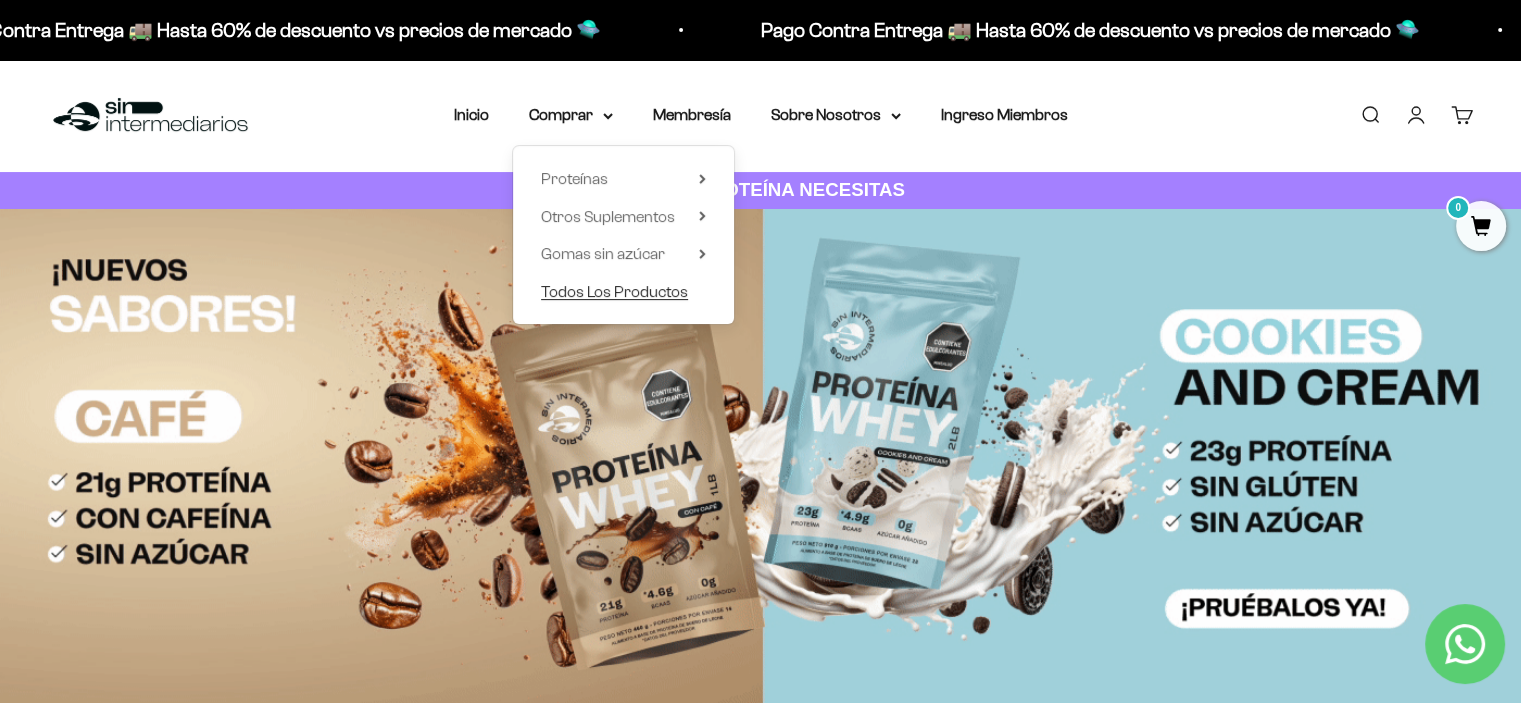 click on "Todos Los Productos" at bounding box center (614, 291) 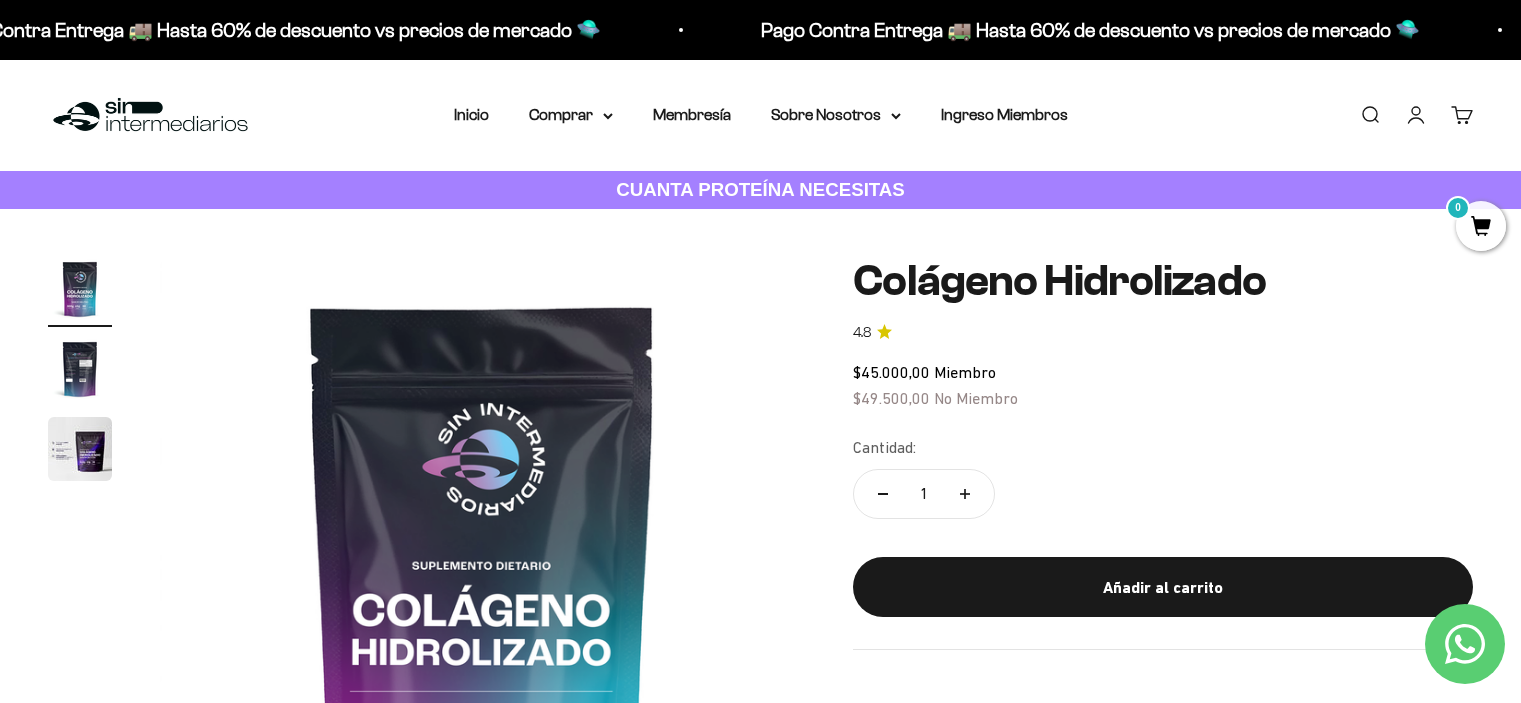 scroll, scrollTop: 0, scrollLeft: 0, axis: both 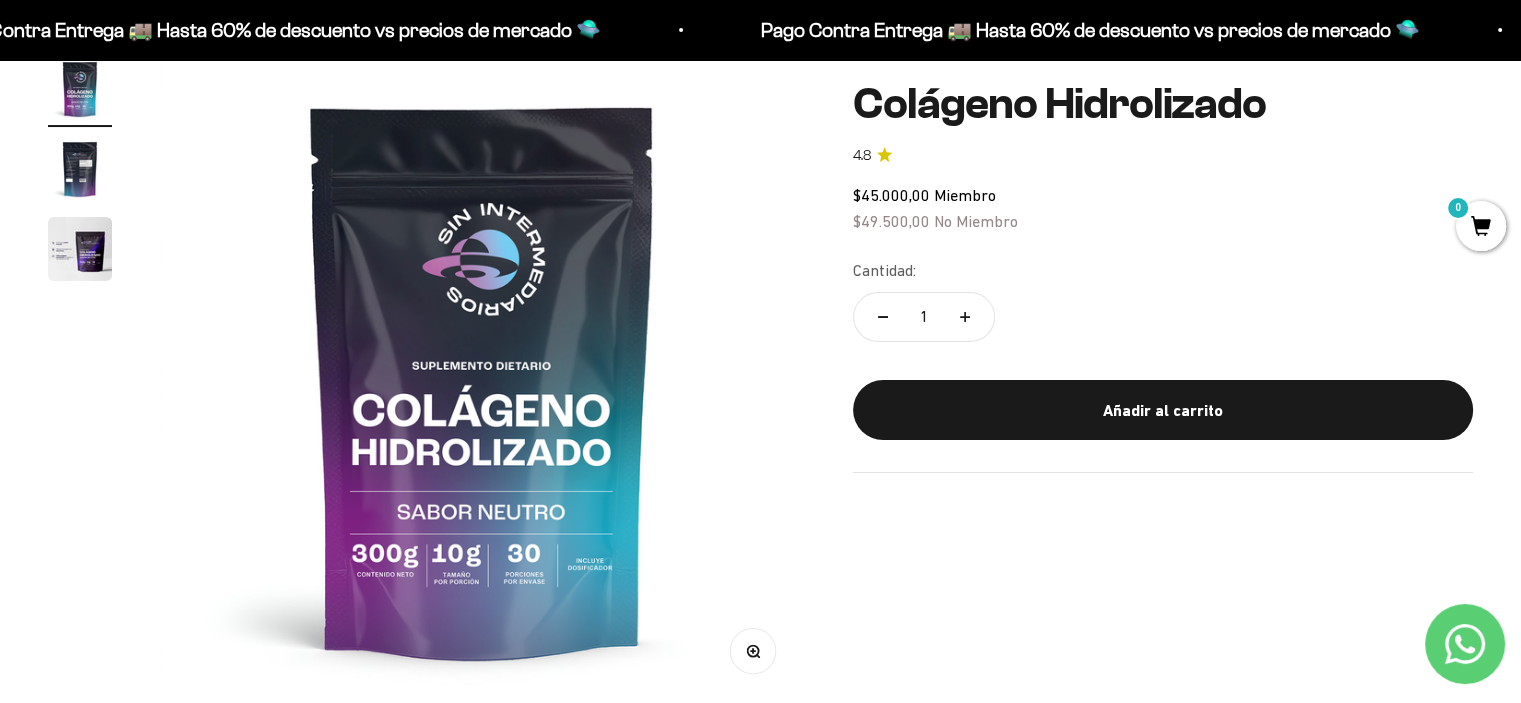 click at bounding box center [80, 169] 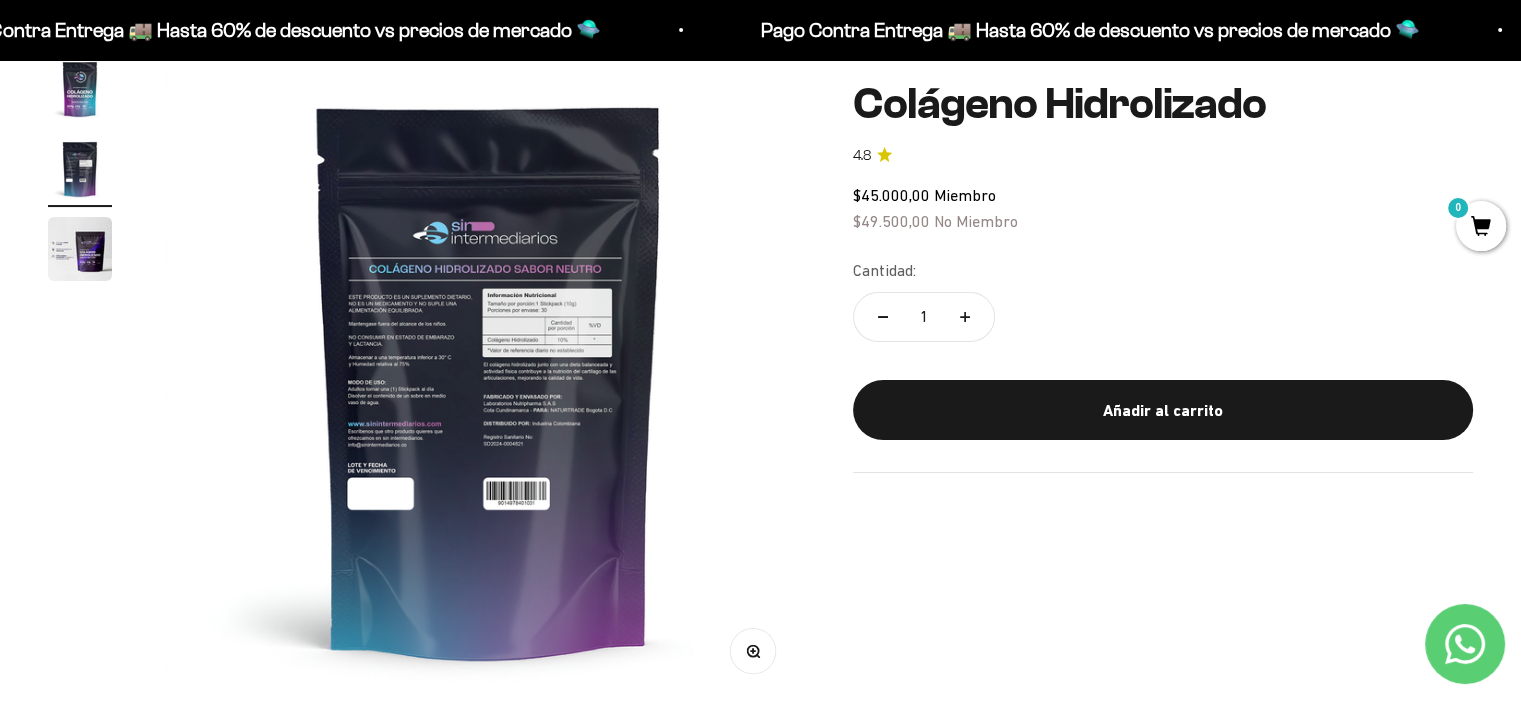 scroll, scrollTop: 0, scrollLeft: 669, axis: horizontal 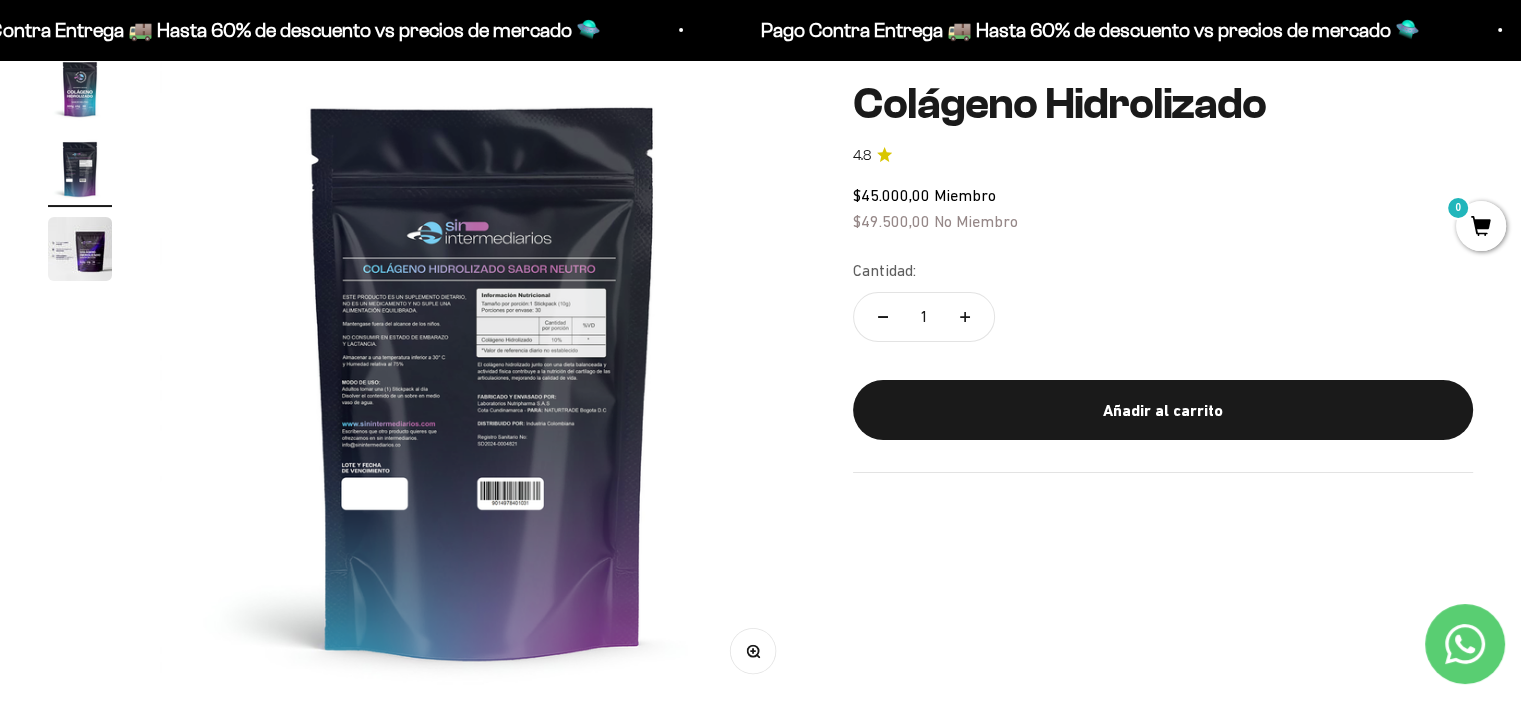 click at bounding box center [482, 379] 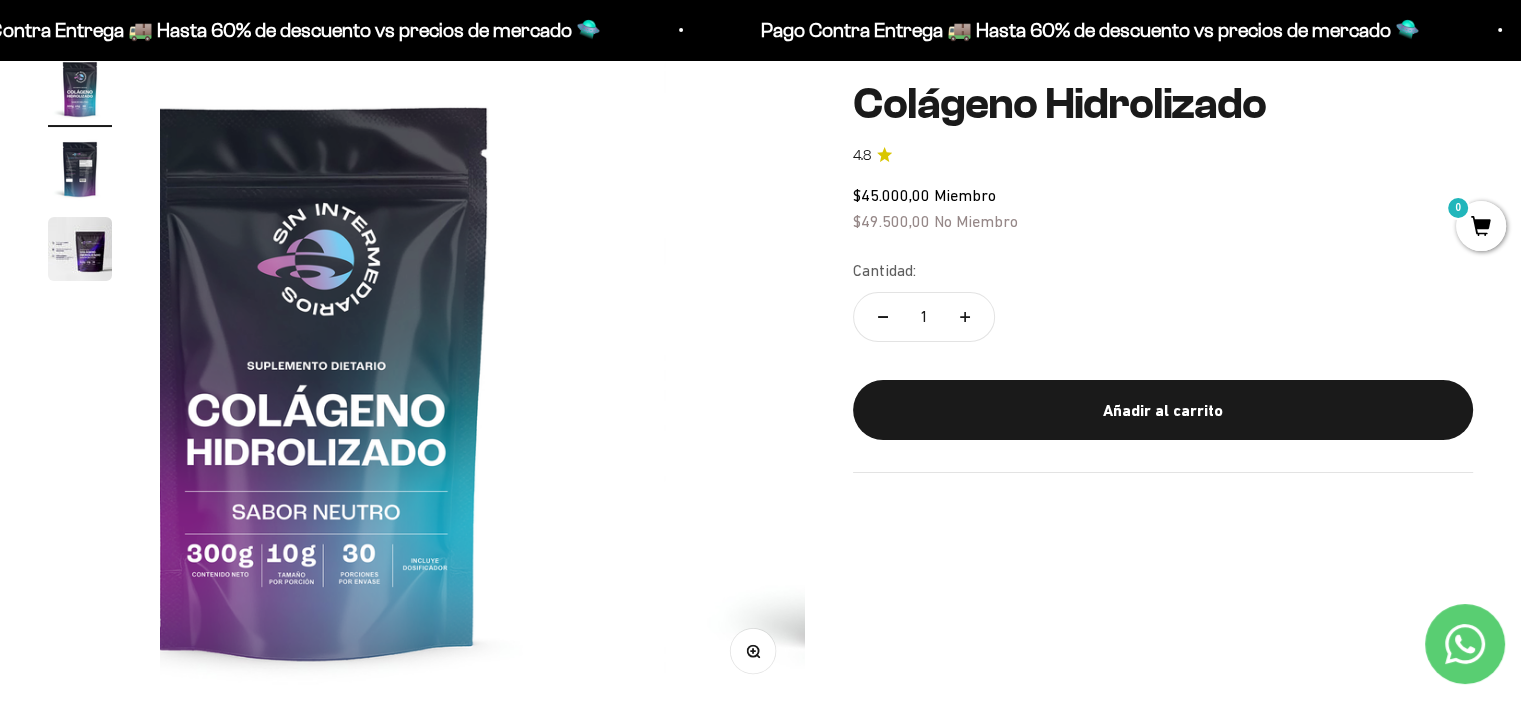 scroll, scrollTop: 0, scrollLeft: 0, axis: both 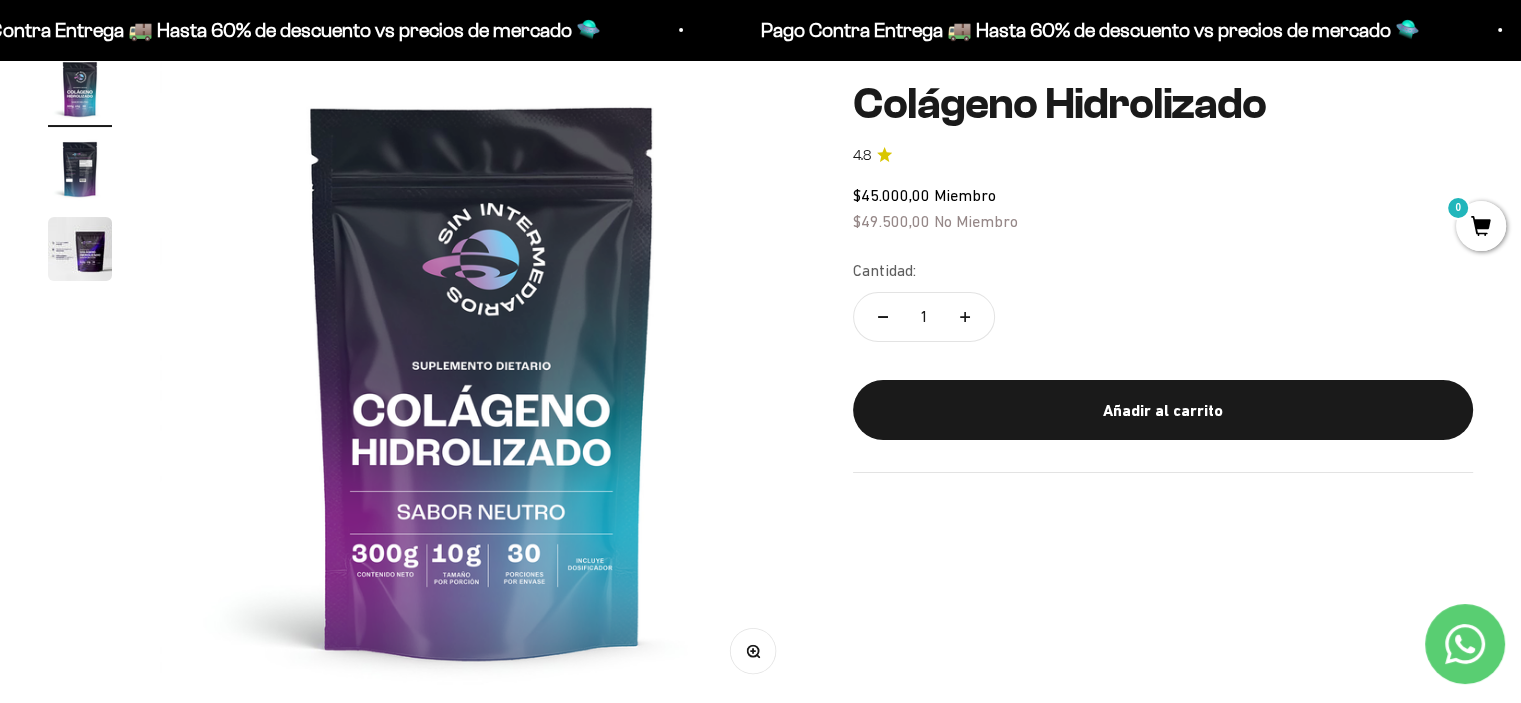 click on "Zoom
Ir al artículo 1
Ir al artículo 2
Ir al artículo 3" at bounding box center [426, 379] 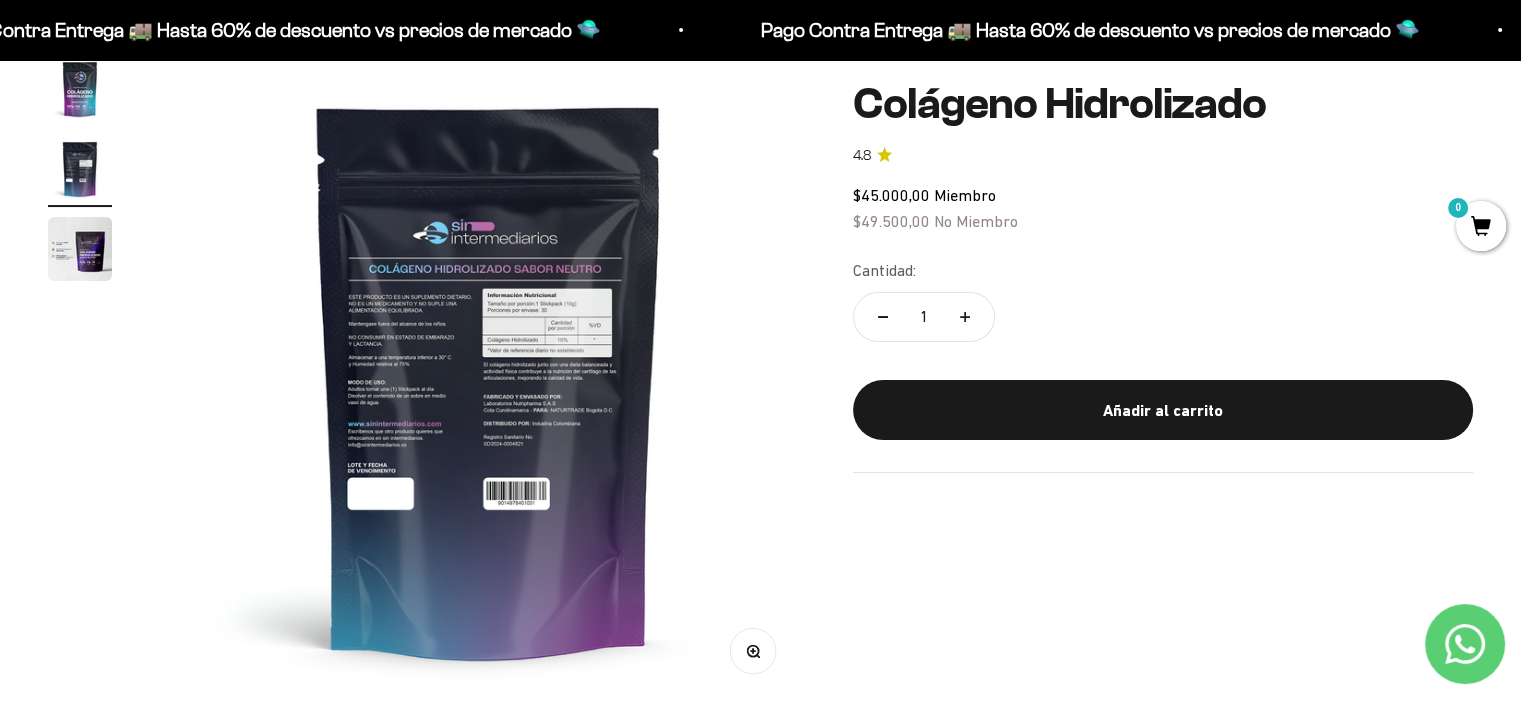 scroll, scrollTop: 0, scrollLeft: 669, axis: horizontal 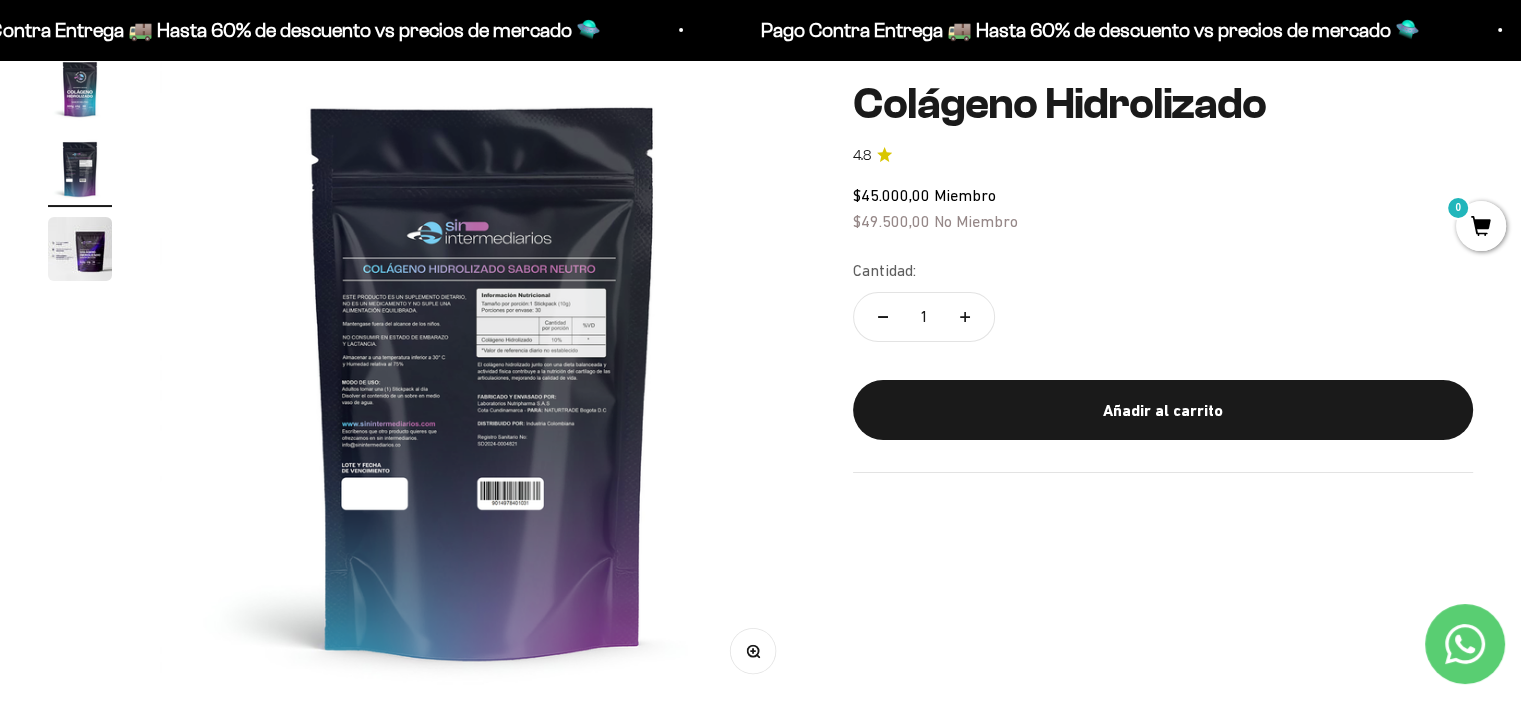click on "Zoom" at bounding box center [753, 650] 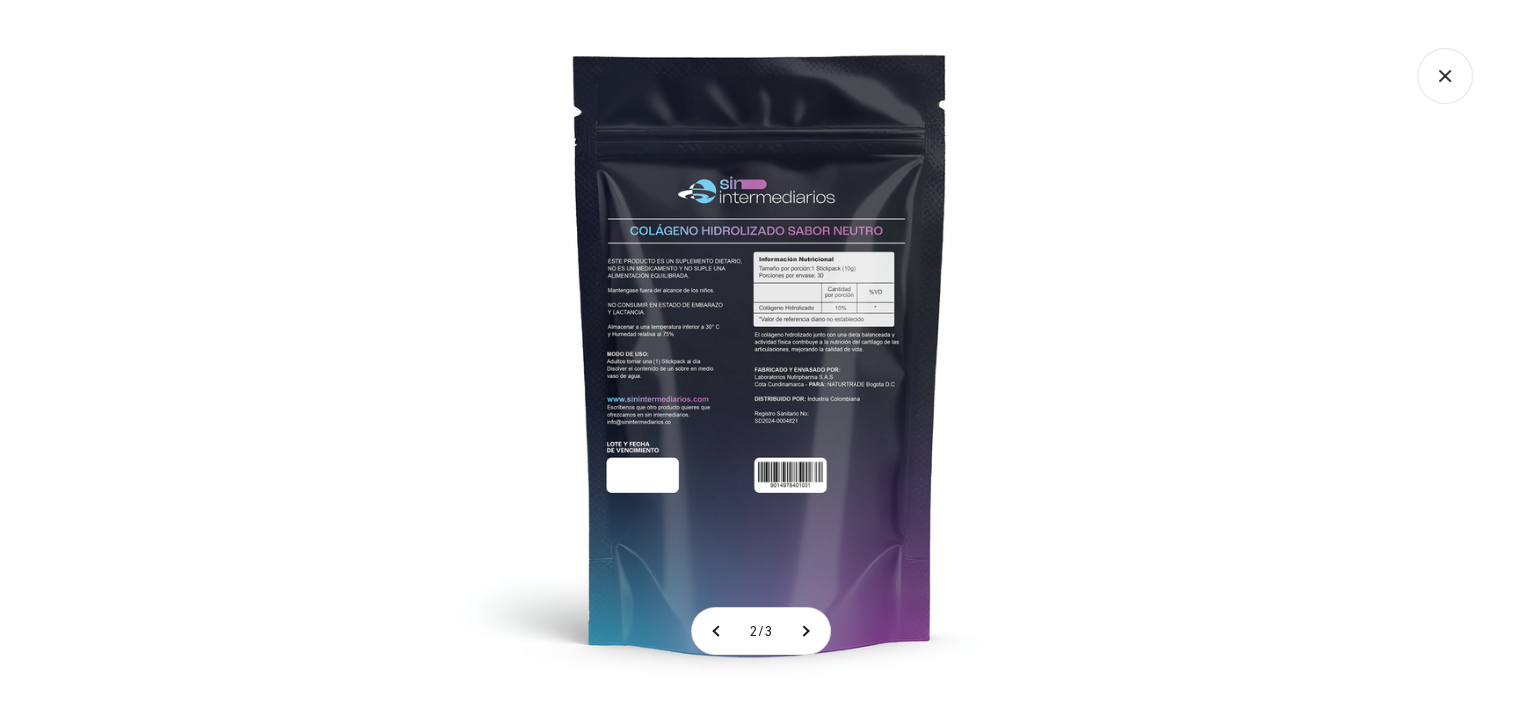 click at bounding box center [760, 351] 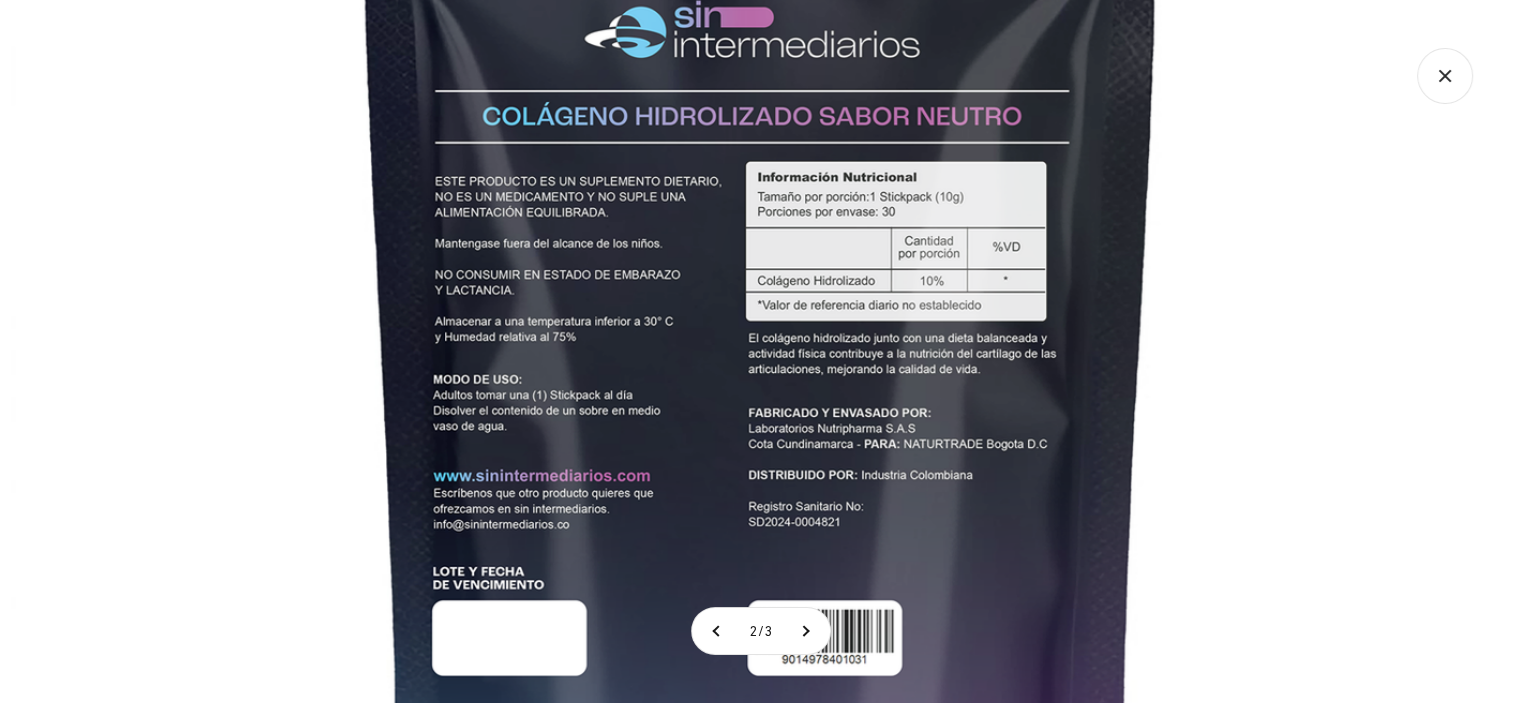 click 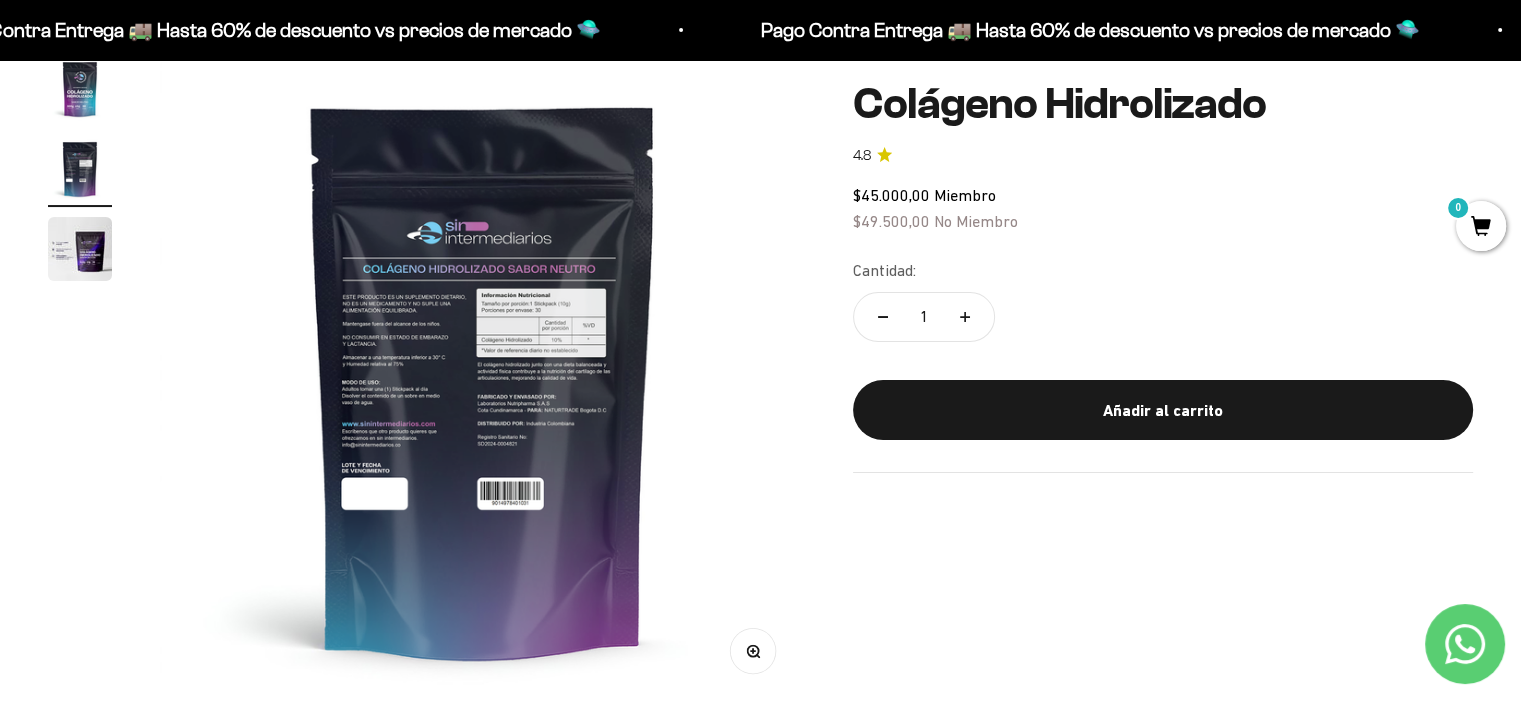 click at bounding box center (80, 169) 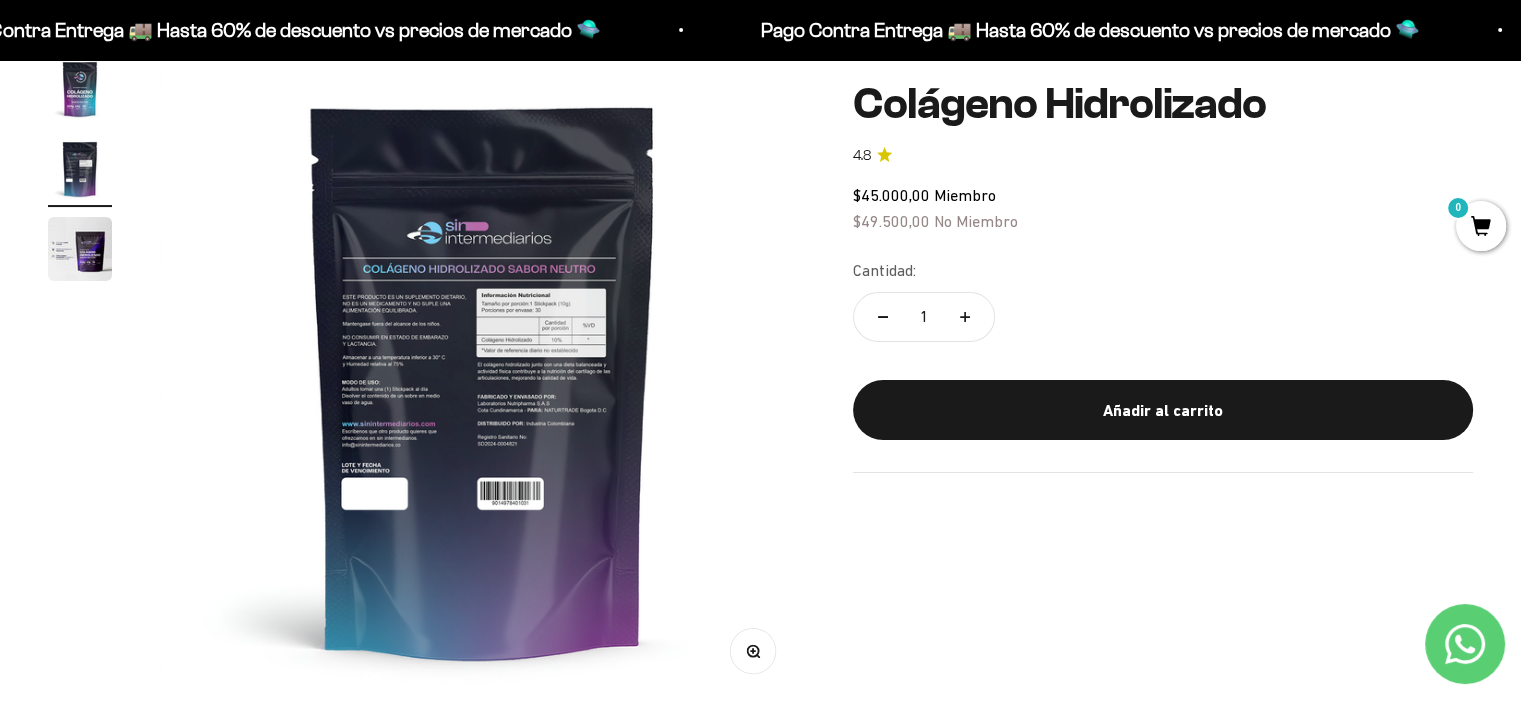 click at bounding box center (80, 169) 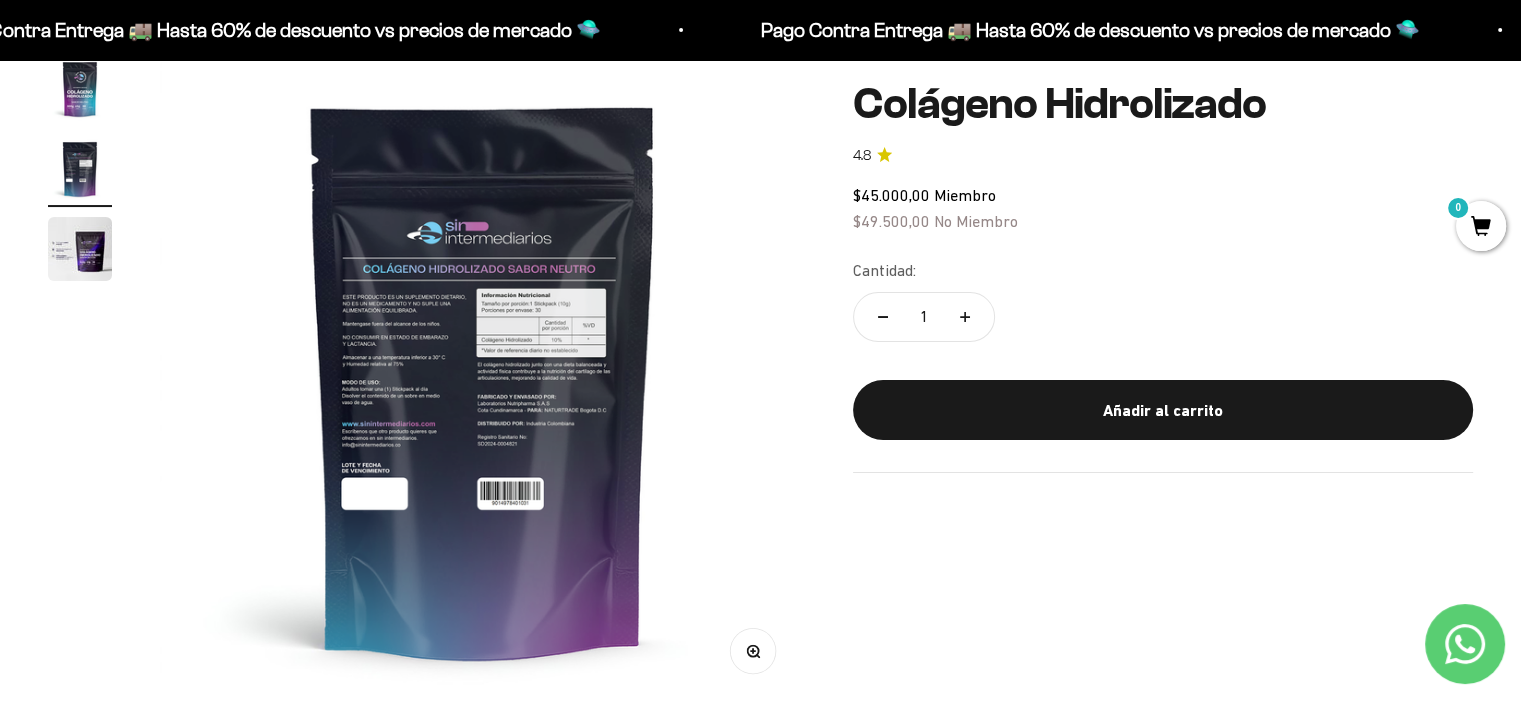 click at bounding box center [80, 89] 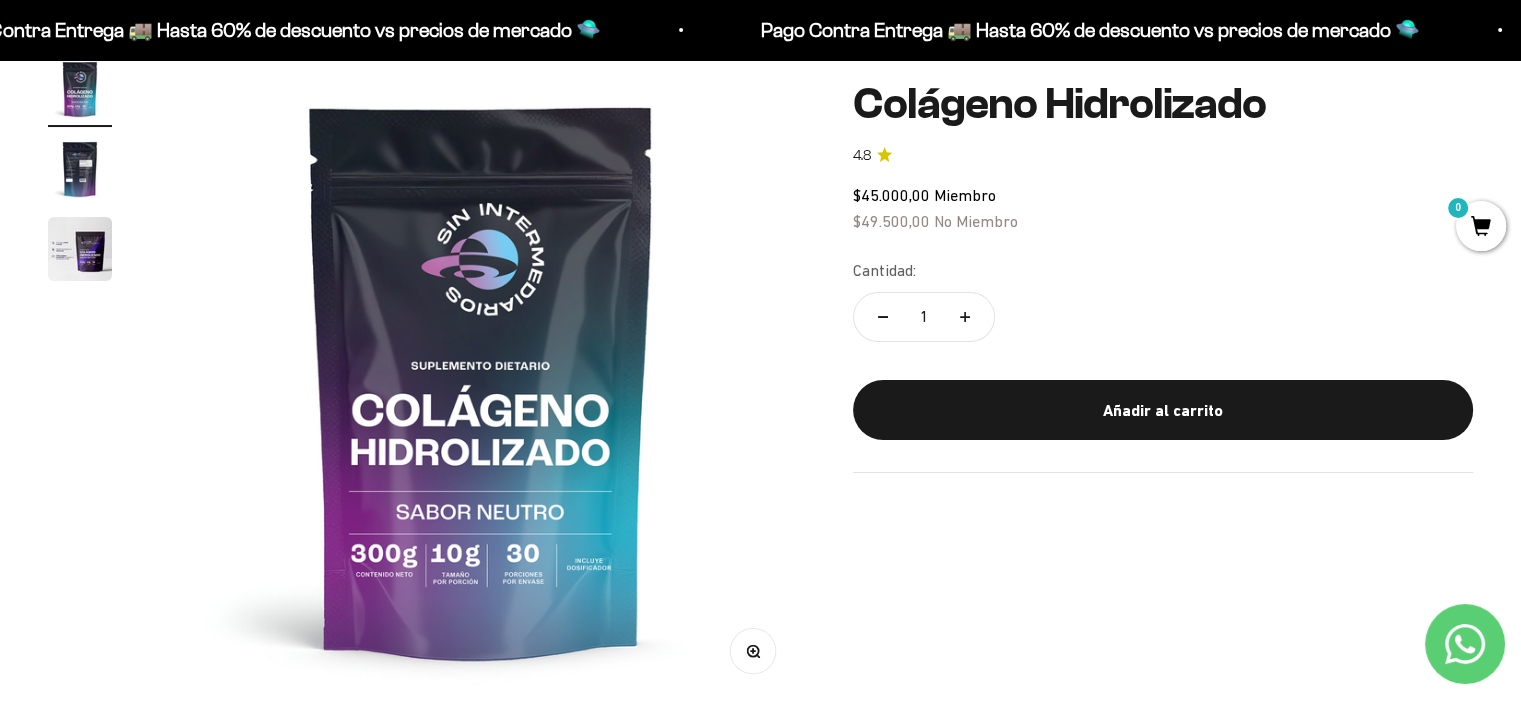 scroll, scrollTop: 0, scrollLeft: 0, axis: both 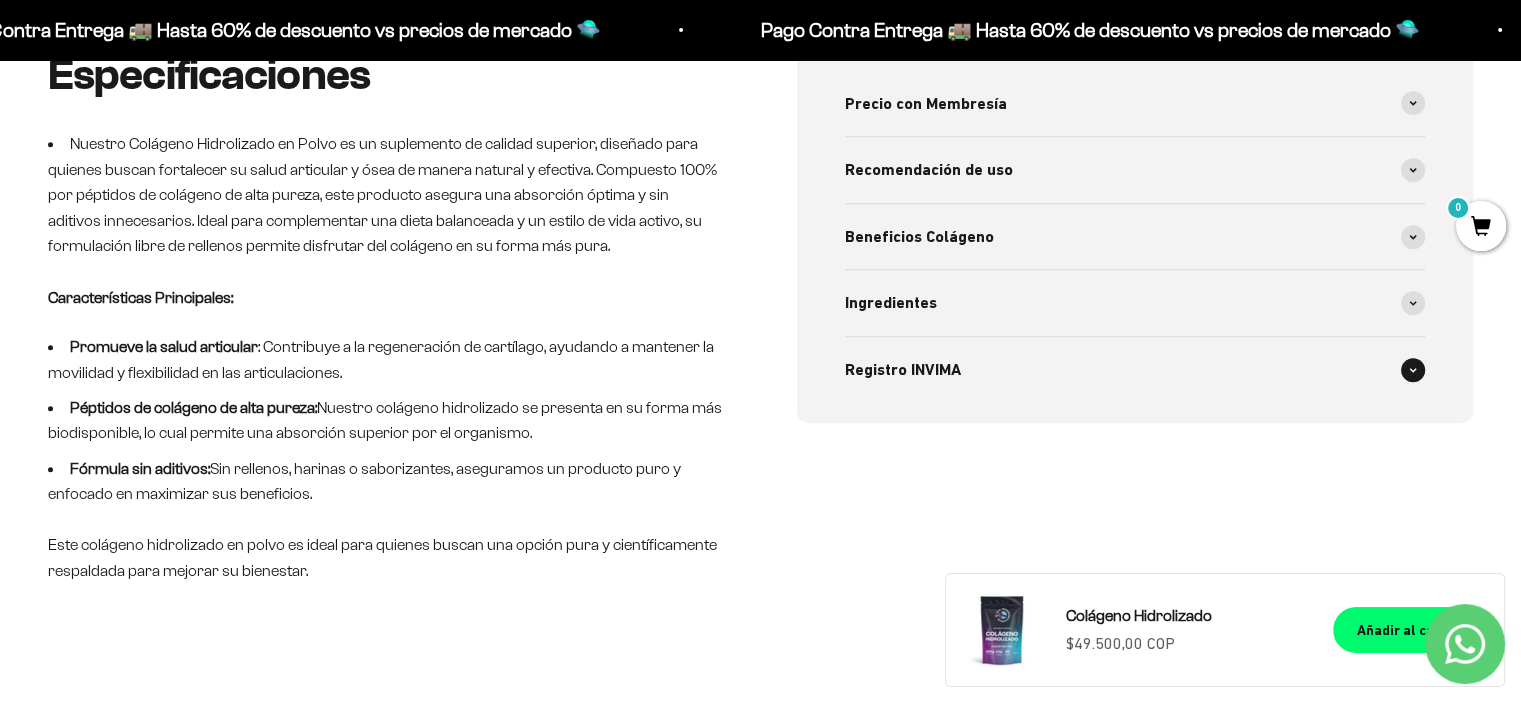 click on "Registro INVIMA" at bounding box center [1135, 370] 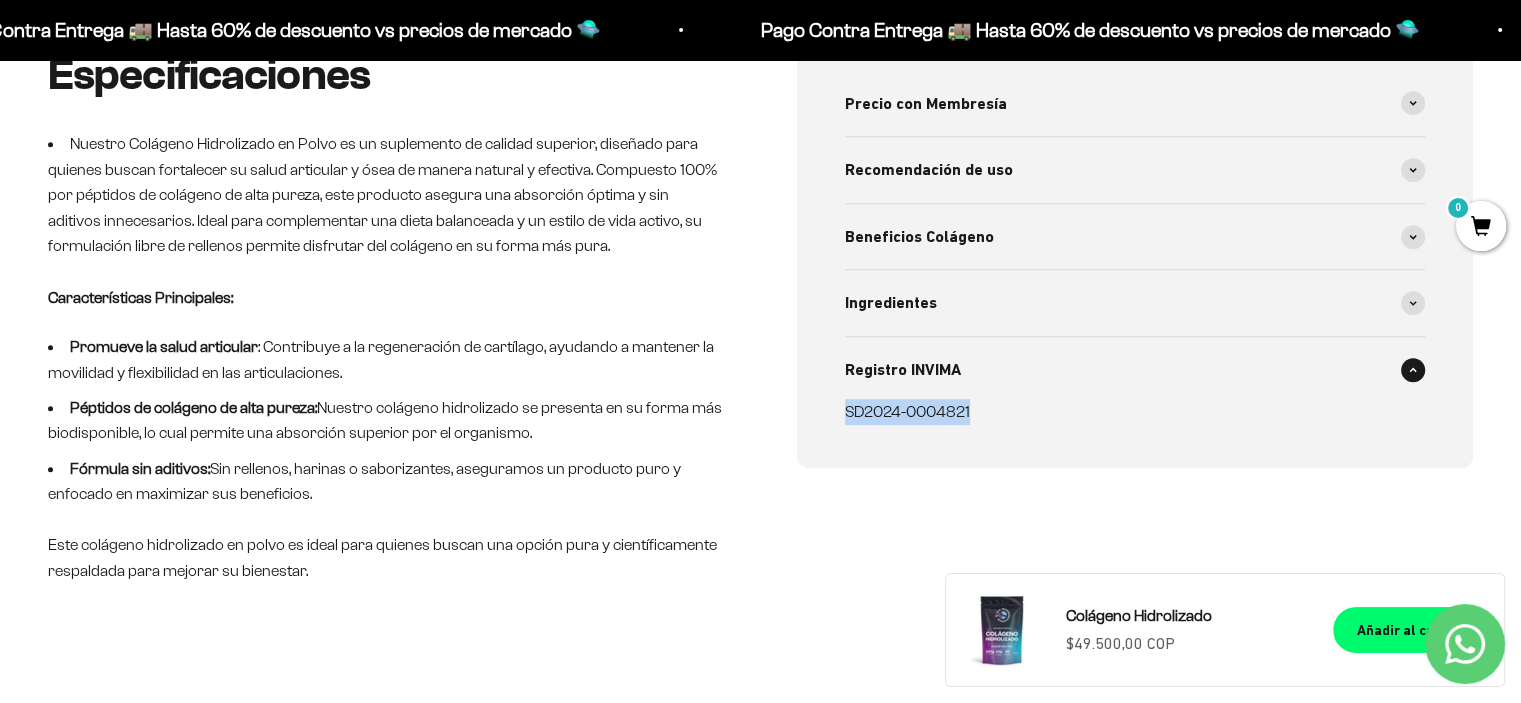 drag, startPoint x: 979, startPoint y: 412, endPoint x: 847, endPoint y: 413, distance: 132.00378 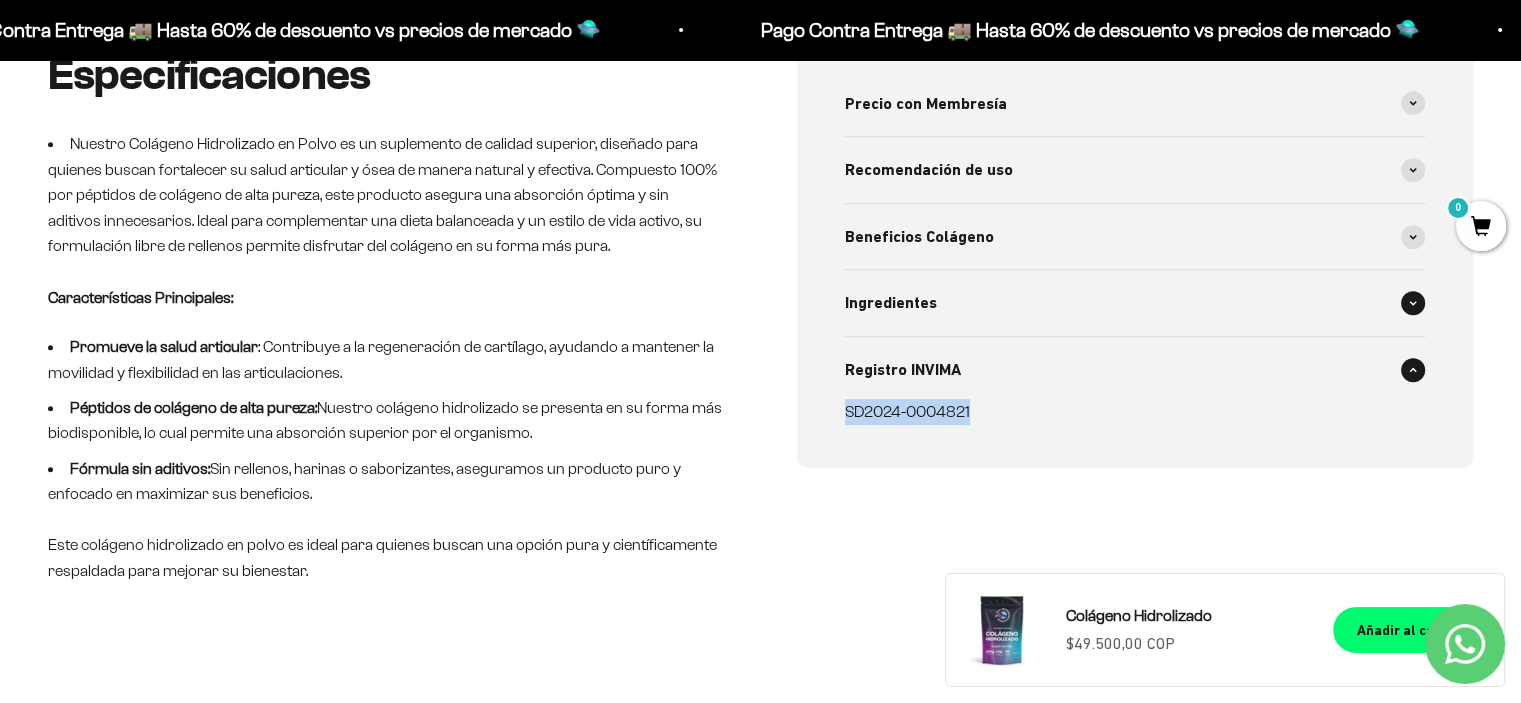copy on "SD2024-0004821" 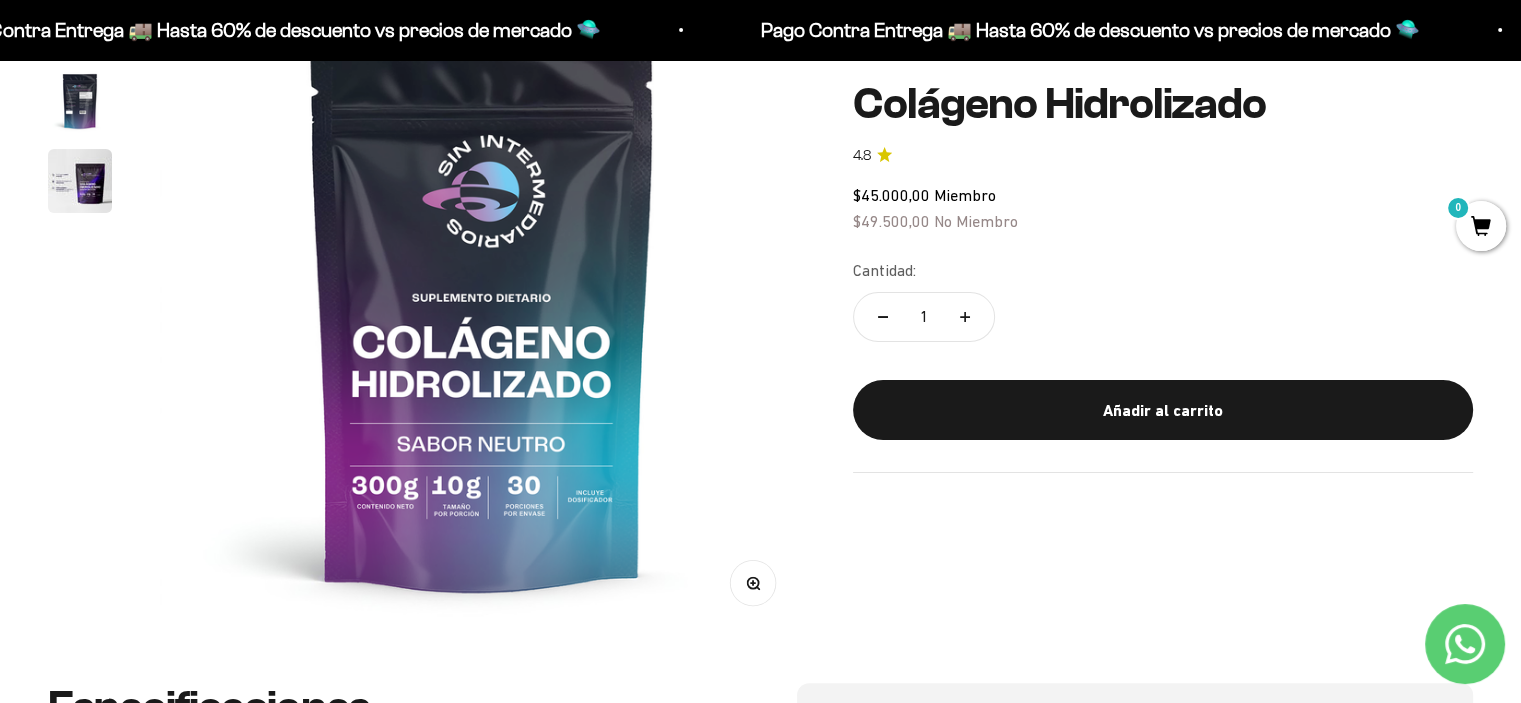 scroll, scrollTop: 200, scrollLeft: 0, axis: vertical 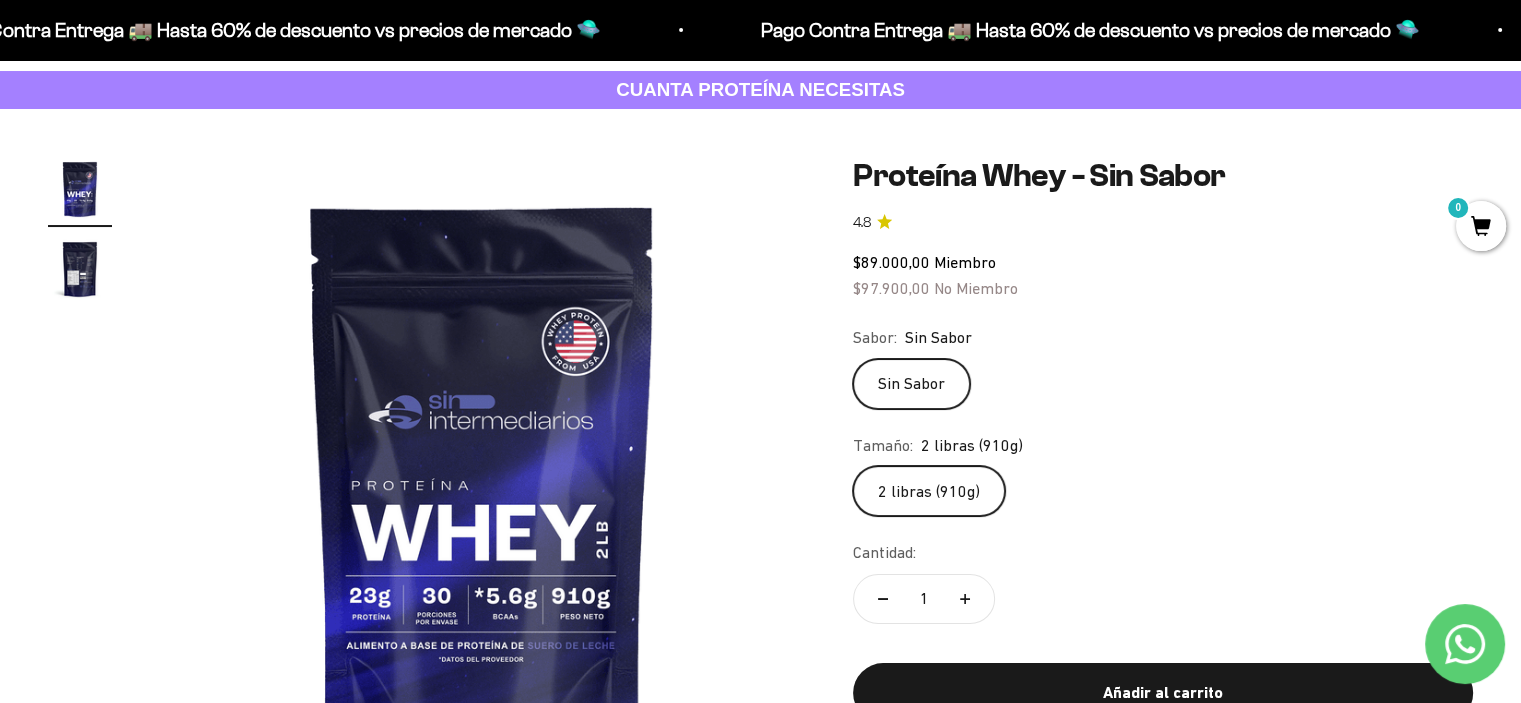 click at bounding box center (80, 269) 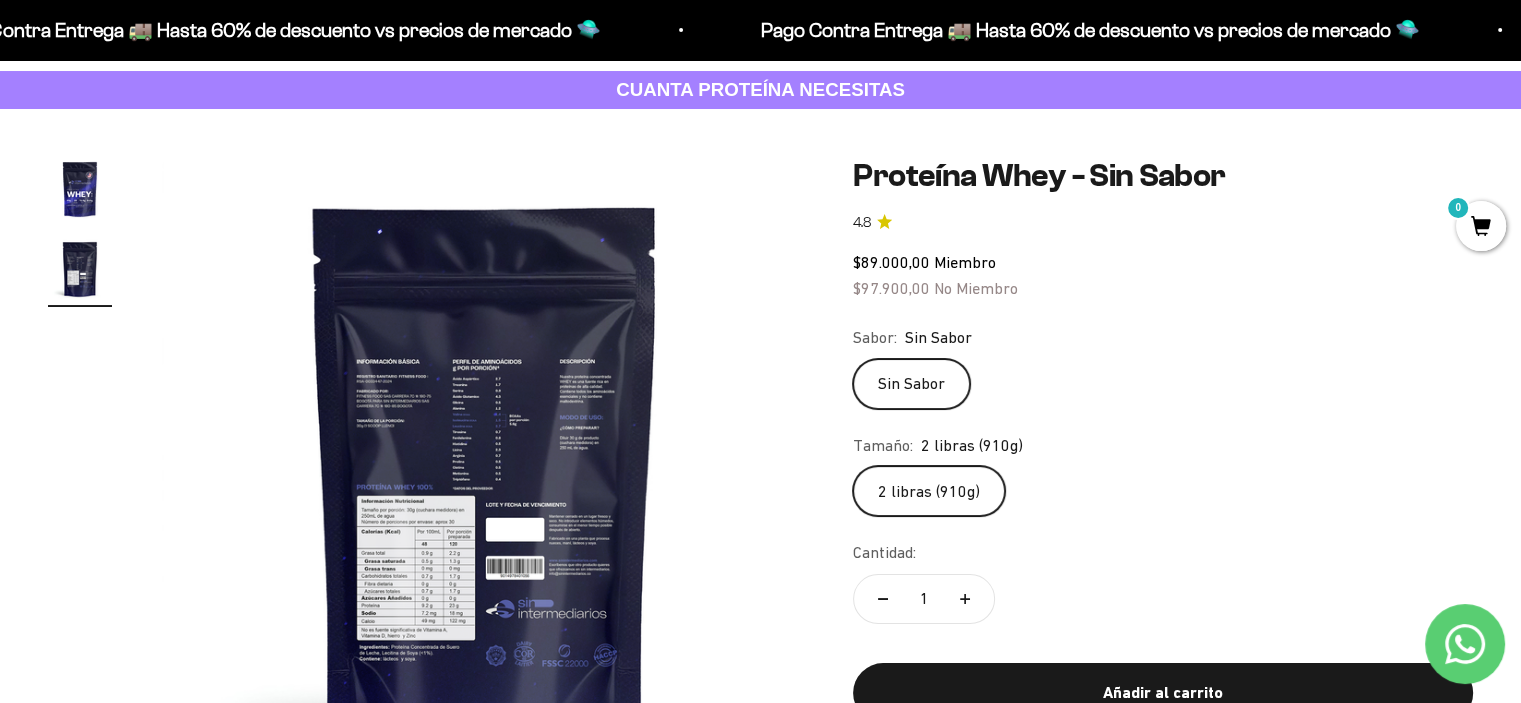 scroll, scrollTop: 0, scrollLeft: 668, axis: horizontal 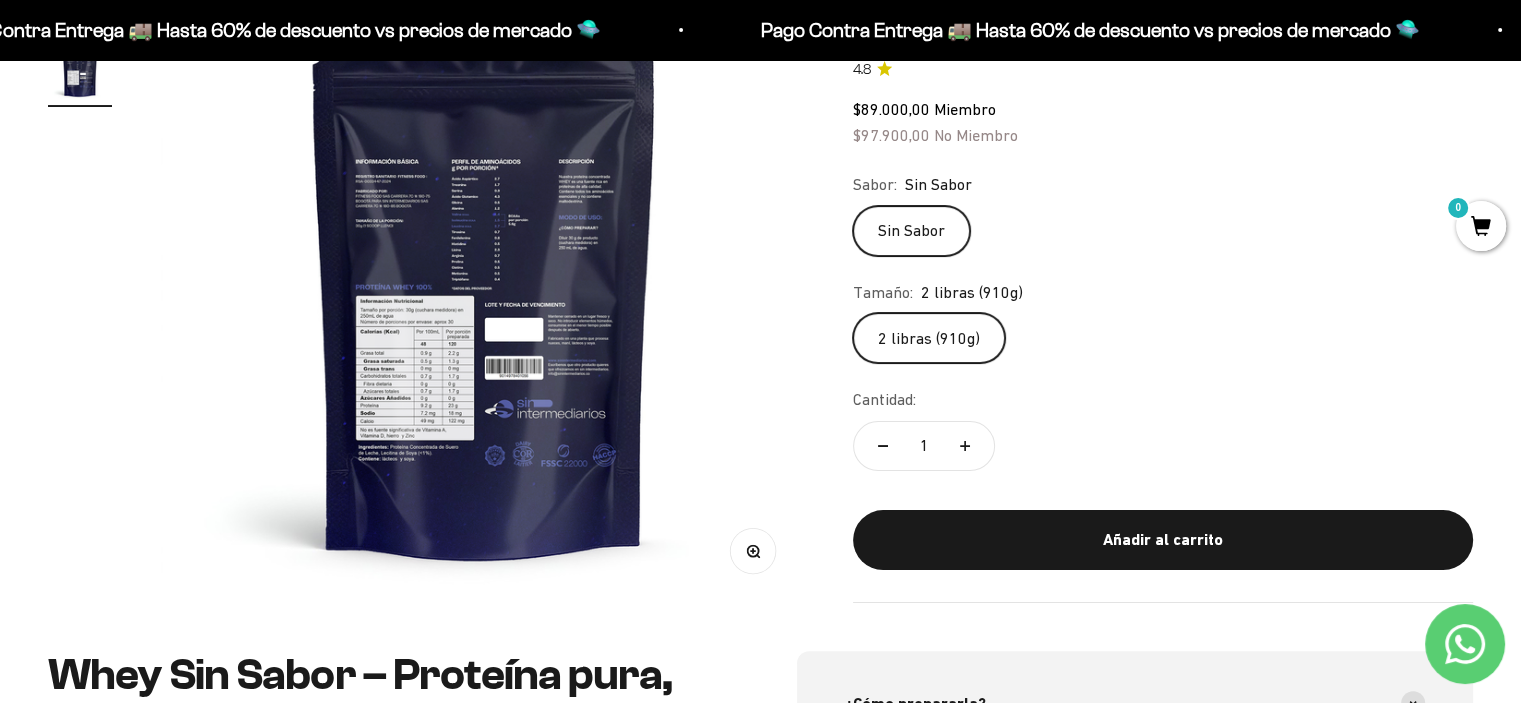 click on "Zoom" at bounding box center [753, 550] 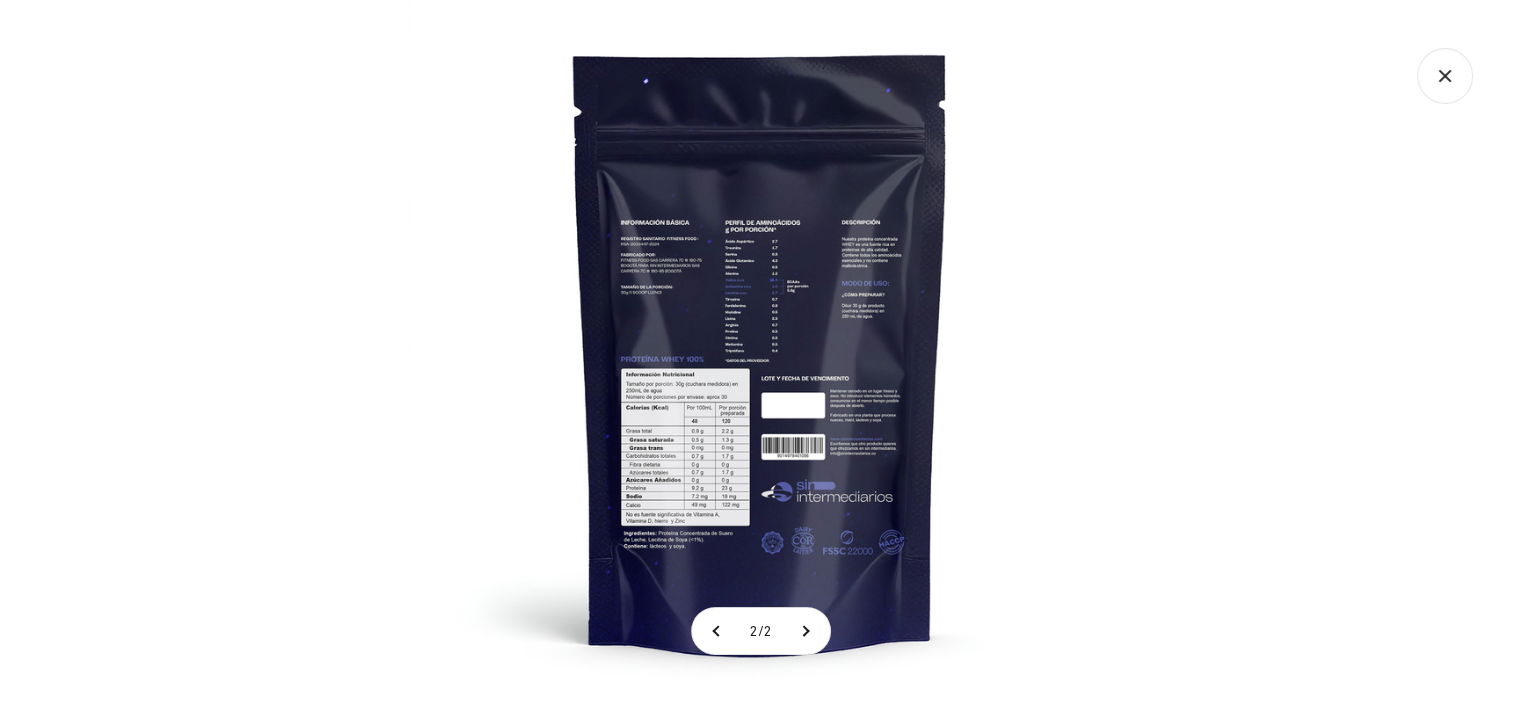 click at bounding box center [760, 351] 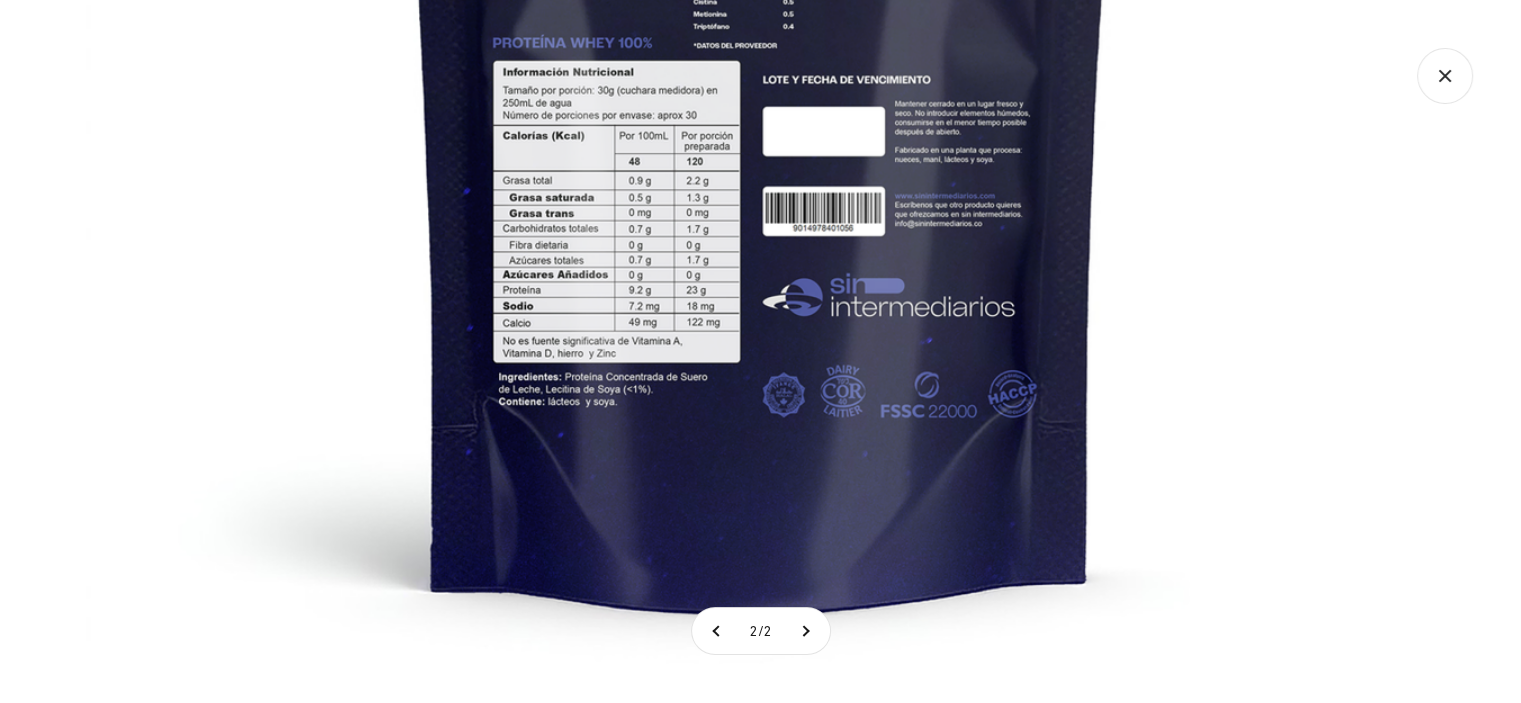 click 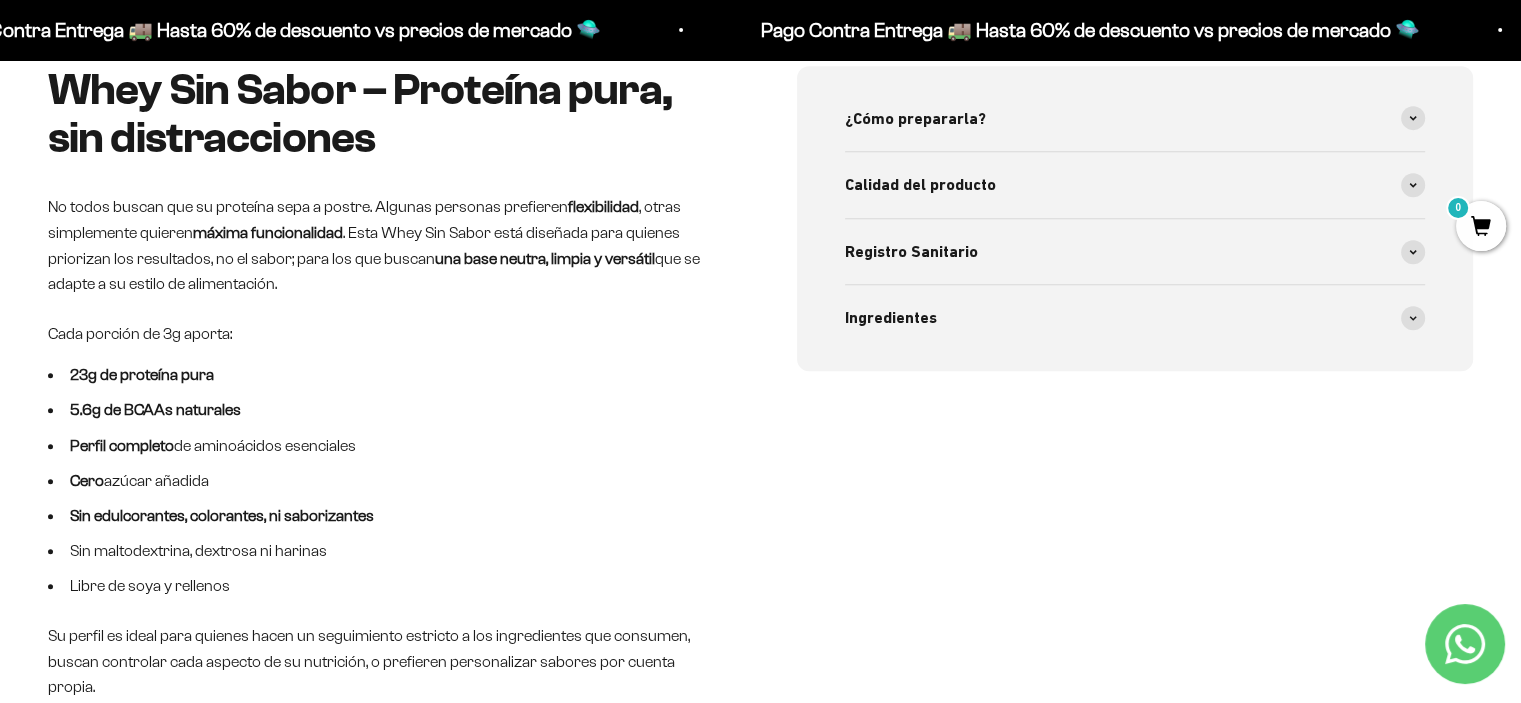 scroll, scrollTop: 900, scrollLeft: 0, axis: vertical 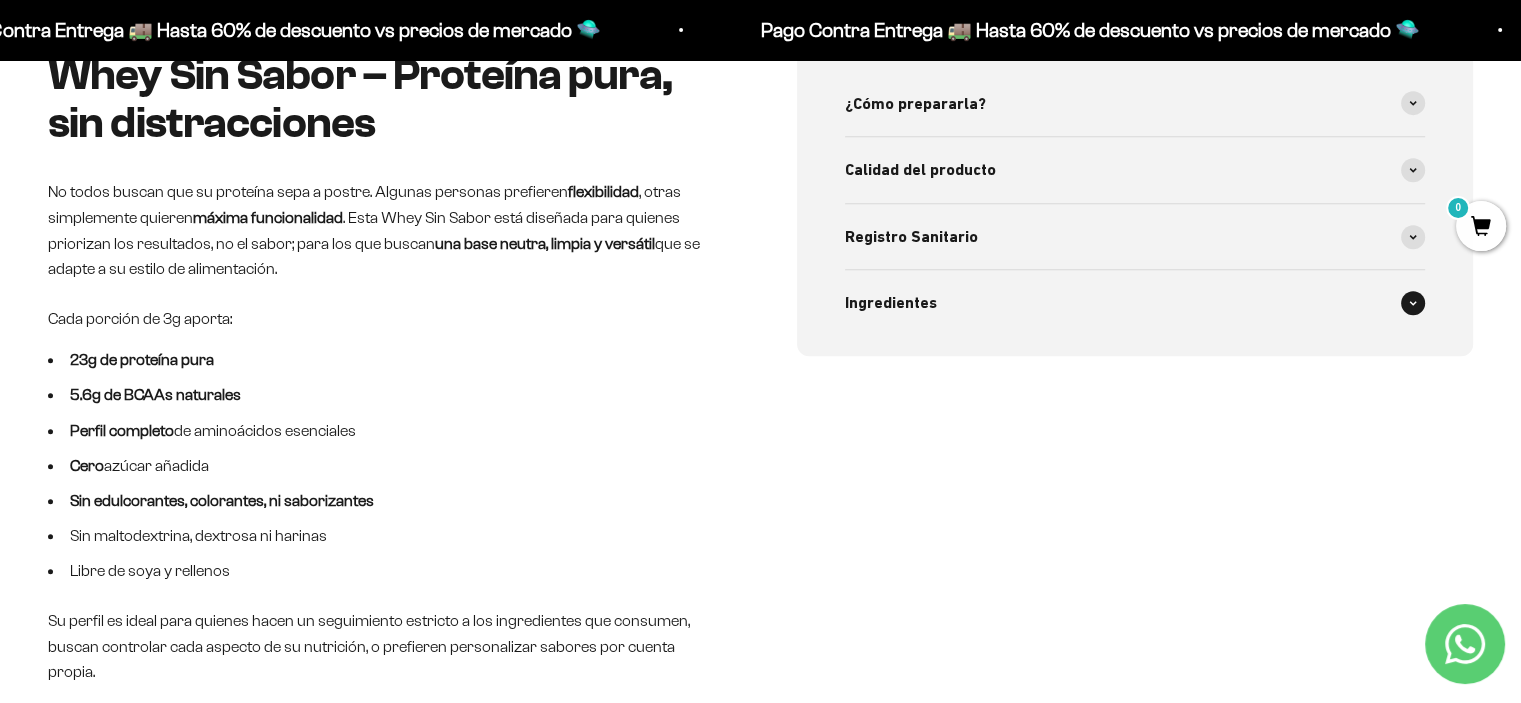 click on "Ingredientes" at bounding box center (891, 303) 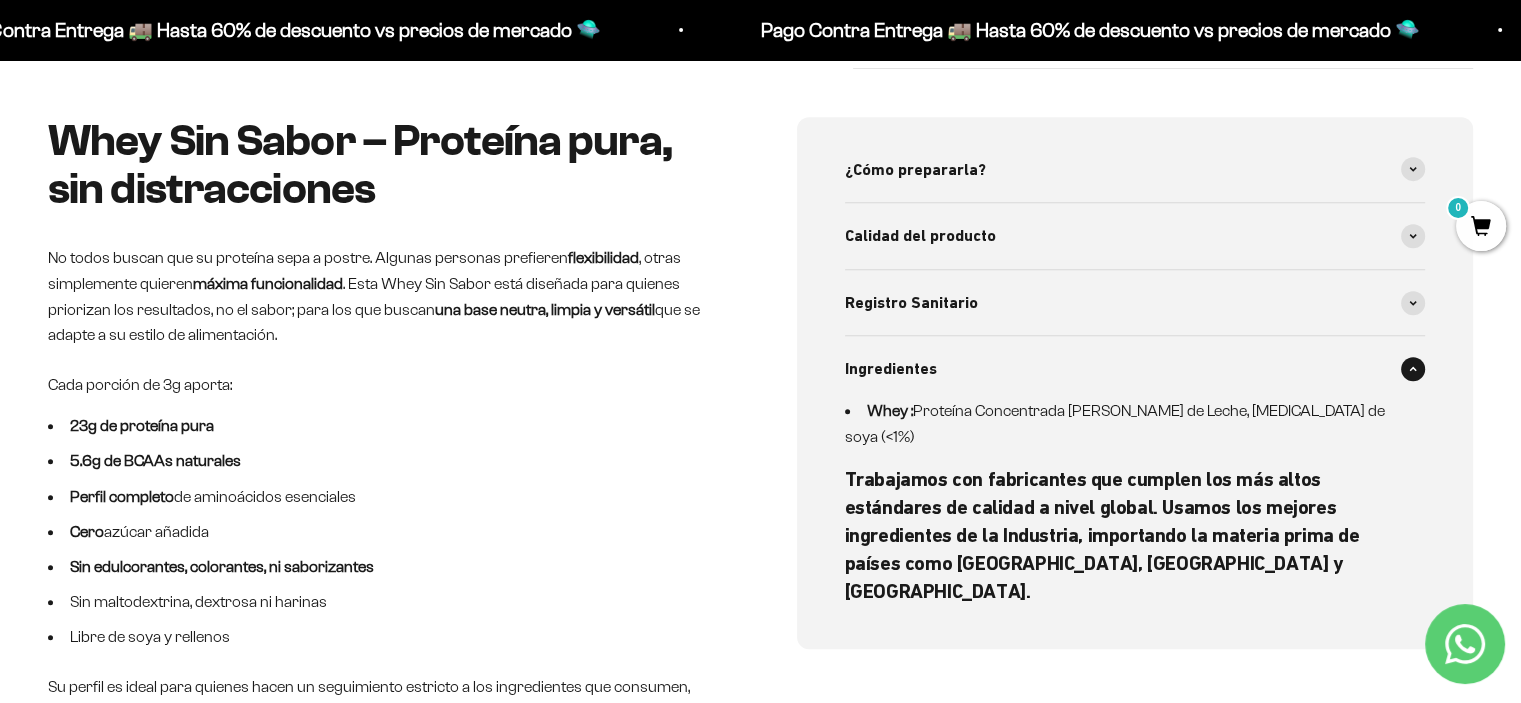 scroll, scrollTop: 800, scrollLeft: 0, axis: vertical 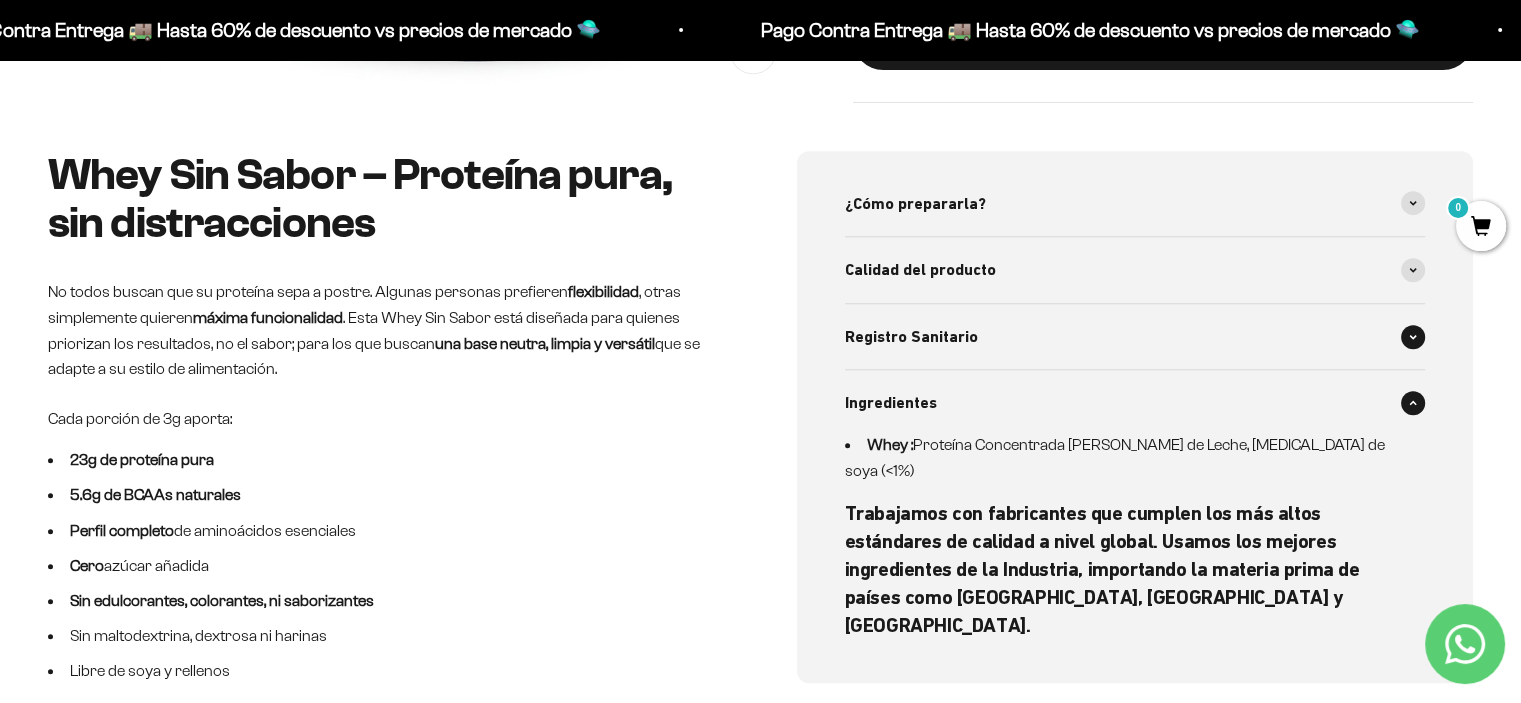 click on "Registro Sanitario" at bounding box center (911, 337) 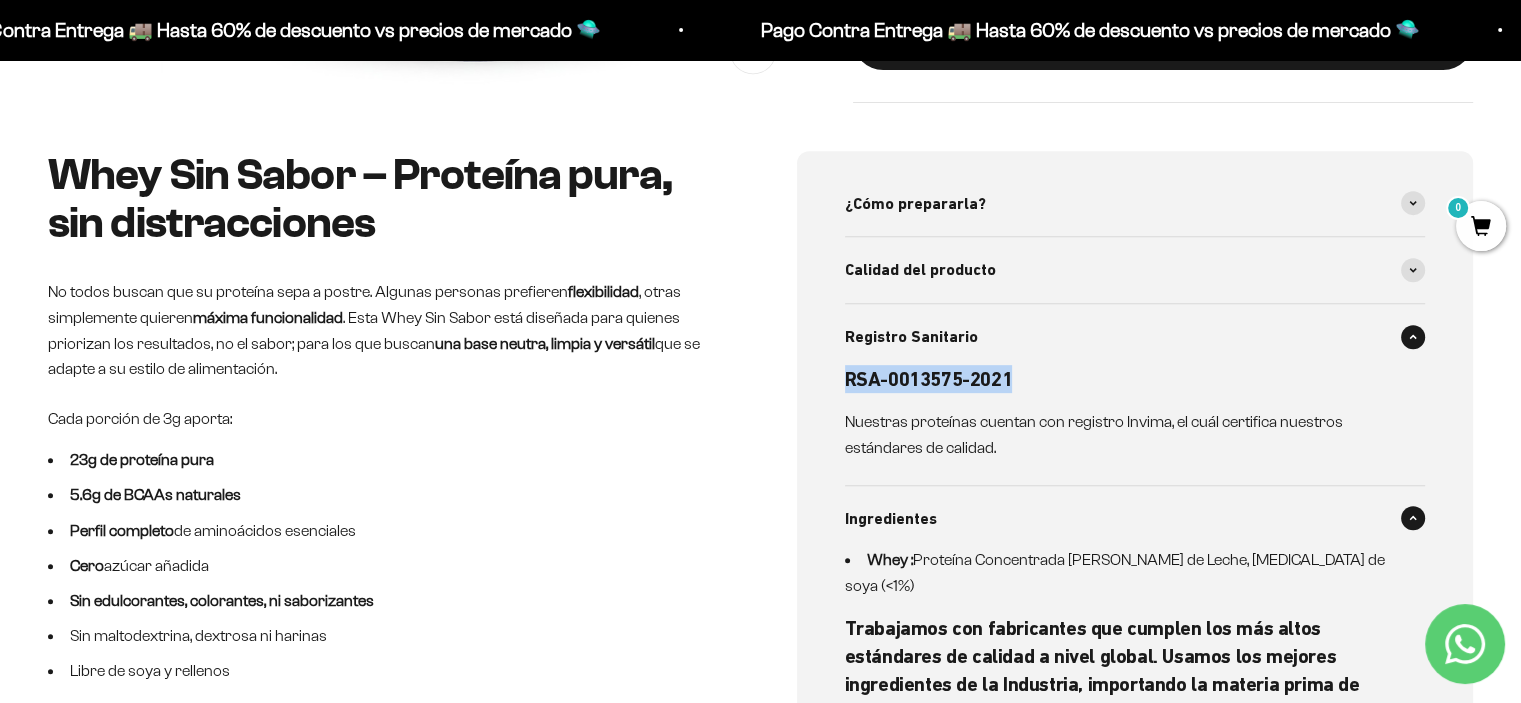 drag, startPoint x: 1020, startPoint y: 376, endPoint x: 834, endPoint y: 375, distance: 186.00269 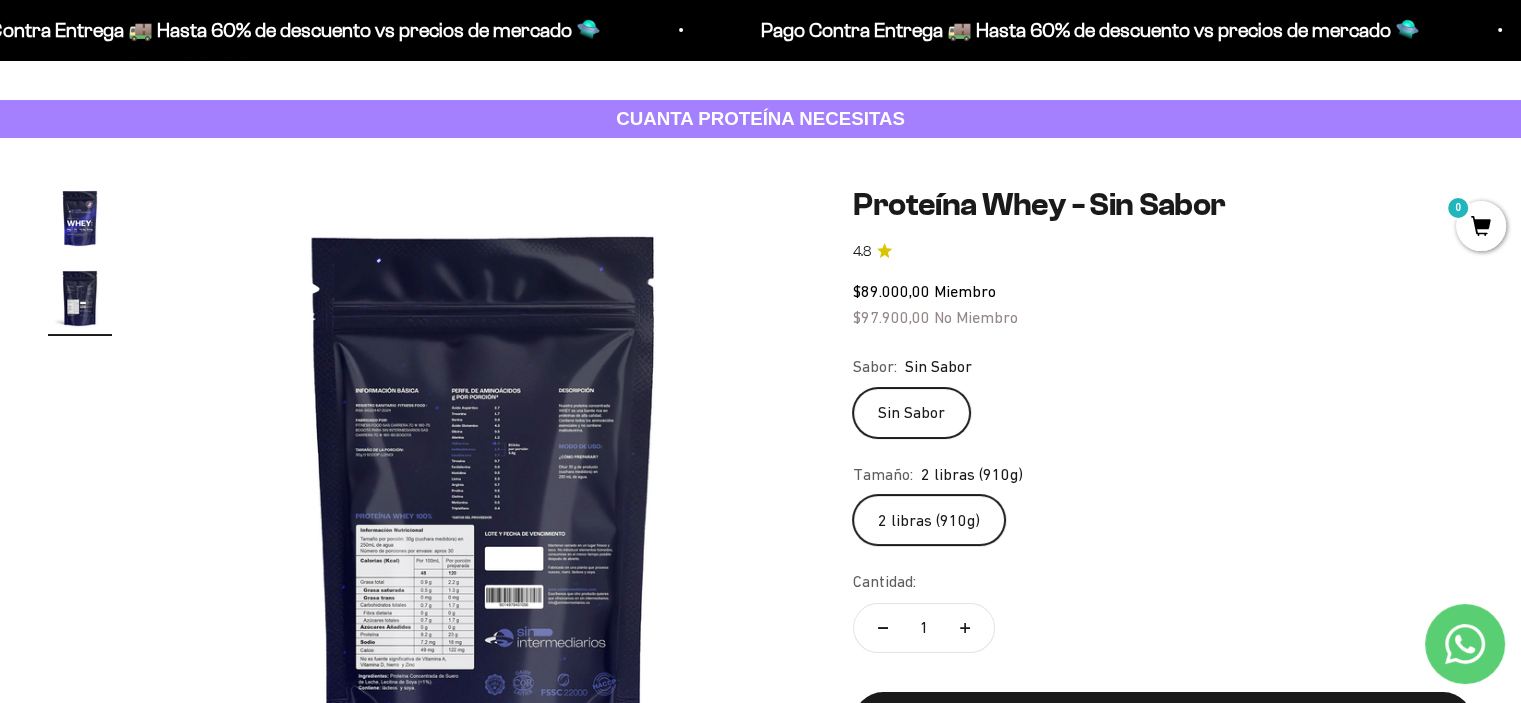 scroll, scrollTop: 0, scrollLeft: 0, axis: both 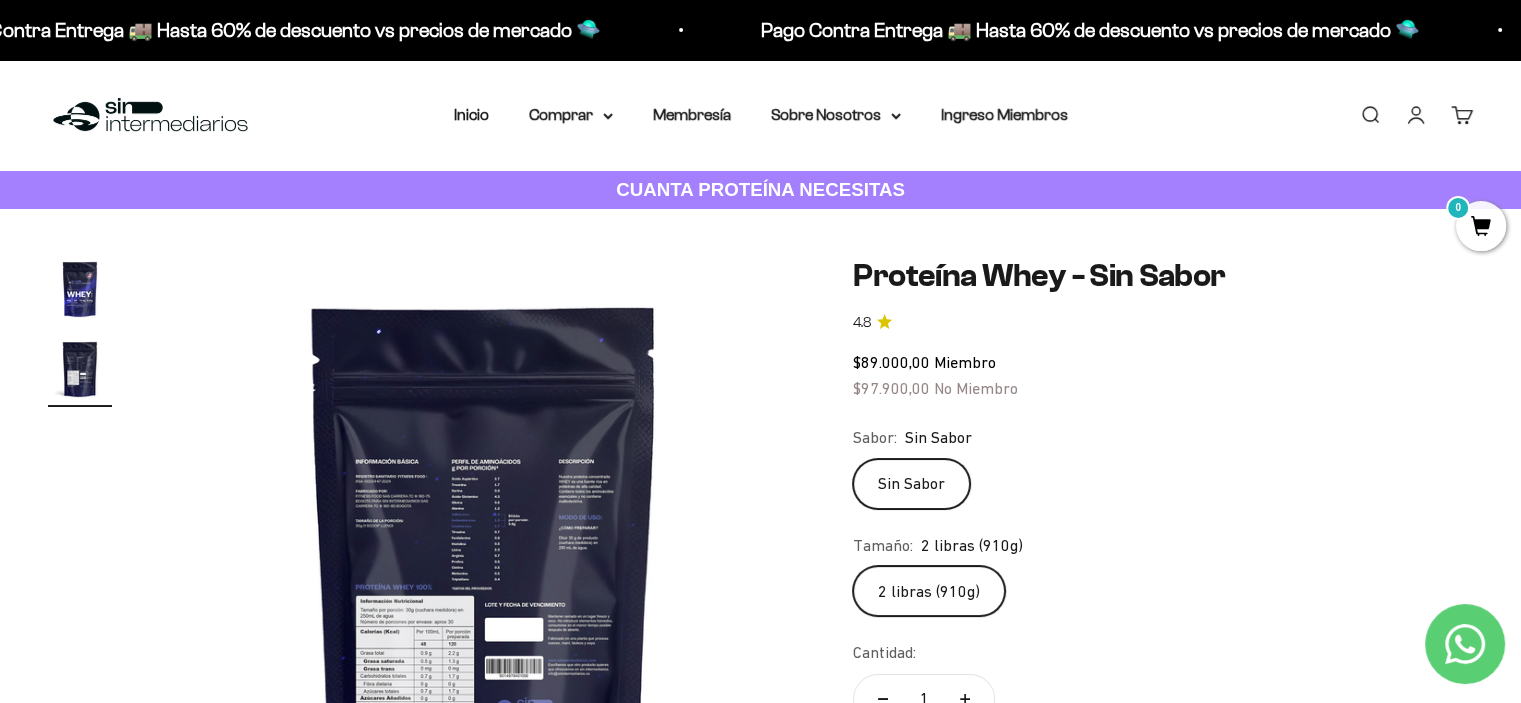 click on "Zoom
Ir al artículo 1
Ir al artículo 2
Proteína Whey - Sin Sabor 4.8
$89.000,00   Miembro $97.900,00   No Miembro
Sabor:
Sin Sabor
Sin Sabor
Tamaño:
2 libras (910g)
2 libras (910g)
Cantidad:
1
Añadir al carrito" at bounding box center (760, 579) 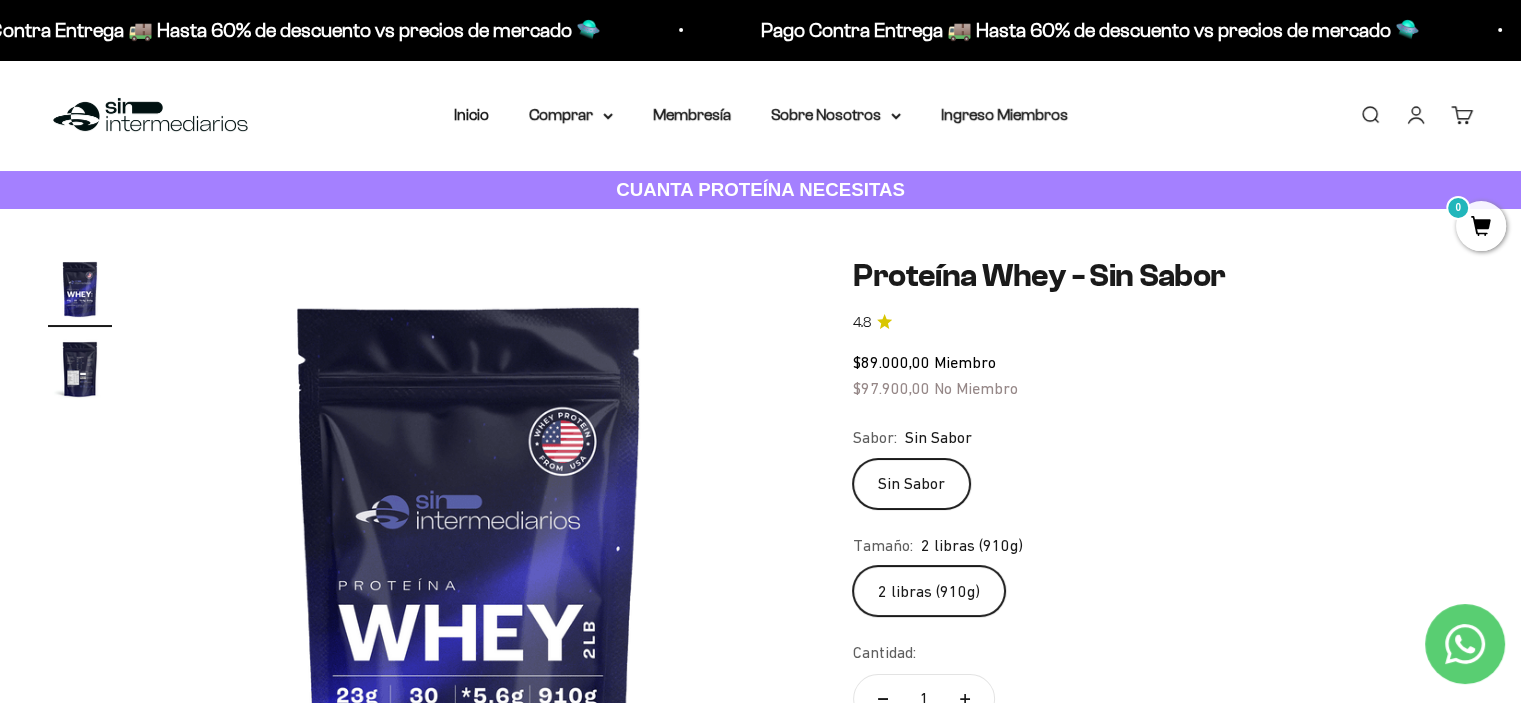 scroll, scrollTop: 0, scrollLeft: 0, axis: both 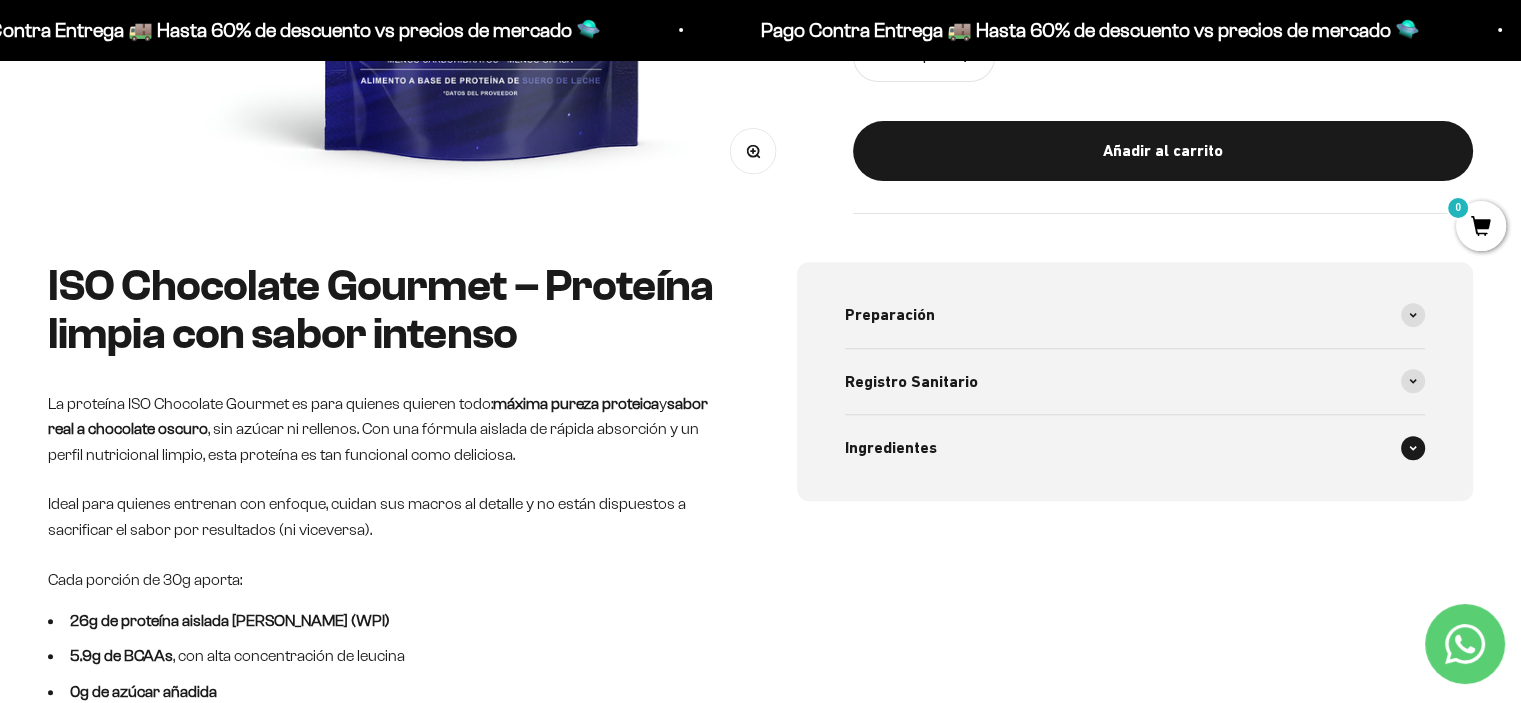 click on "Ingredientes" at bounding box center (891, 448) 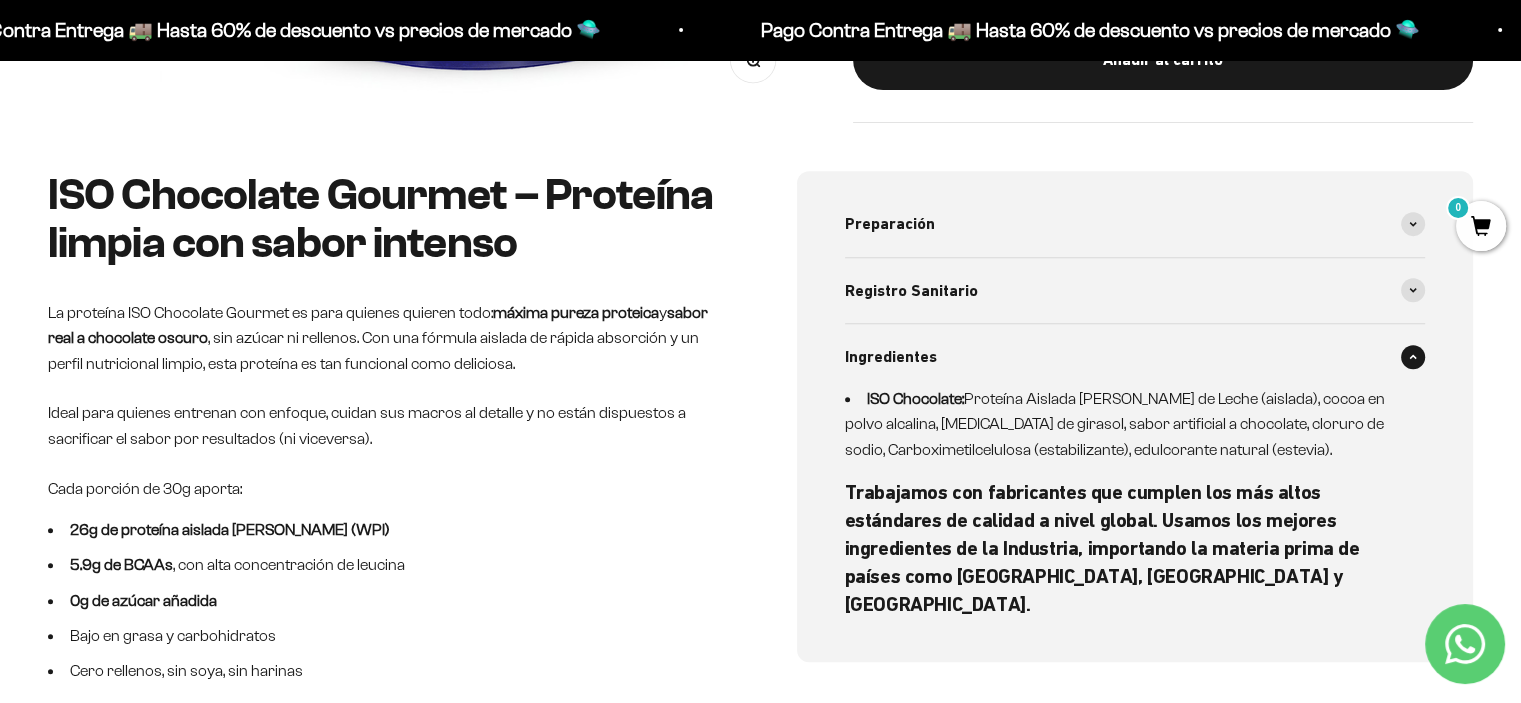 scroll, scrollTop: 900, scrollLeft: 0, axis: vertical 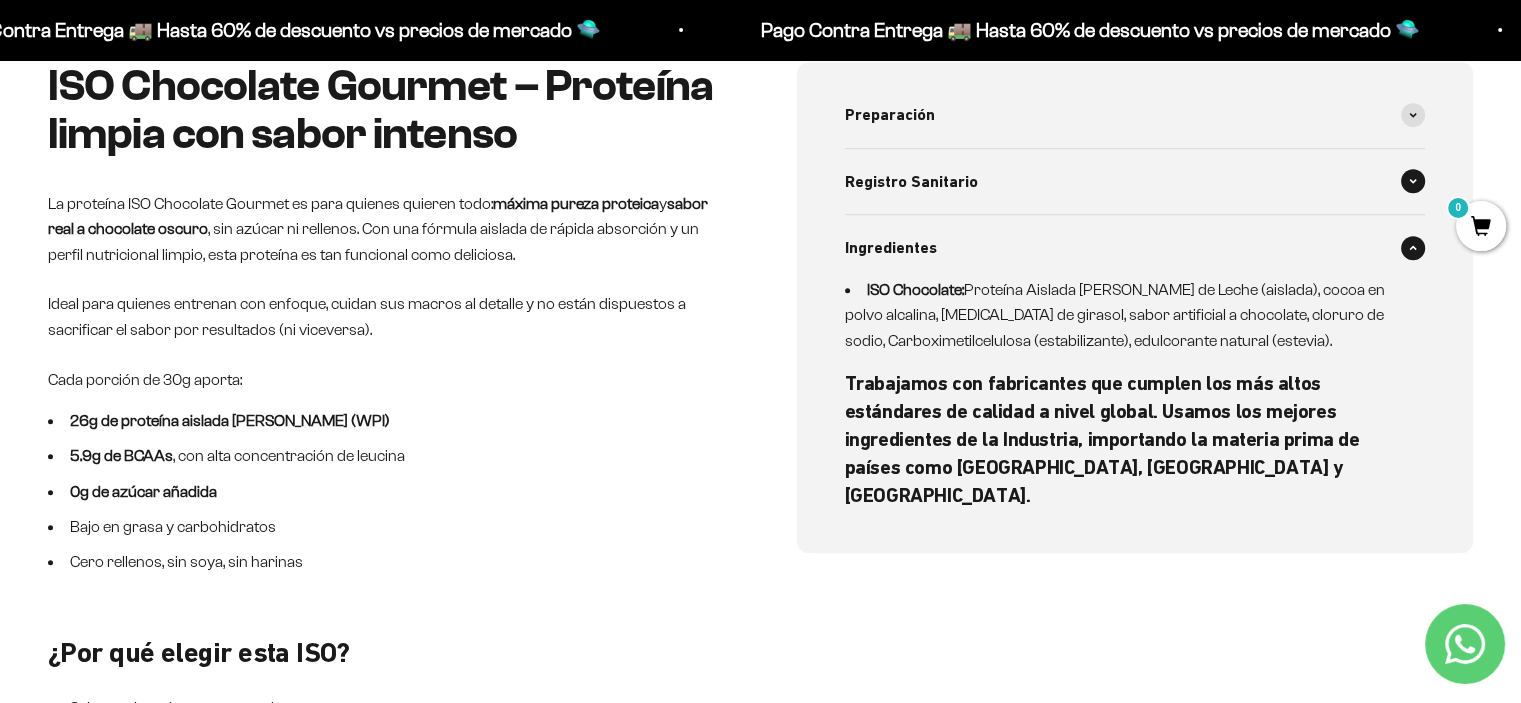 click on "Registro Sanitario" at bounding box center (911, 182) 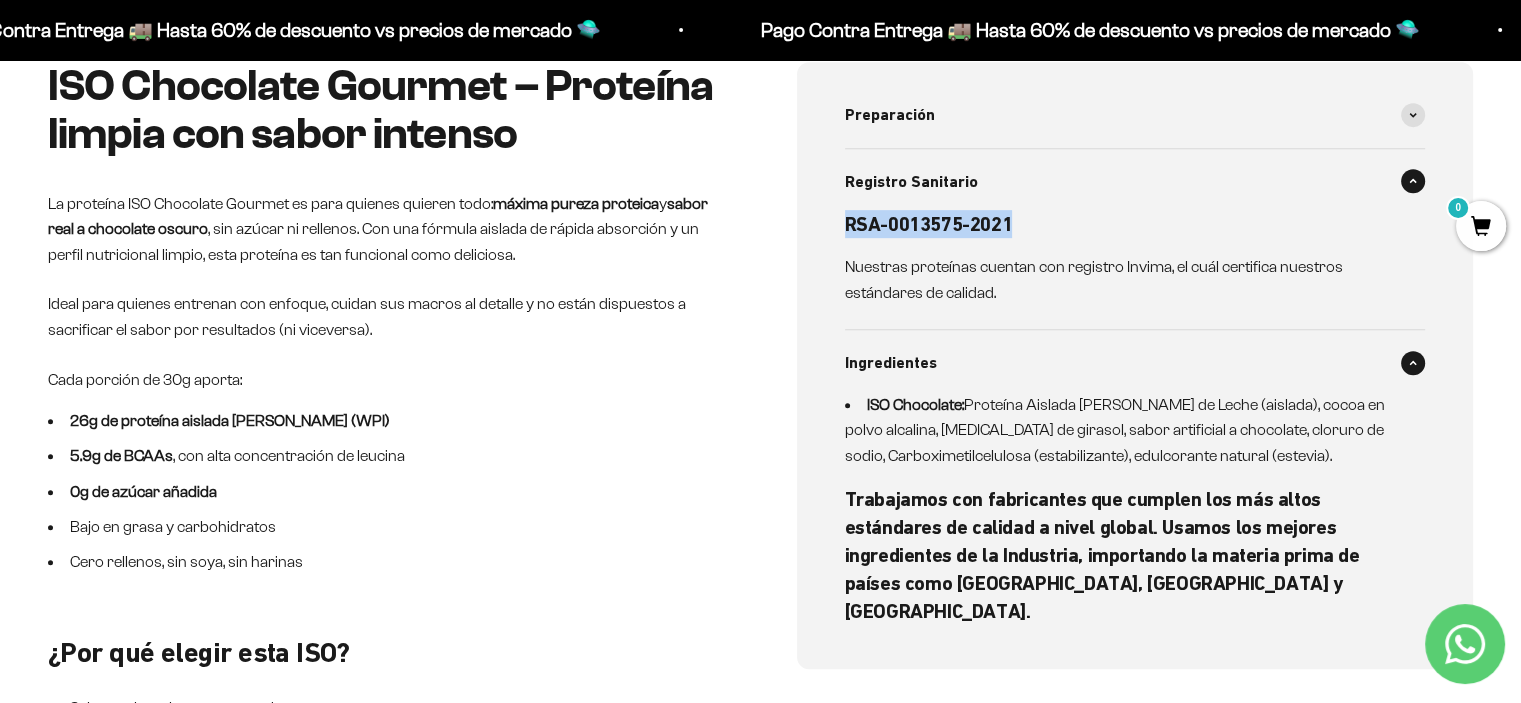 drag, startPoint x: 1014, startPoint y: 211, endPoint x: 836, endPoint y: 200, distance: 178.33957 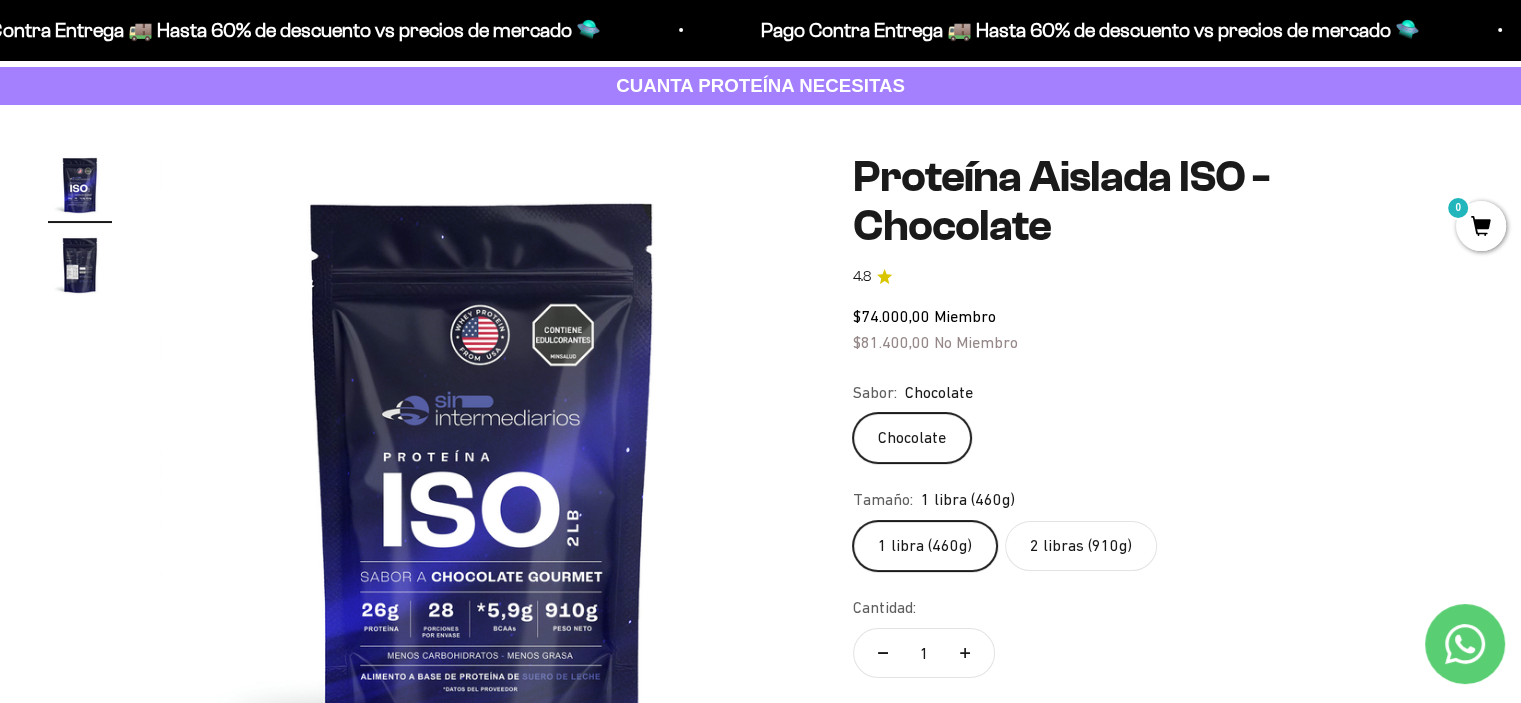 scroll, scrollTop: 100, scrollLeft: 0, axis: vertical 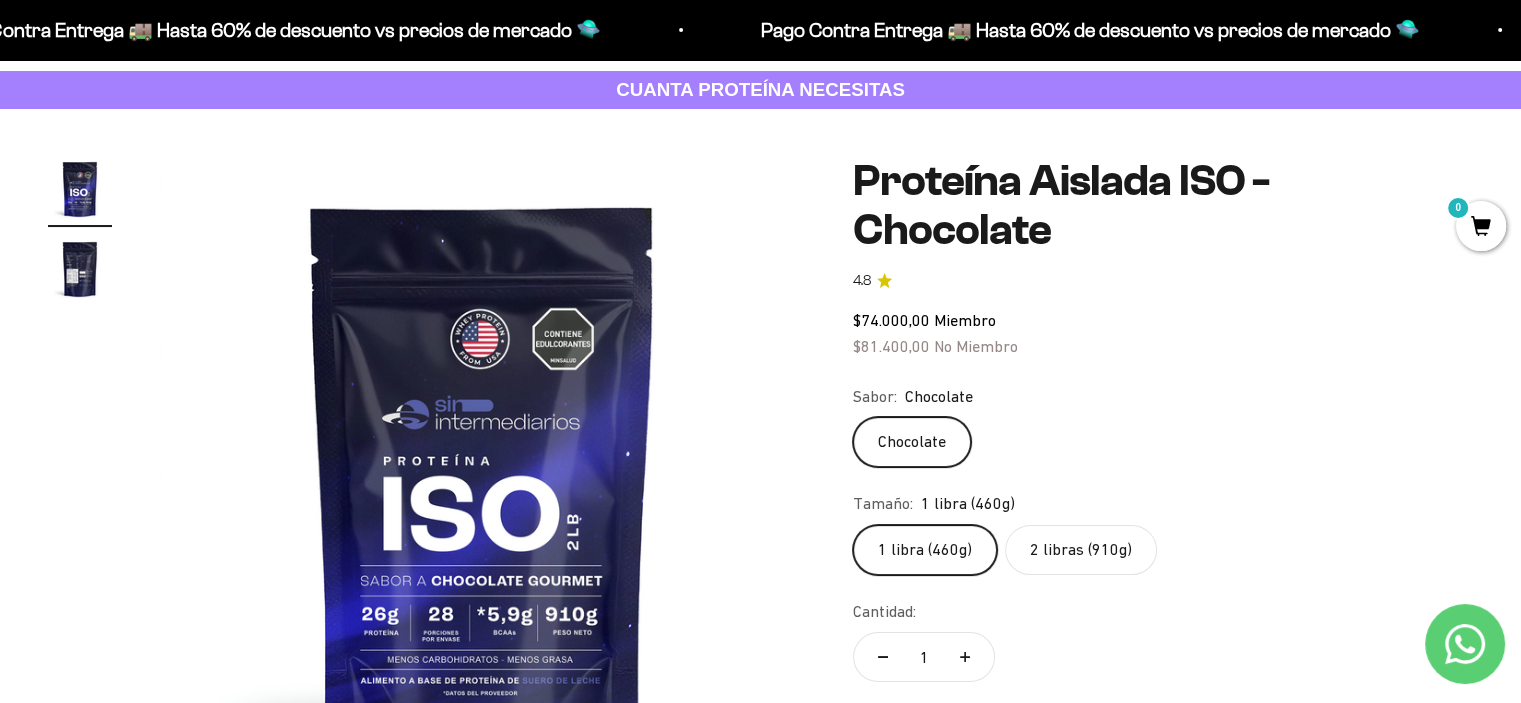 click at bounding box center [80, 269] 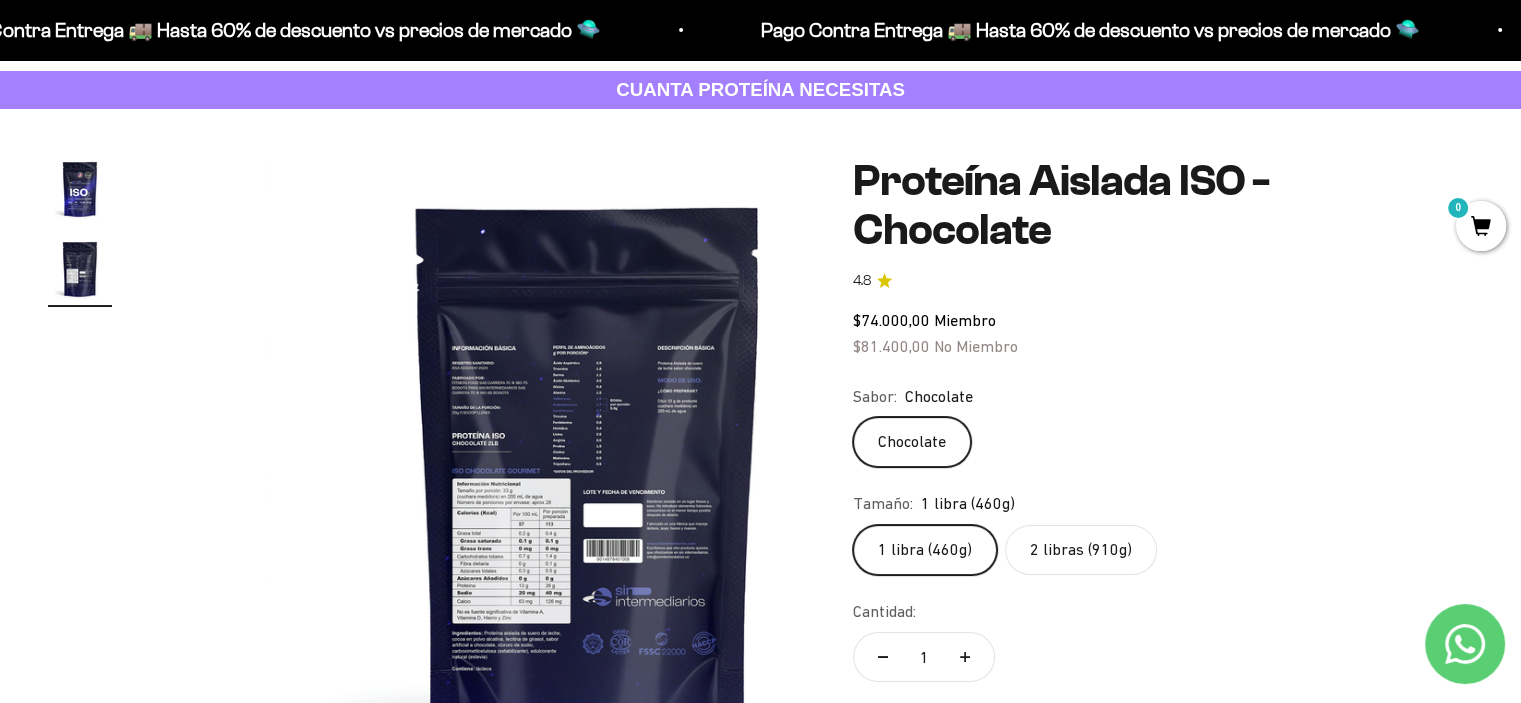 scroll, scrollTop: 0, scrollLeft: 668, axis: horizontal 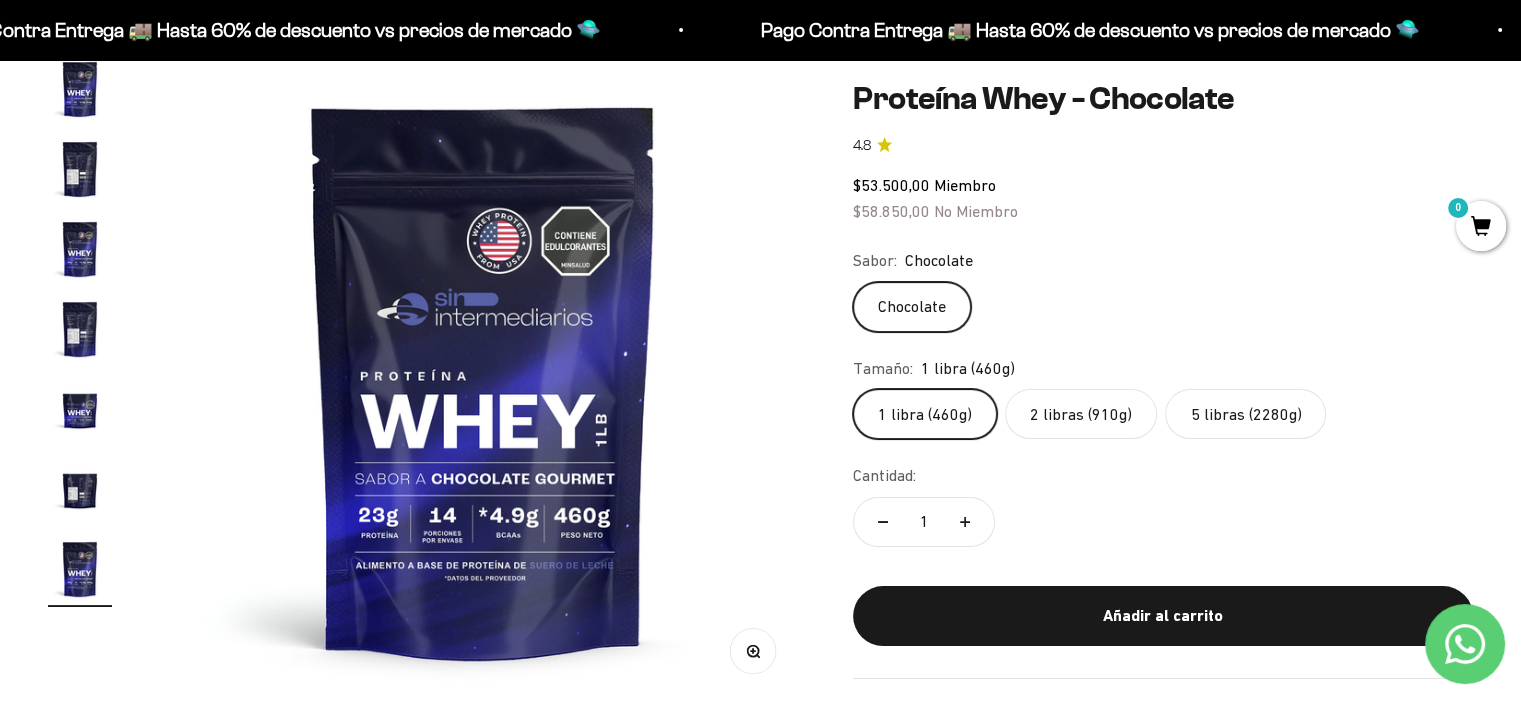 click on "2 libras (910g)" 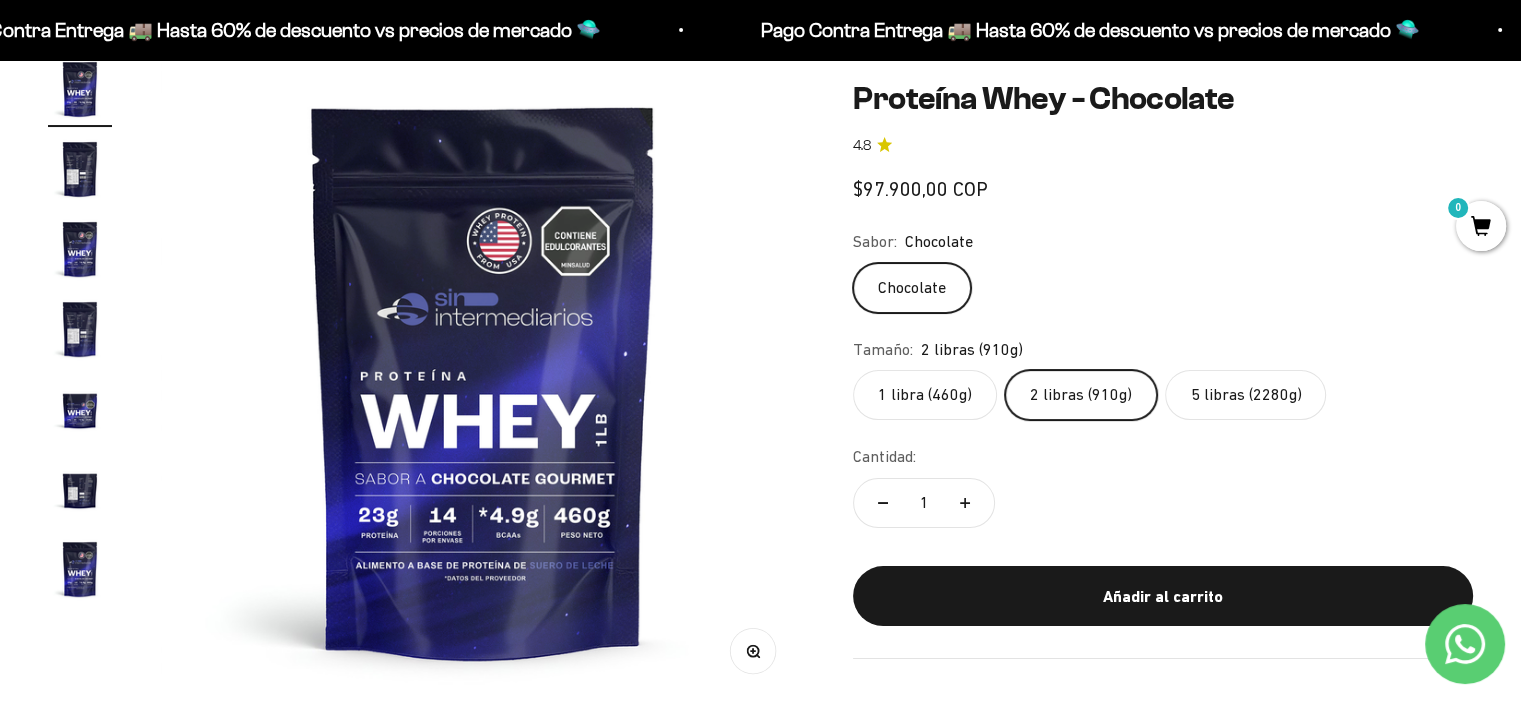 scroll, scrollTop: 0, scrollLeft: 0, axis: both 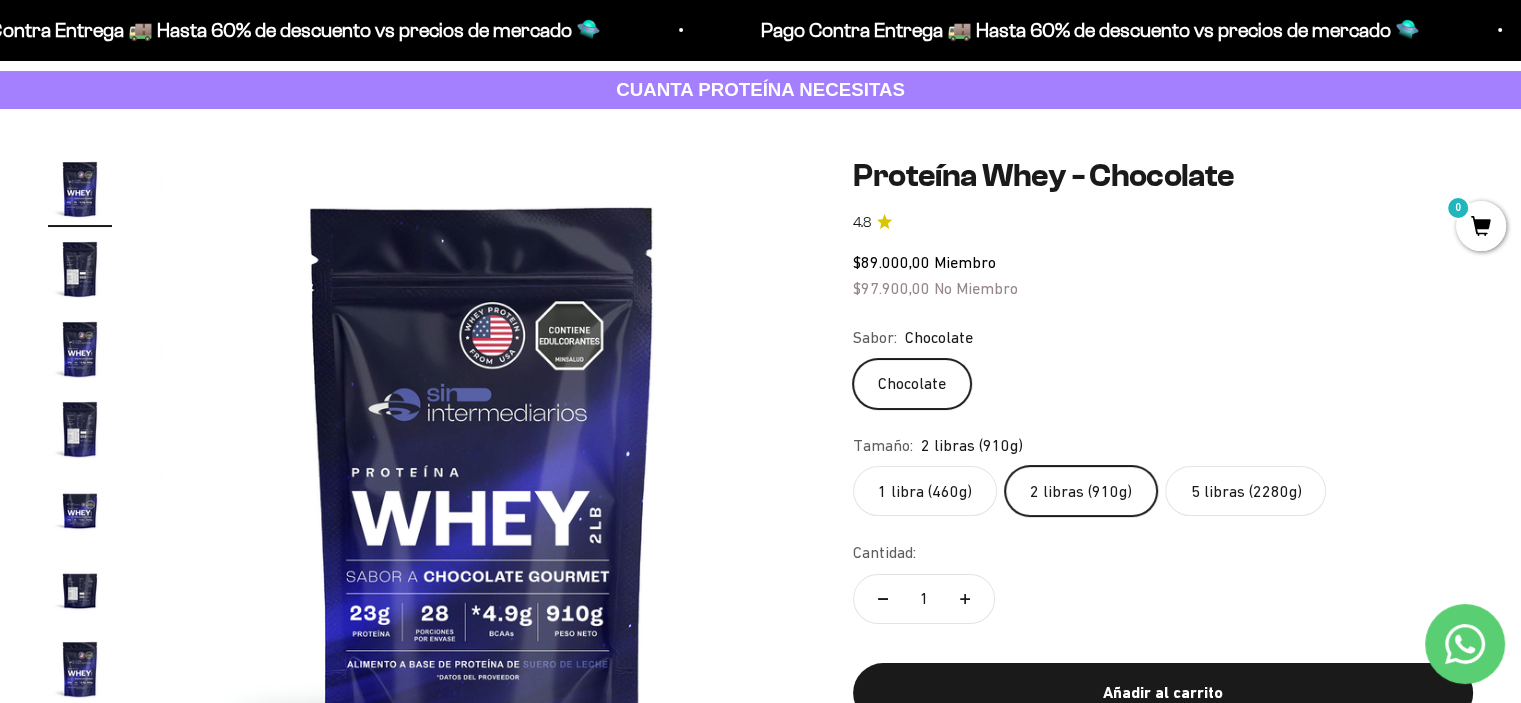 click at bounding box center [80, 269] 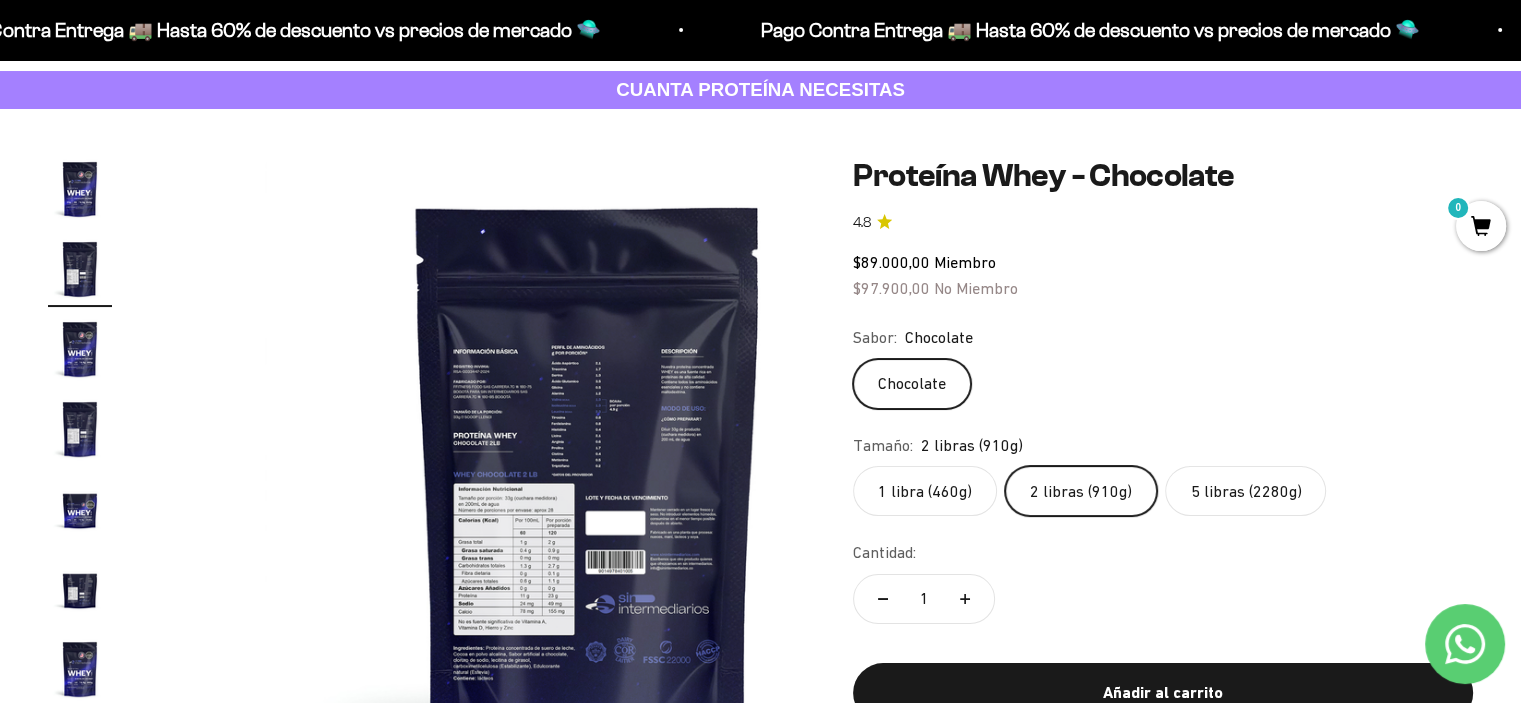 scroll, scrollTop: 0, scrollLeft: 669, axis: horizontal 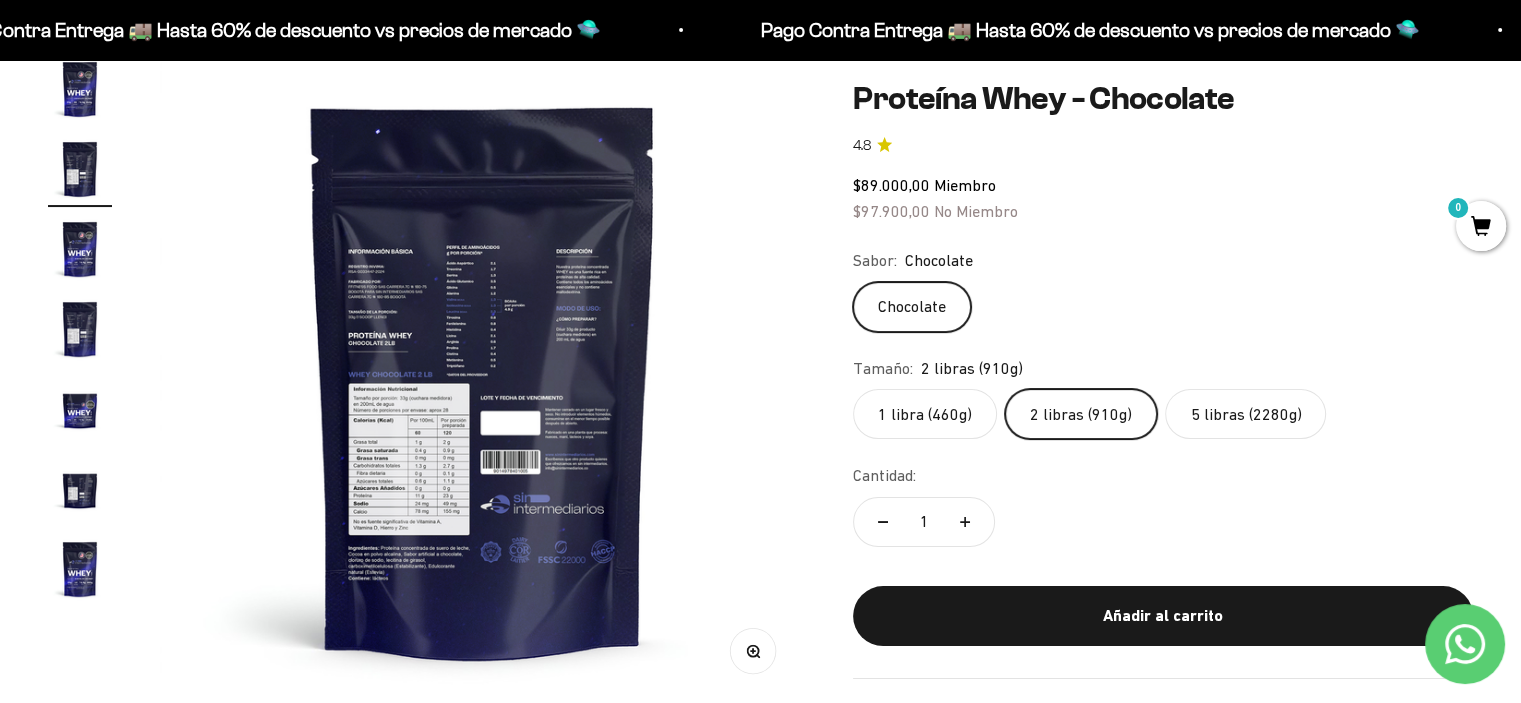 click 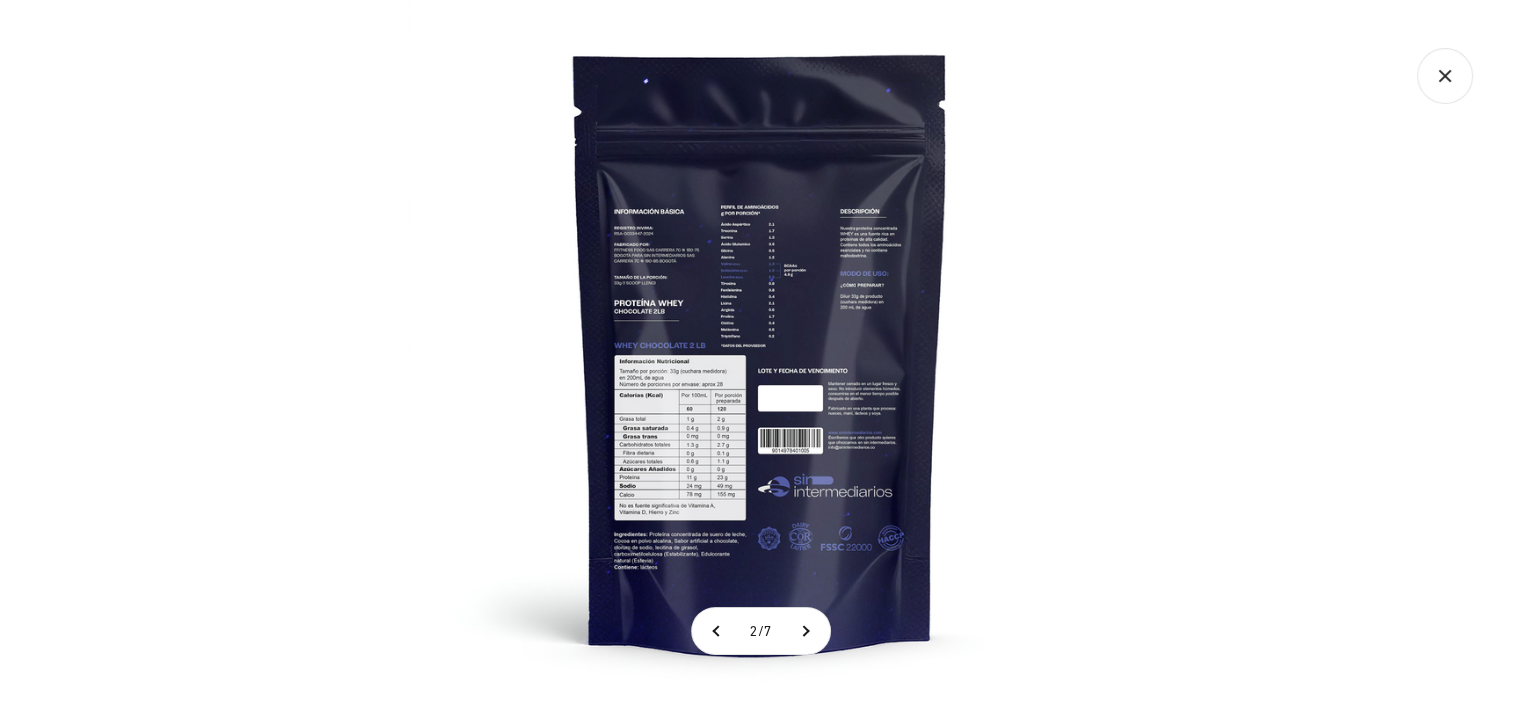click at bounding box center [760, 351] 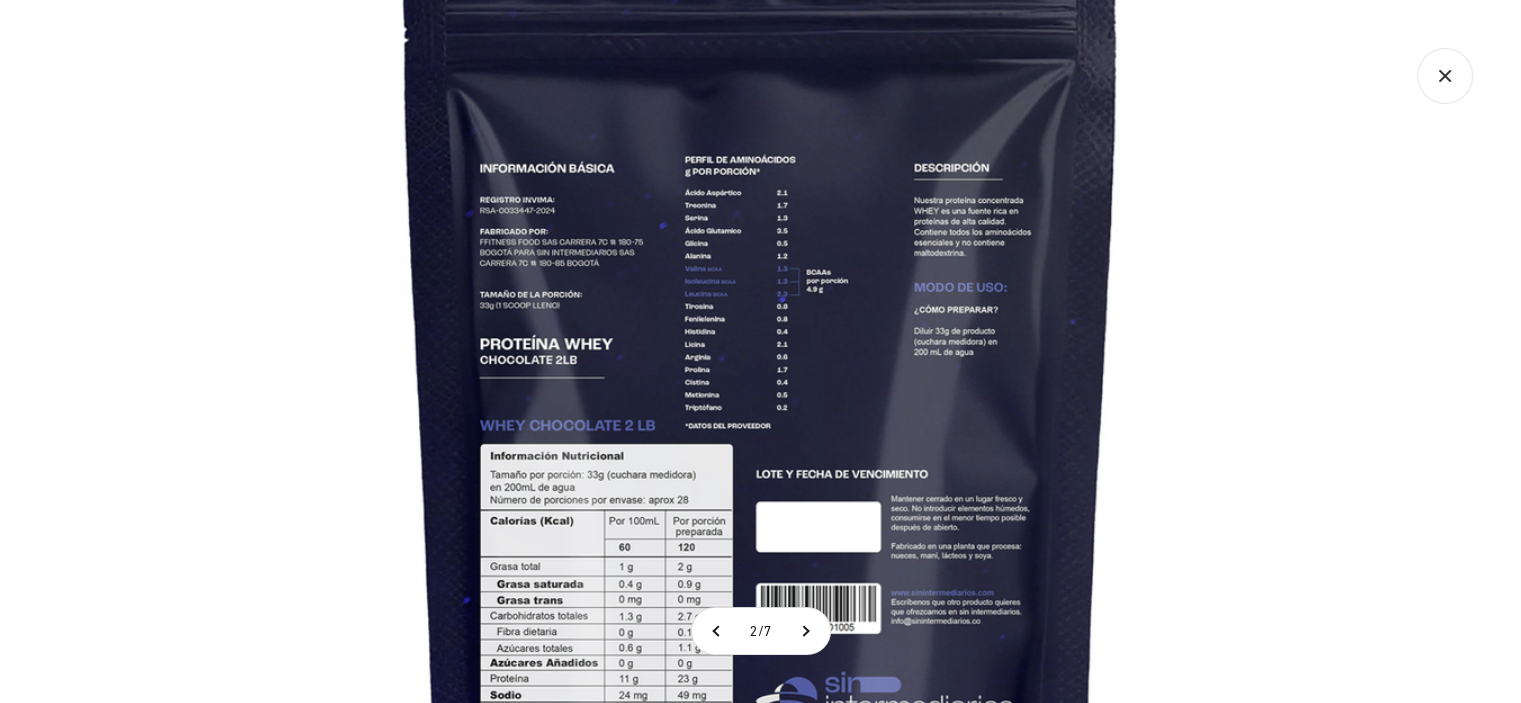 click 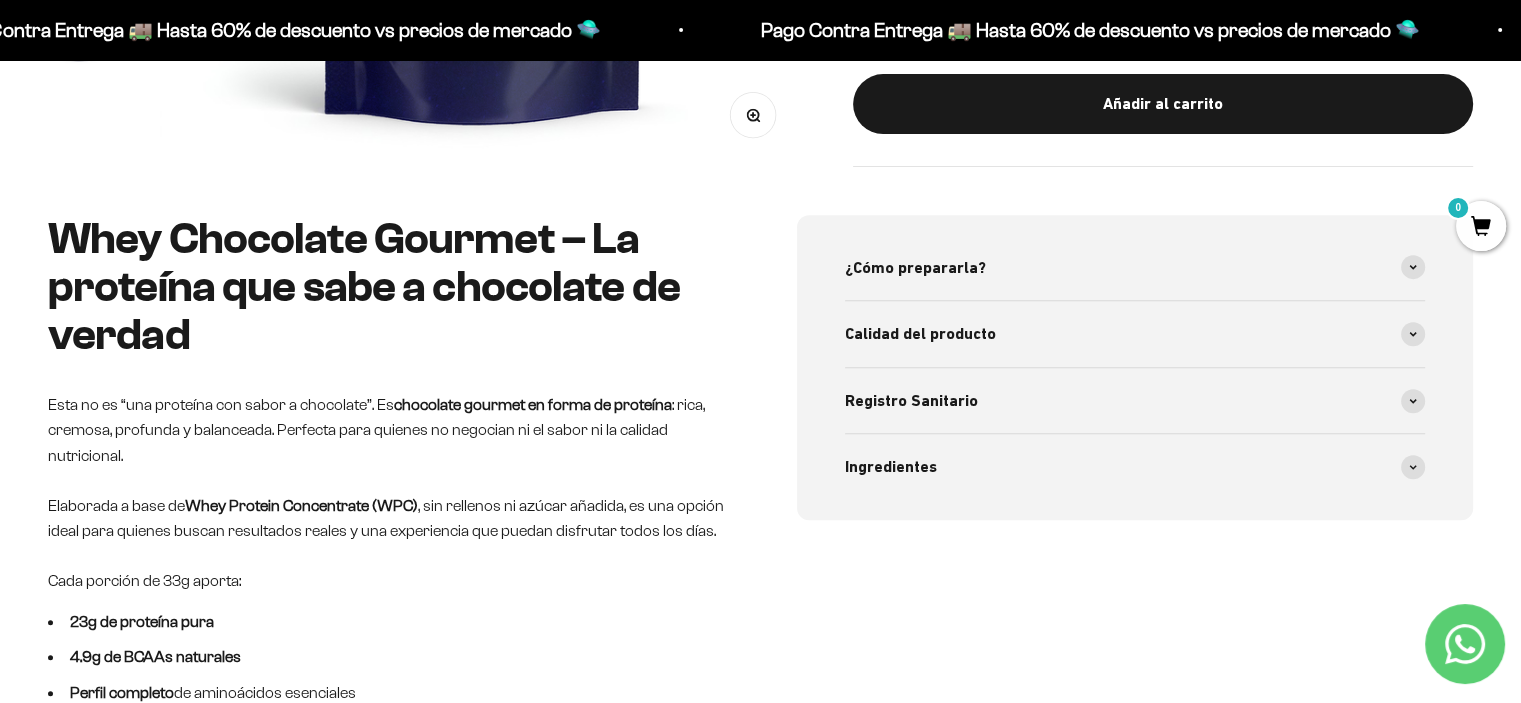 scroll, scrollTop: 900, scrollLeft: 0, axis: vertical 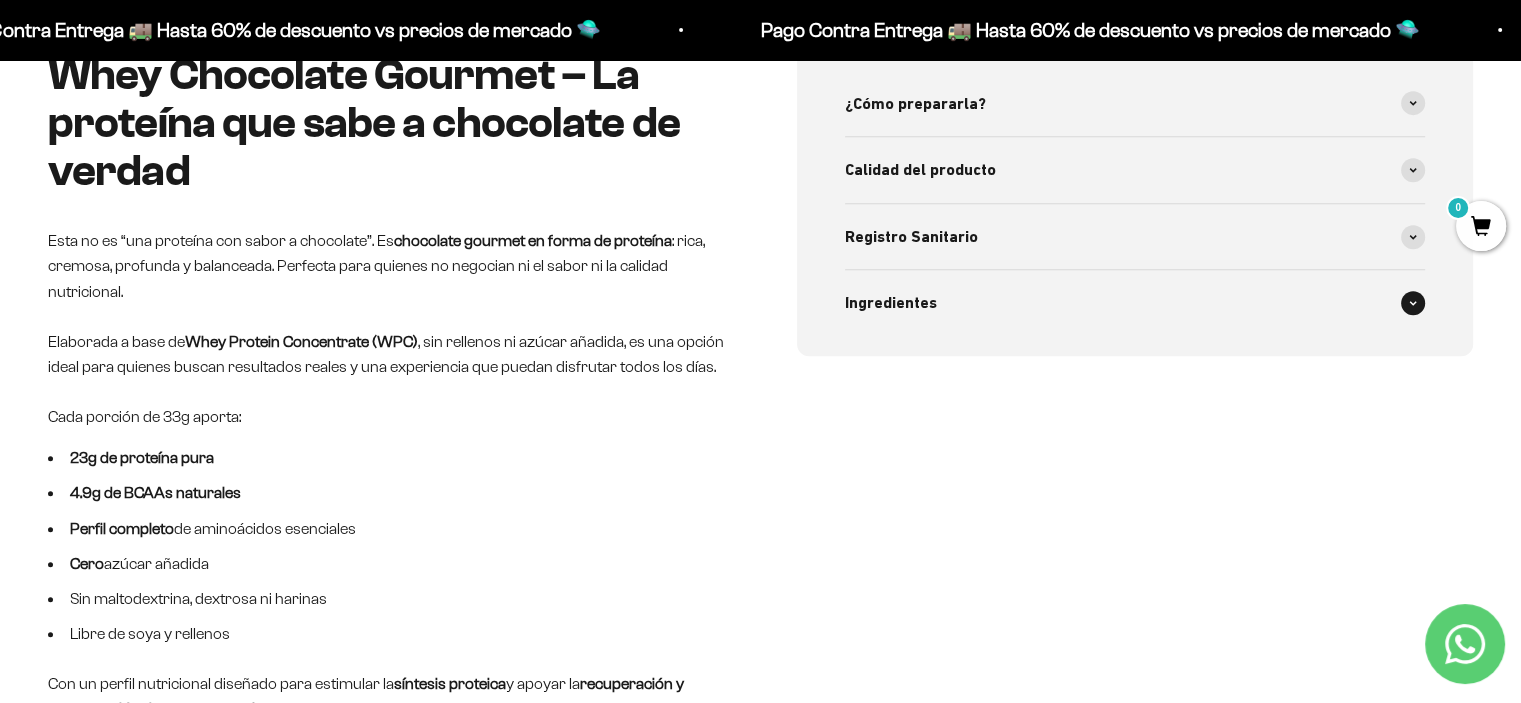 click on "Ingredientes" at bounding box center [891, 303] 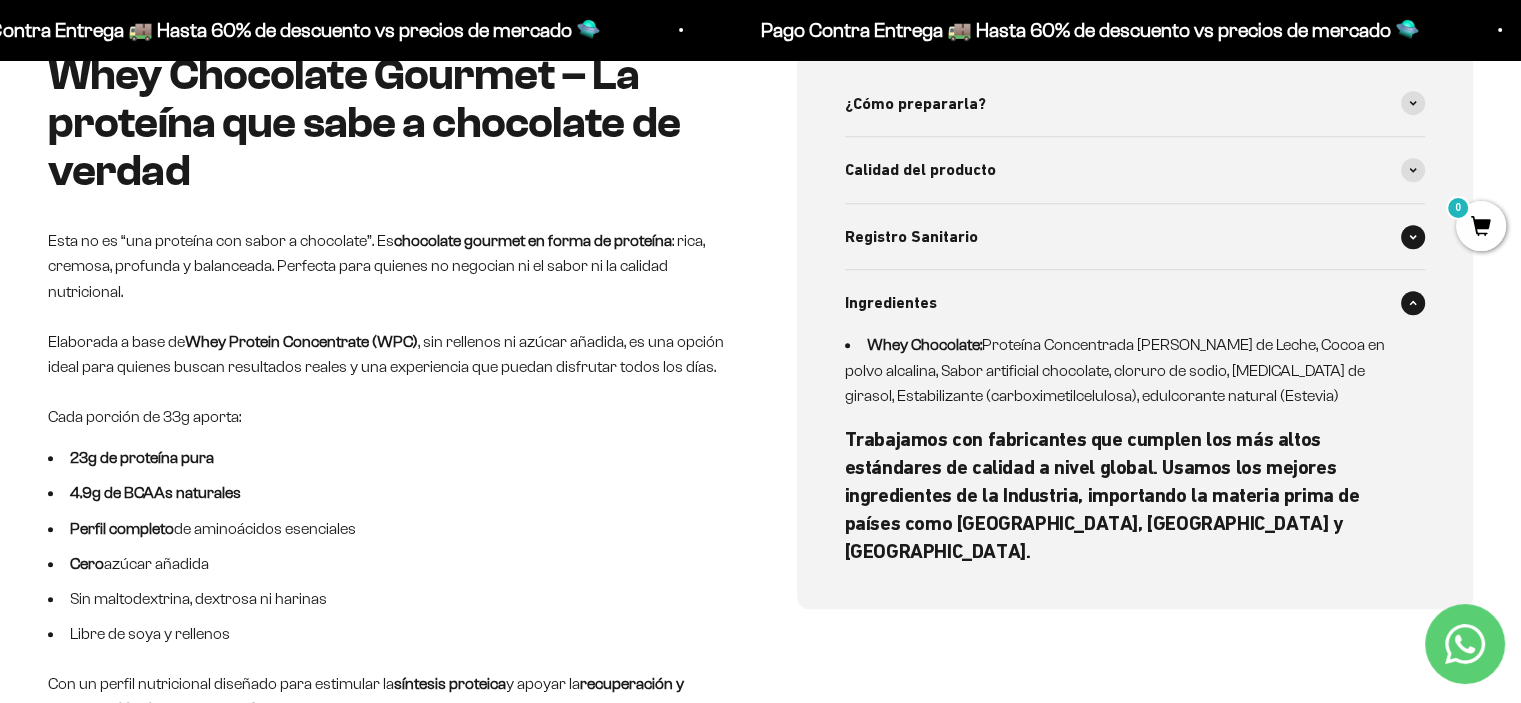 click on "Registro Sanitario" at bounding box center [1135, 237] 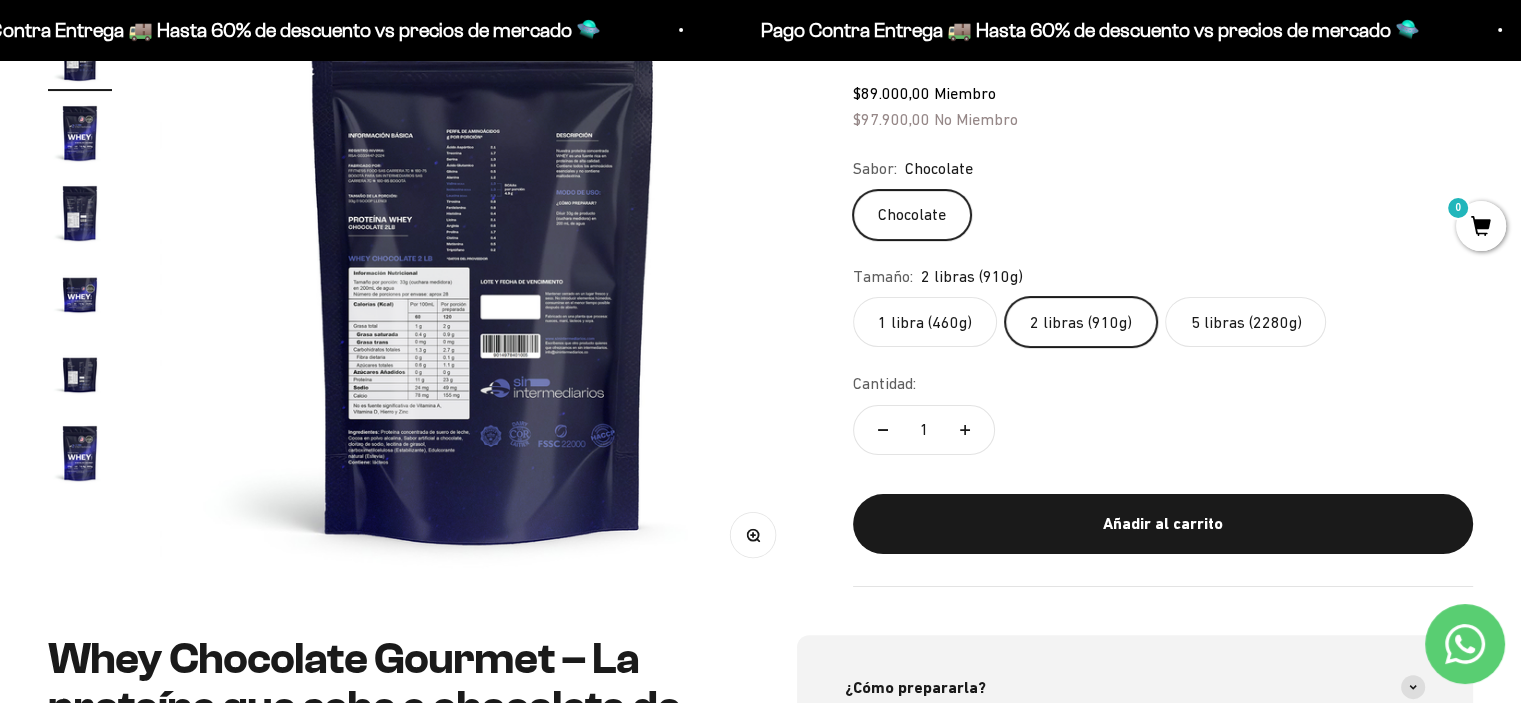 scroll, scrollTop: 300, scrollLeft: 0, axis: vertical 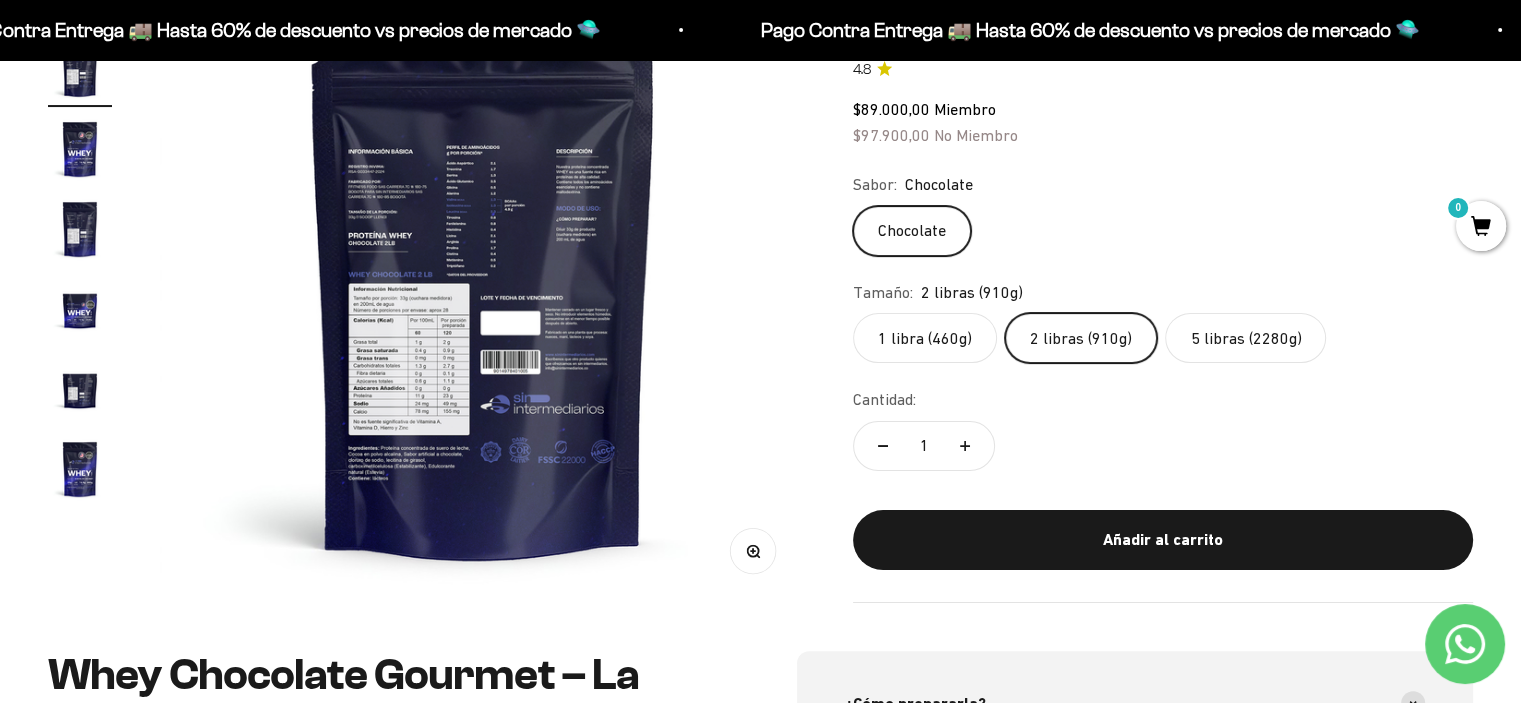 click on "Zoom" at bounding box center (753, 550) 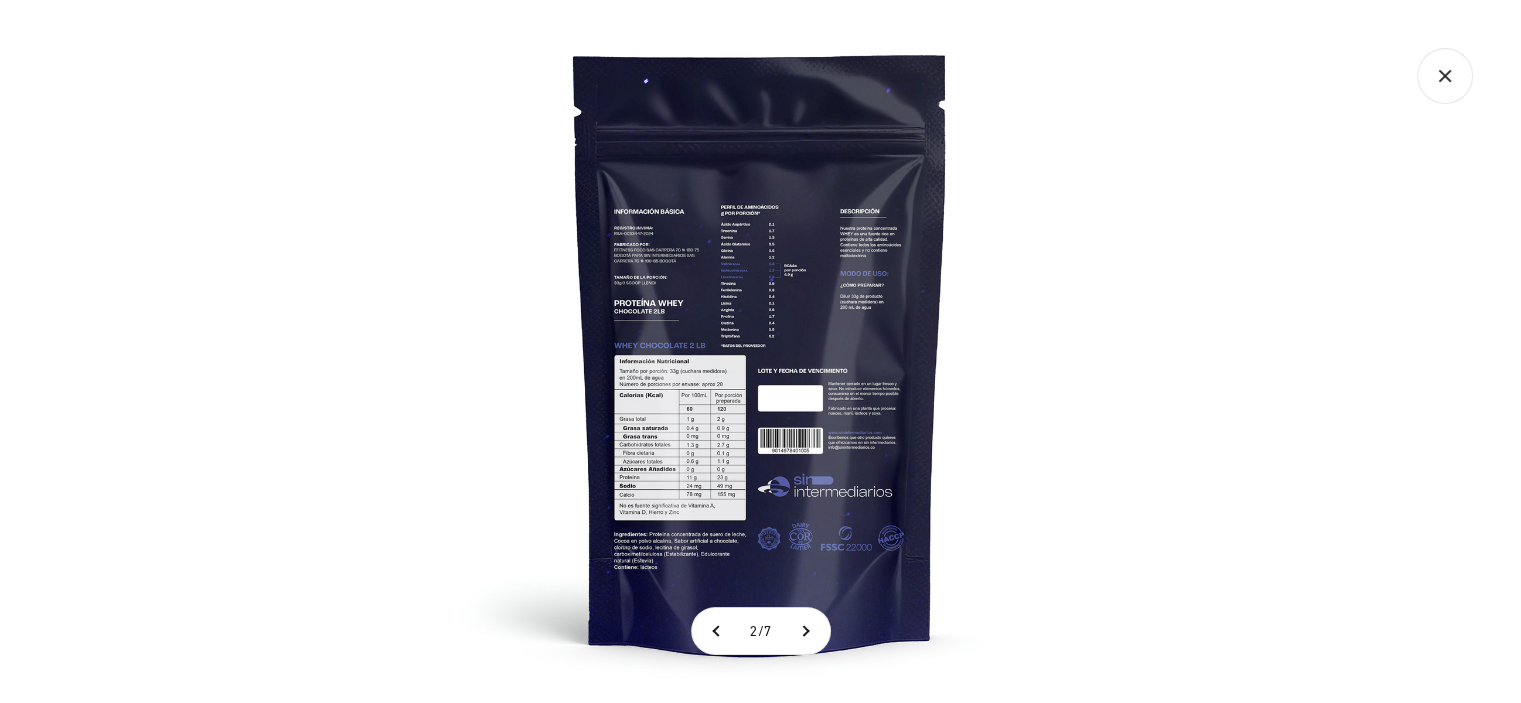 click at bounding box center [760, 351] 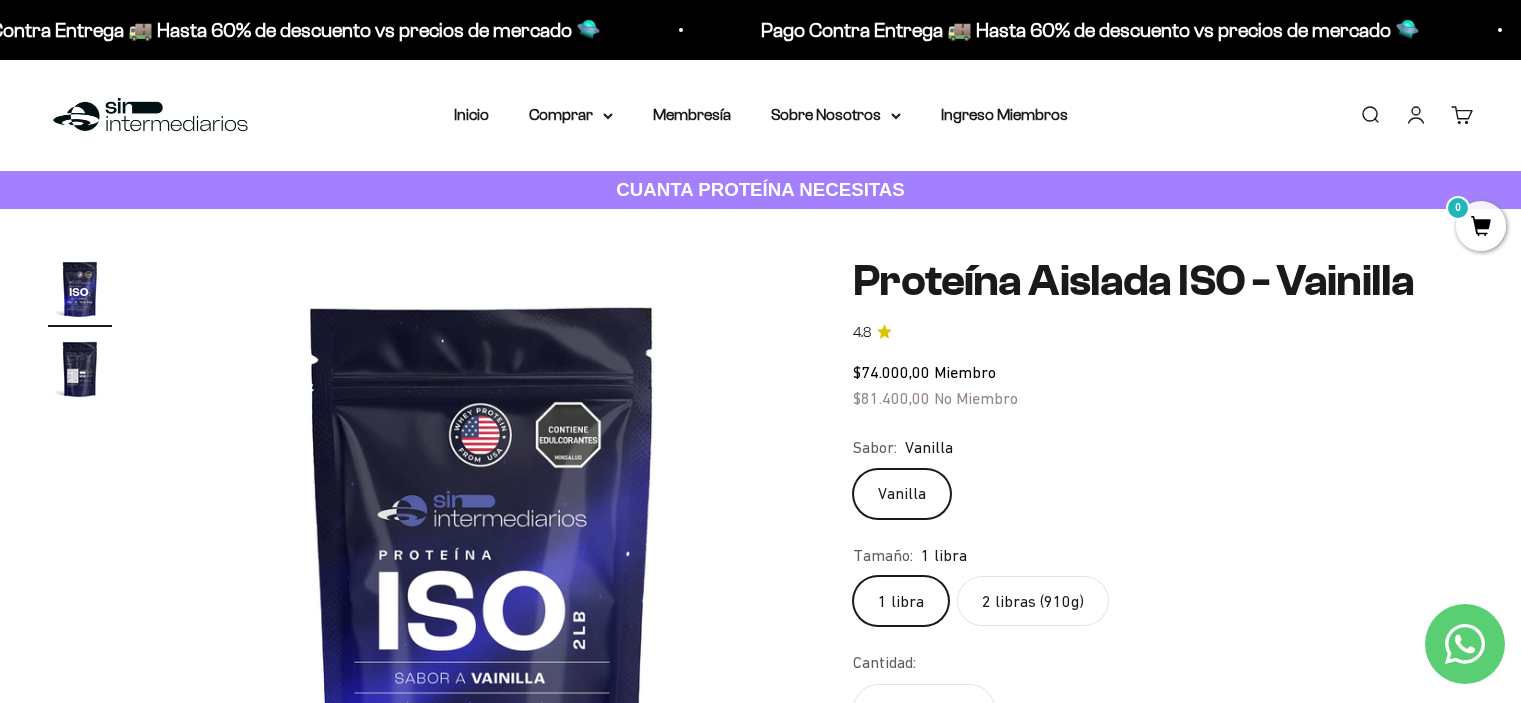 scroll, scrollTop: 0, scrollLeft: 0, axis: both 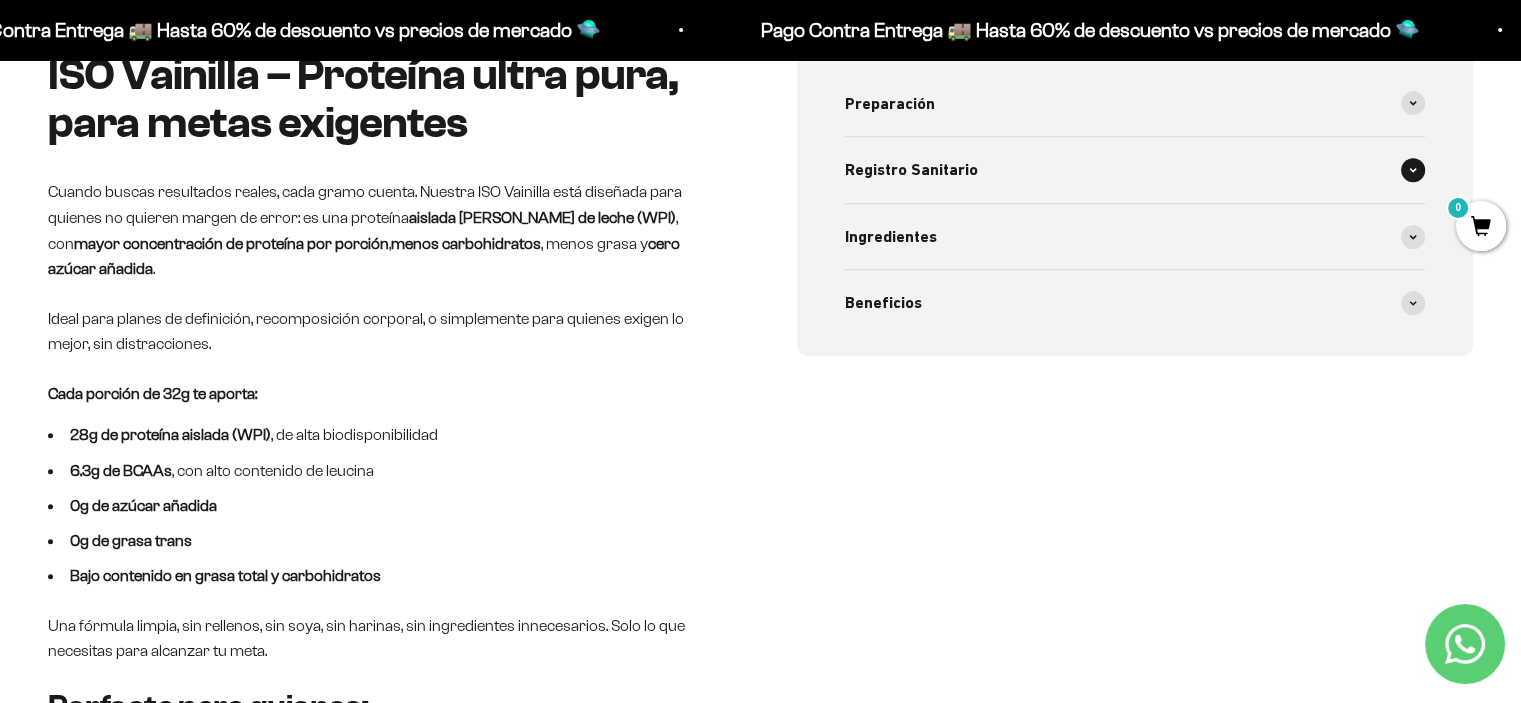 click on "Registro Sanitario" at bounding box center [911, 170] 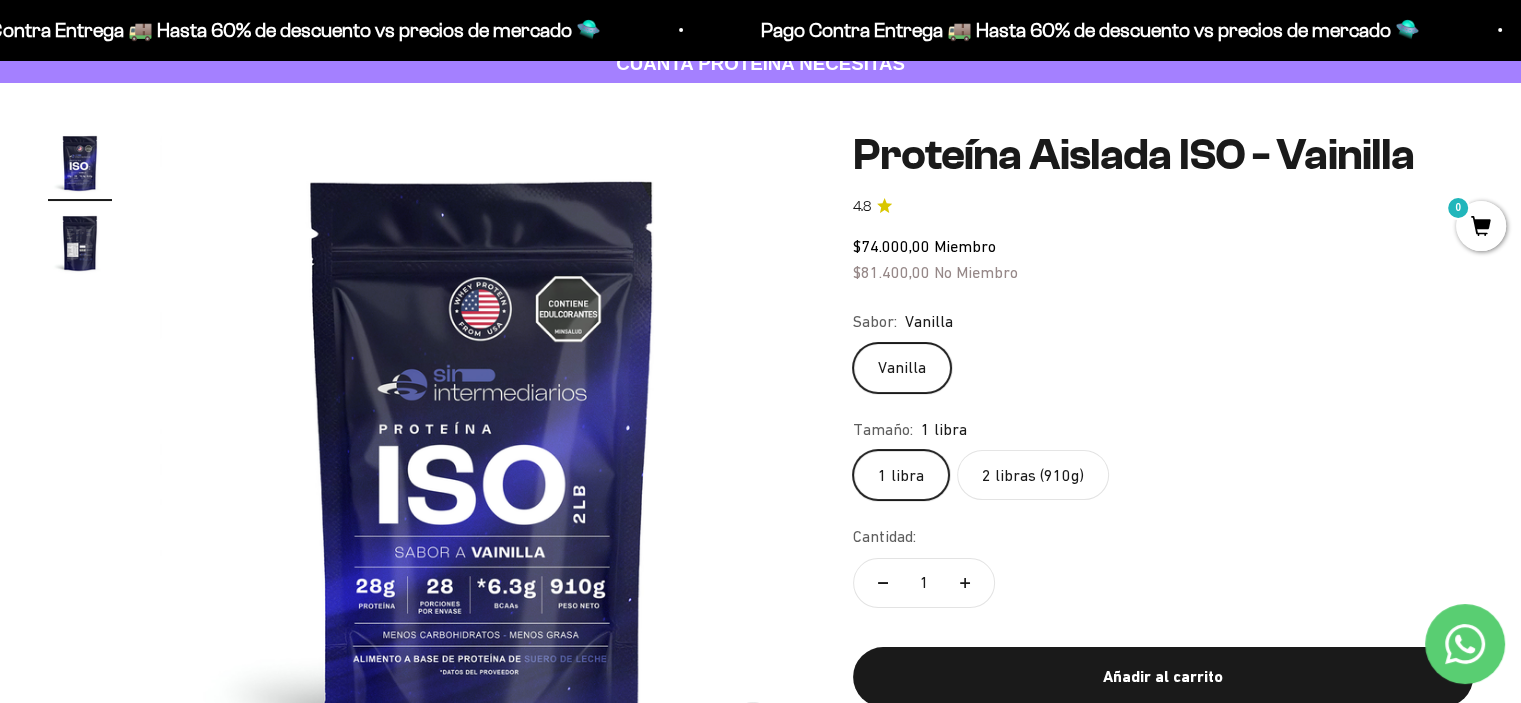 scroll, scrollTop: 100, scrollLeft: 0, axis: vertical 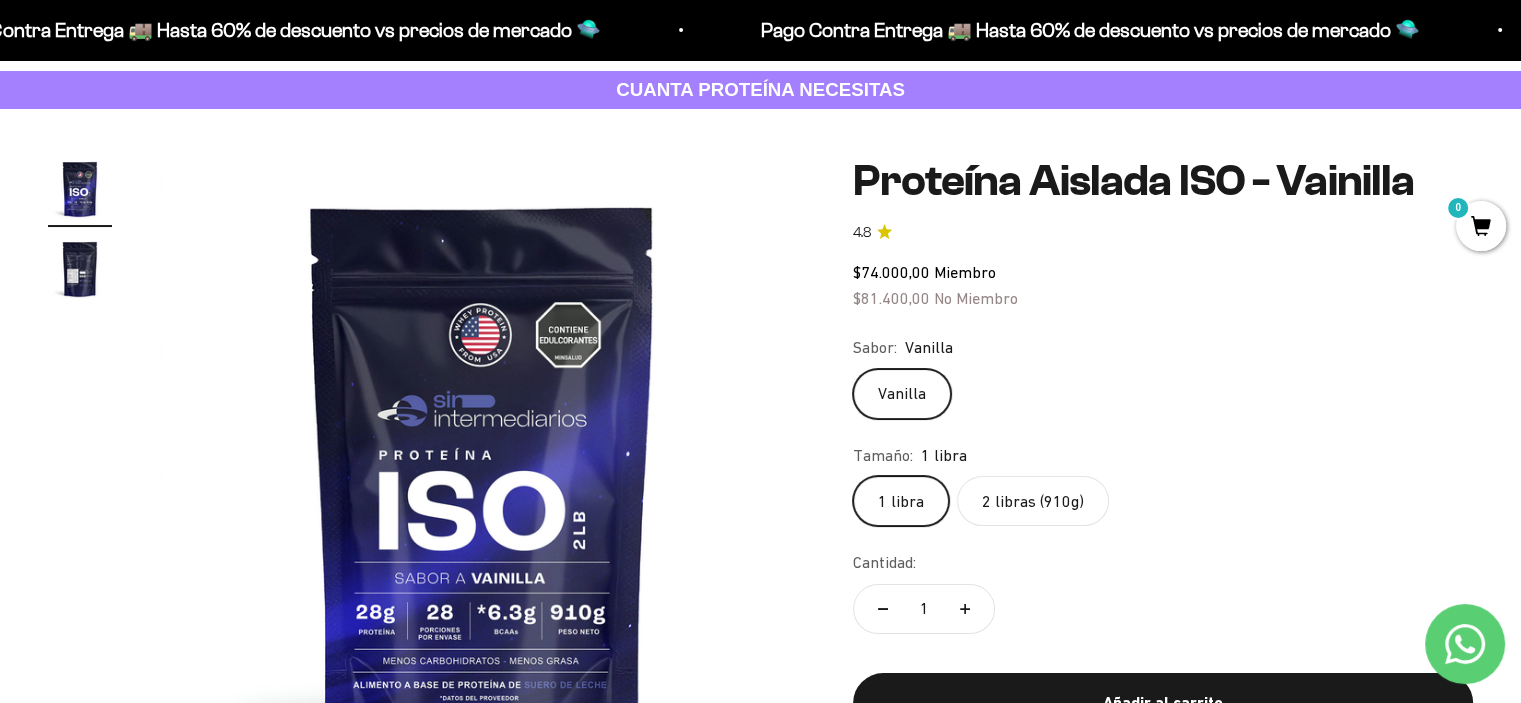 click at bounding box center (80, 269) 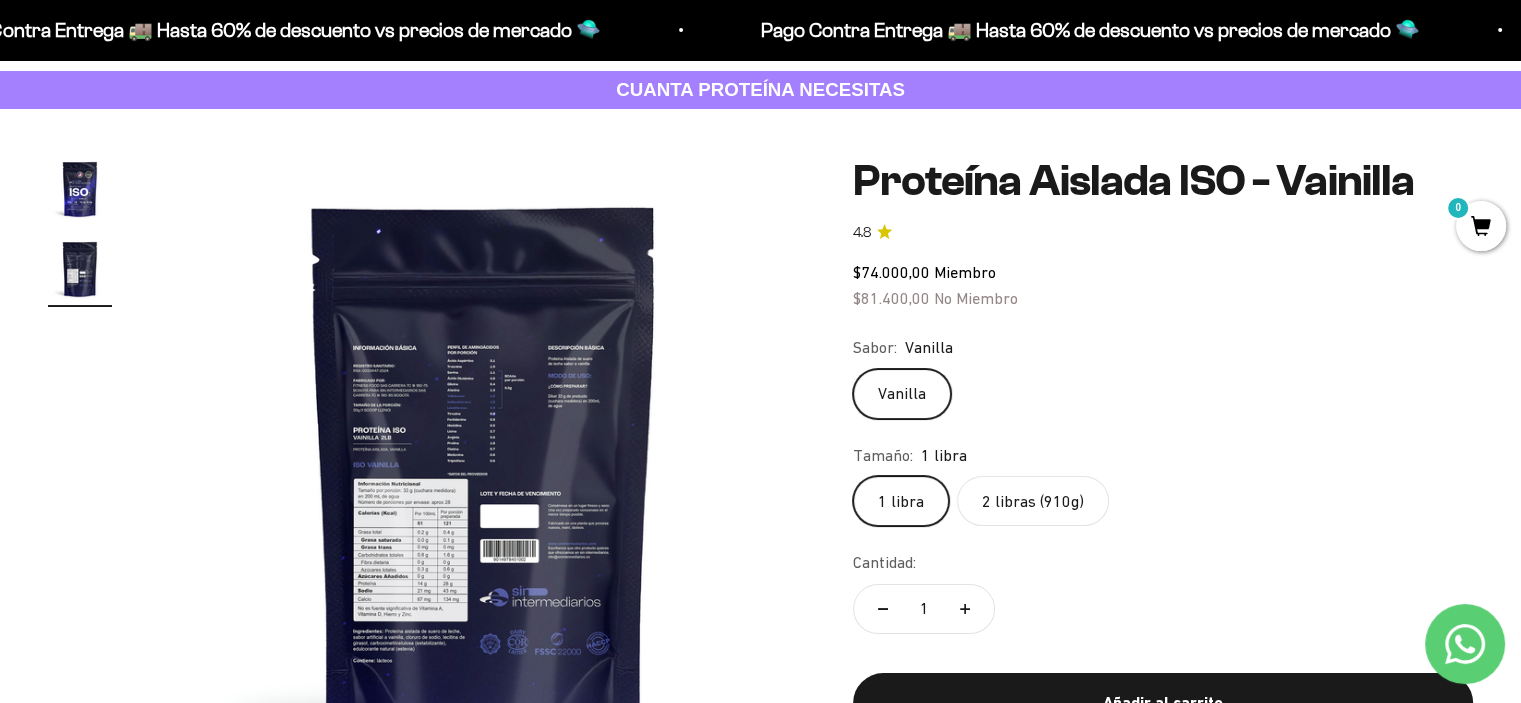 click at bounding box center [483, 479] 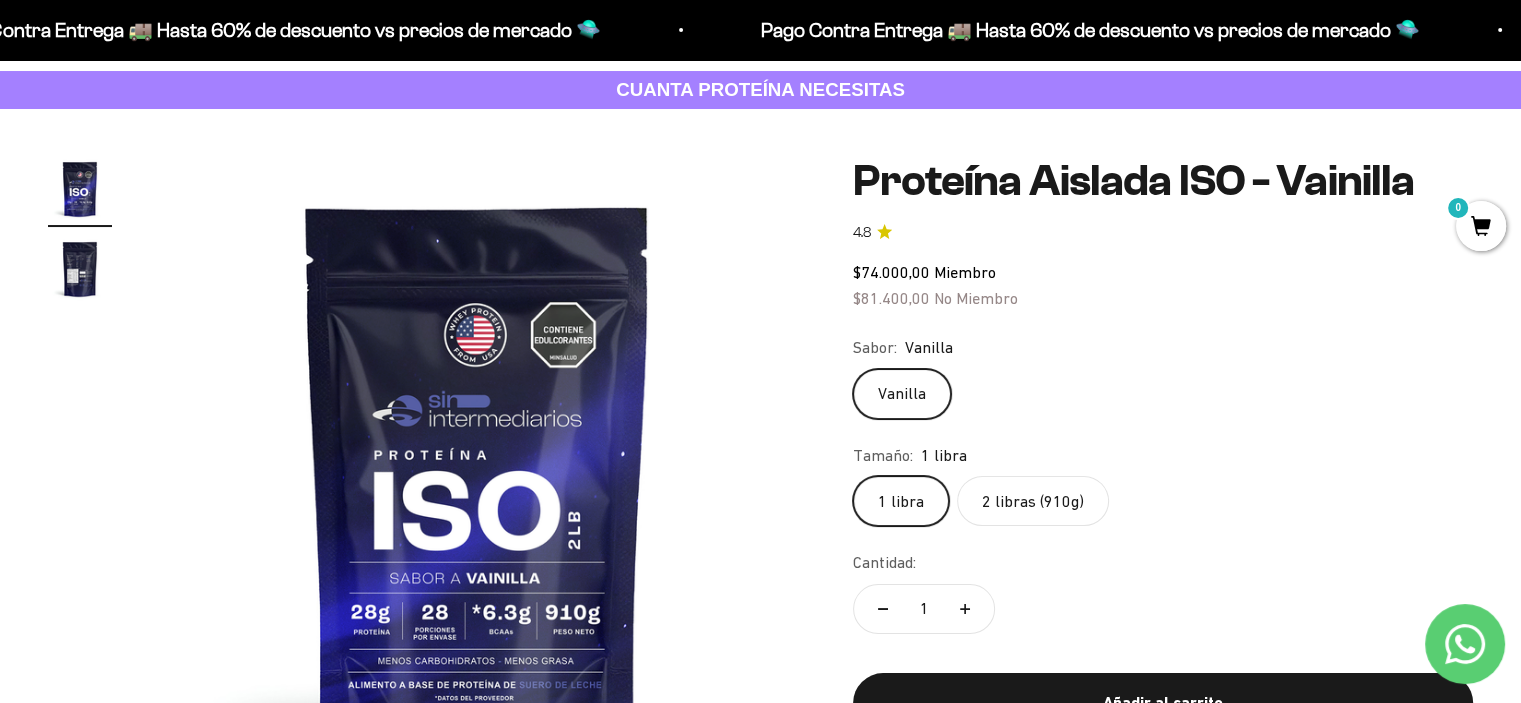 scroll, scrollTop: 0, scrollLeft: 0, axis: both 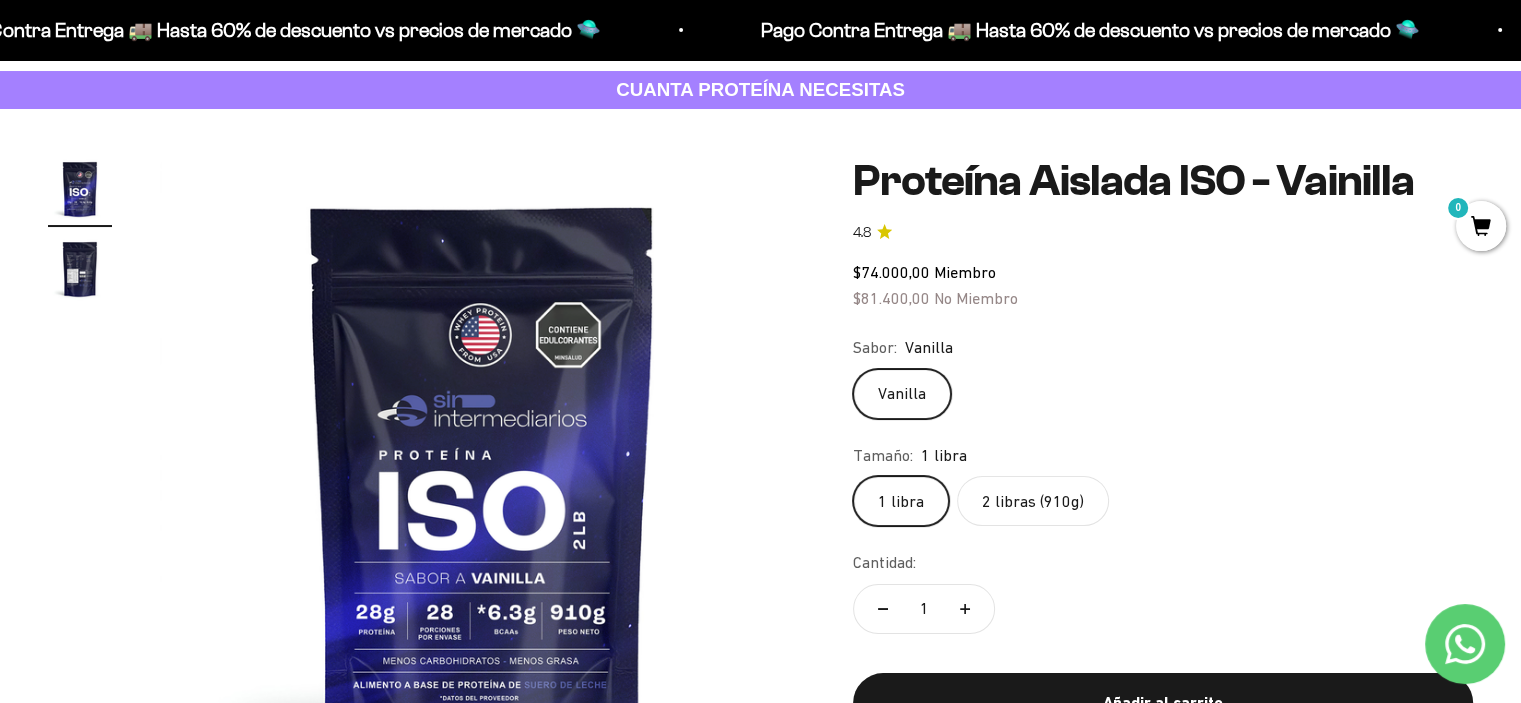 click at bounding box center [80, 269] 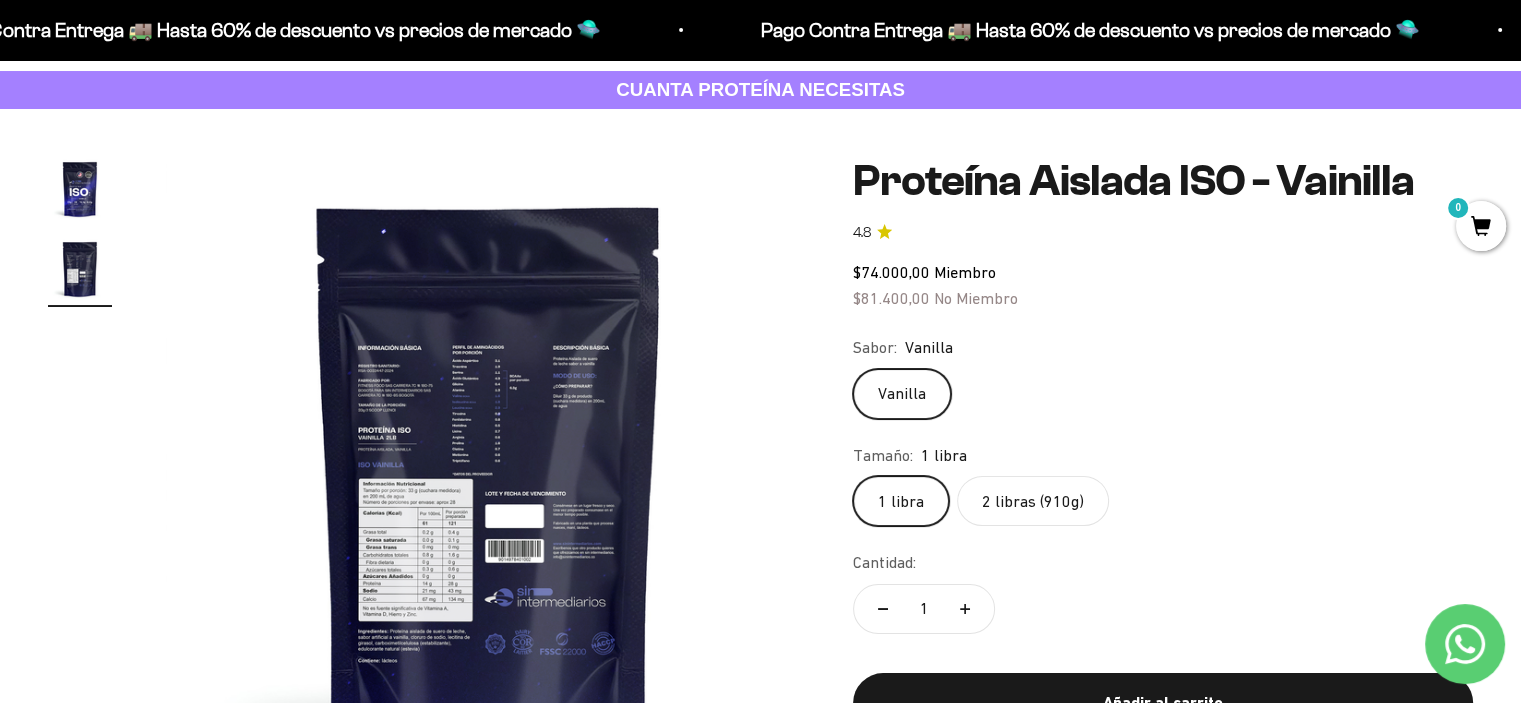 scroll, scrollTop: 0, scrollLeft: 668, axis: horizontal 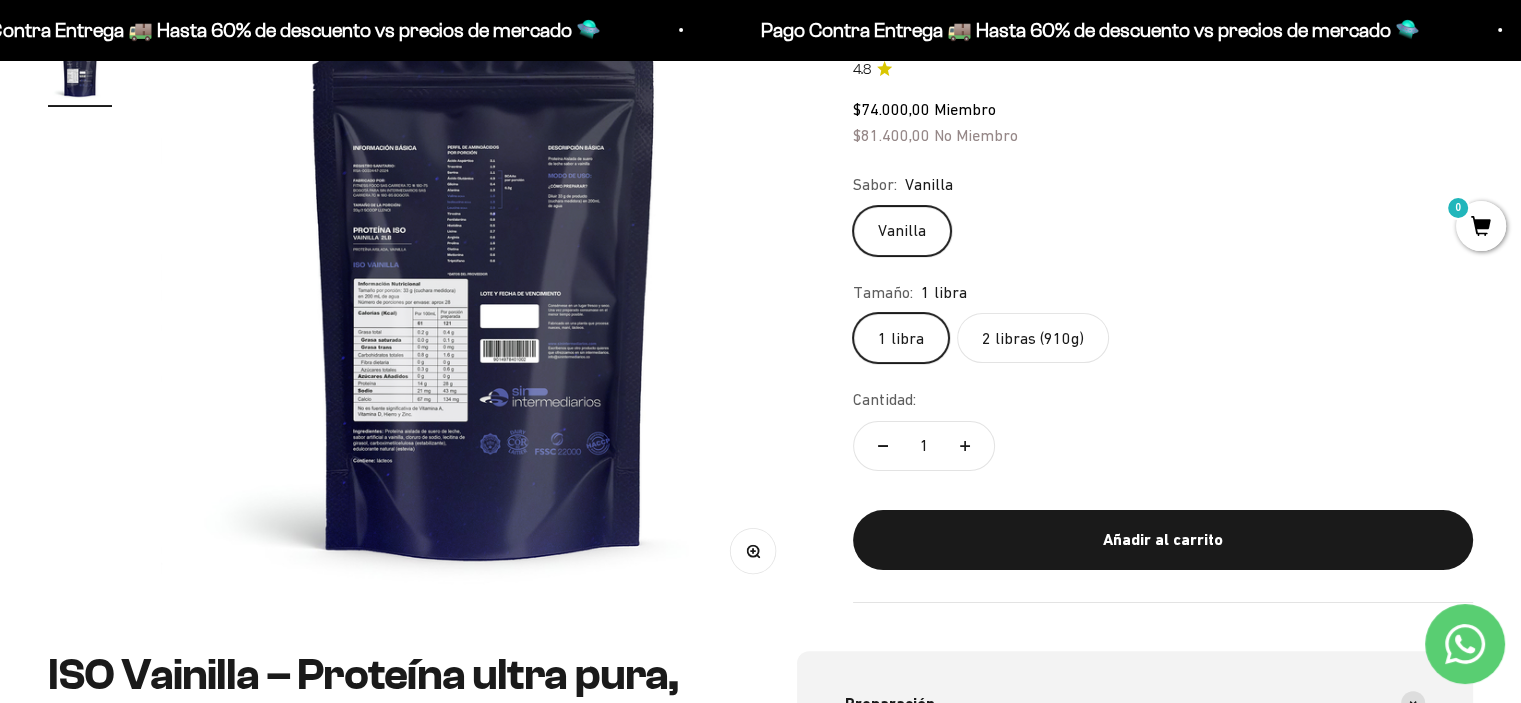 click on "Zoom" at bounding box center (753, 550) 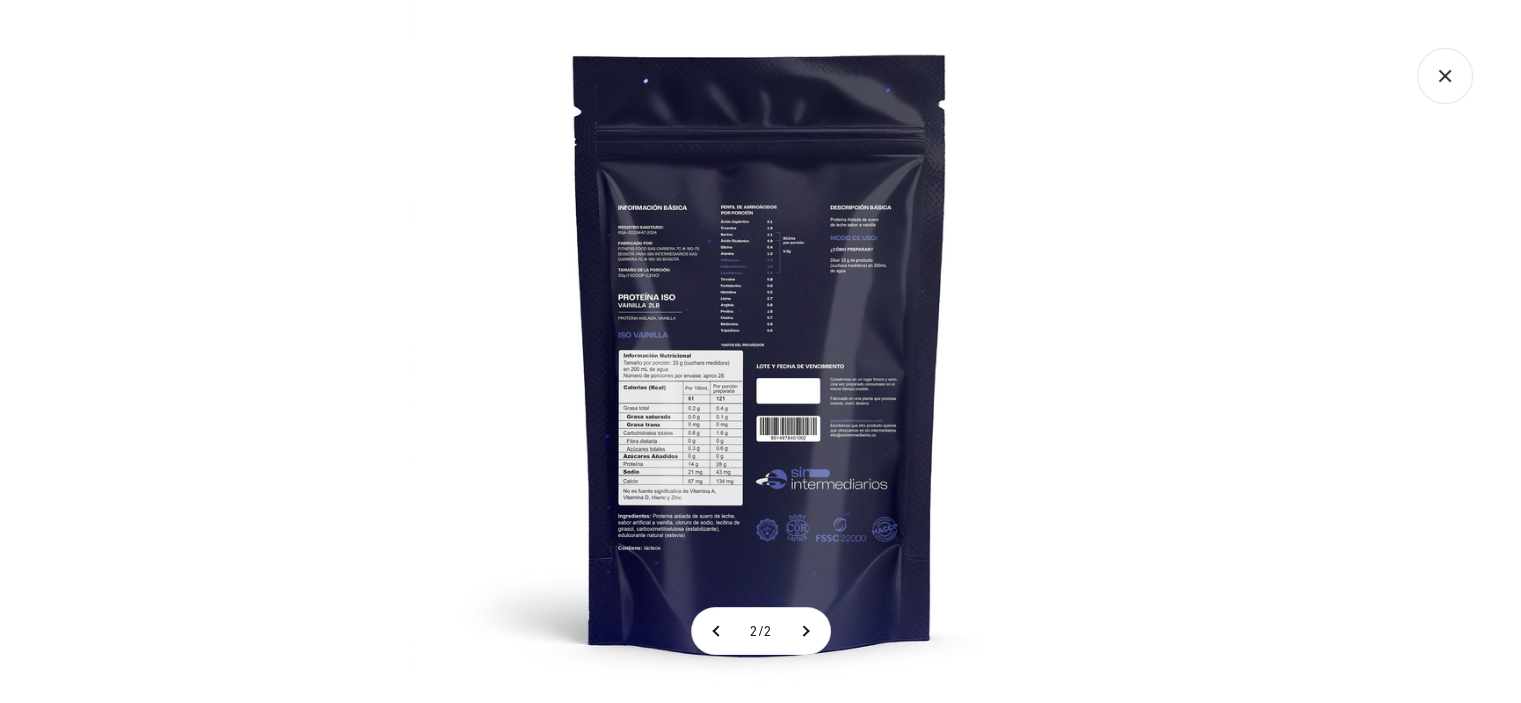 click at bounding box center [760, 351] 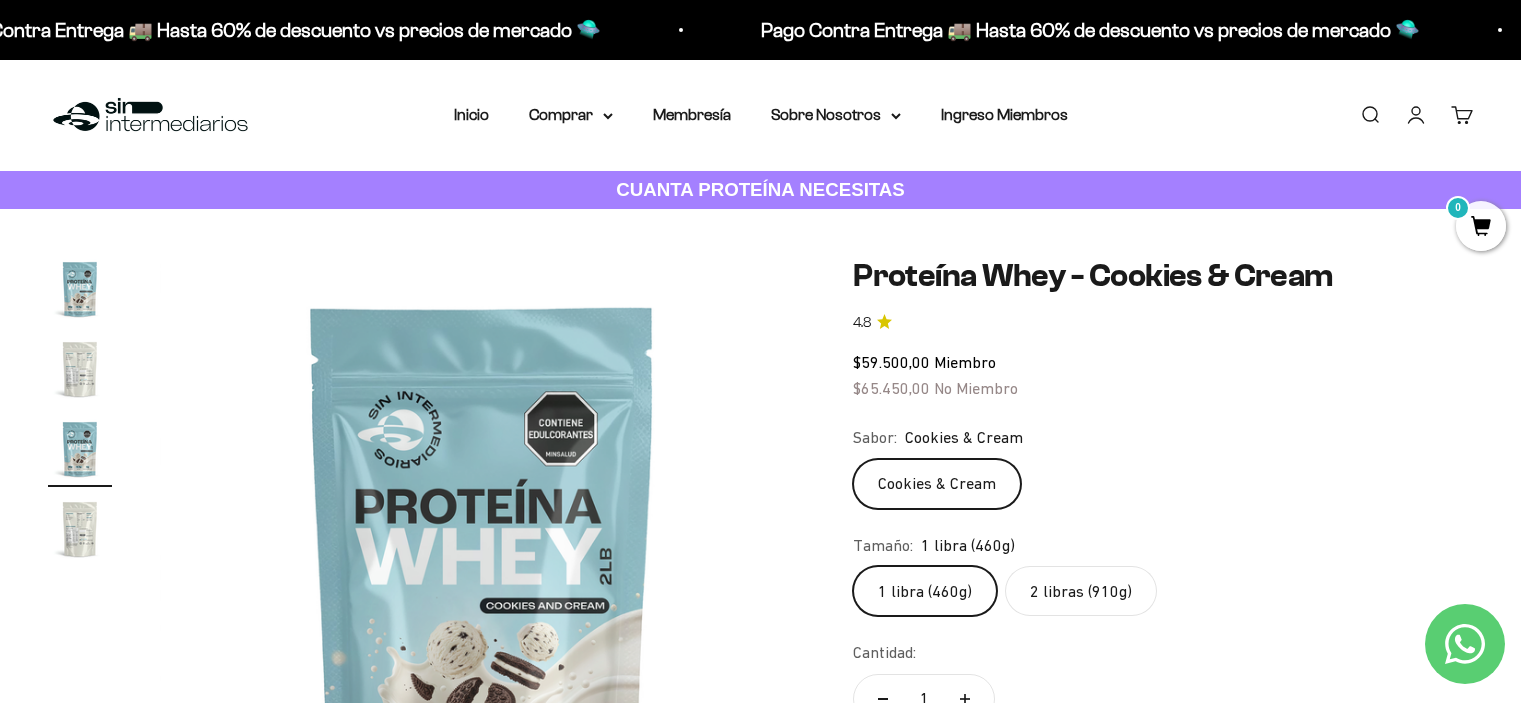 scroll, scrollTop: 0, scrollLeft: 0, axis: both 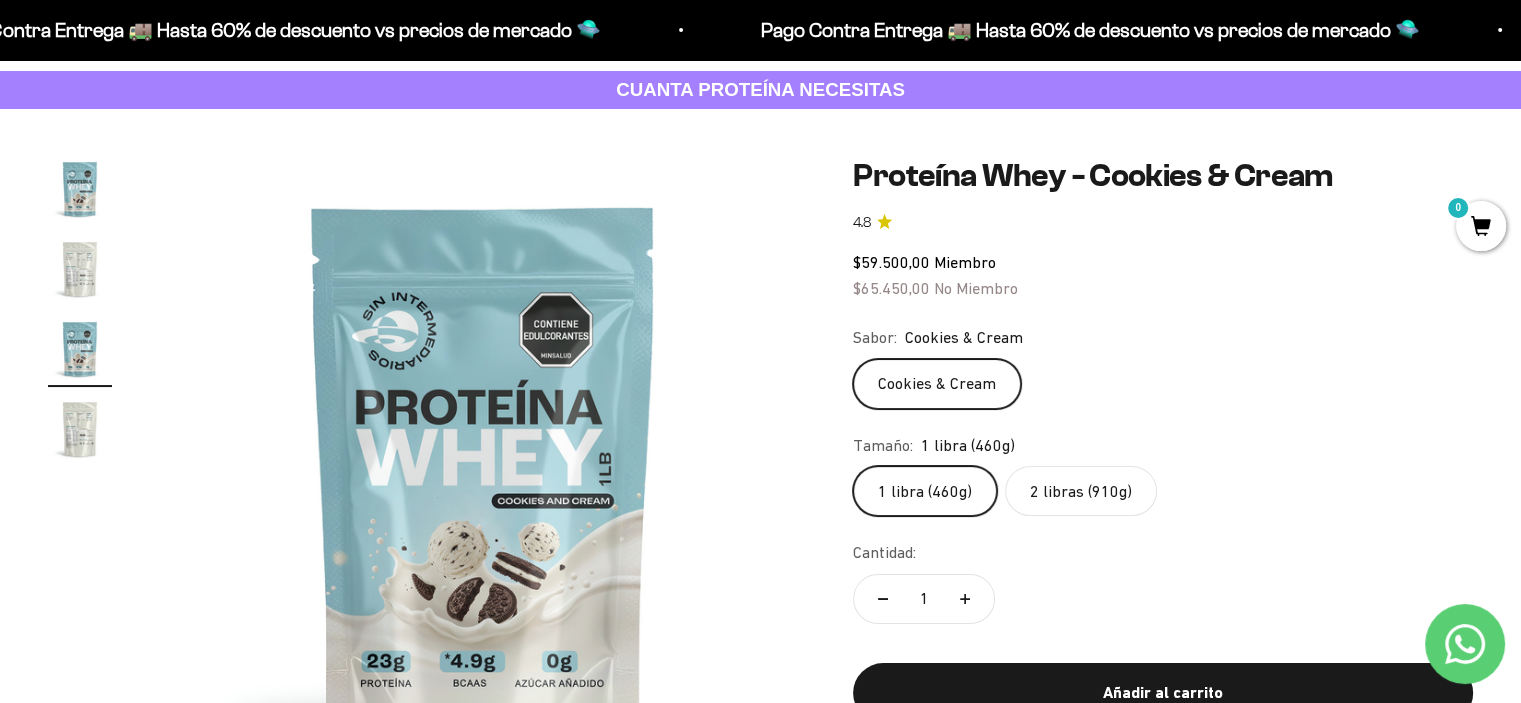 click at bounding box center (80, 269) 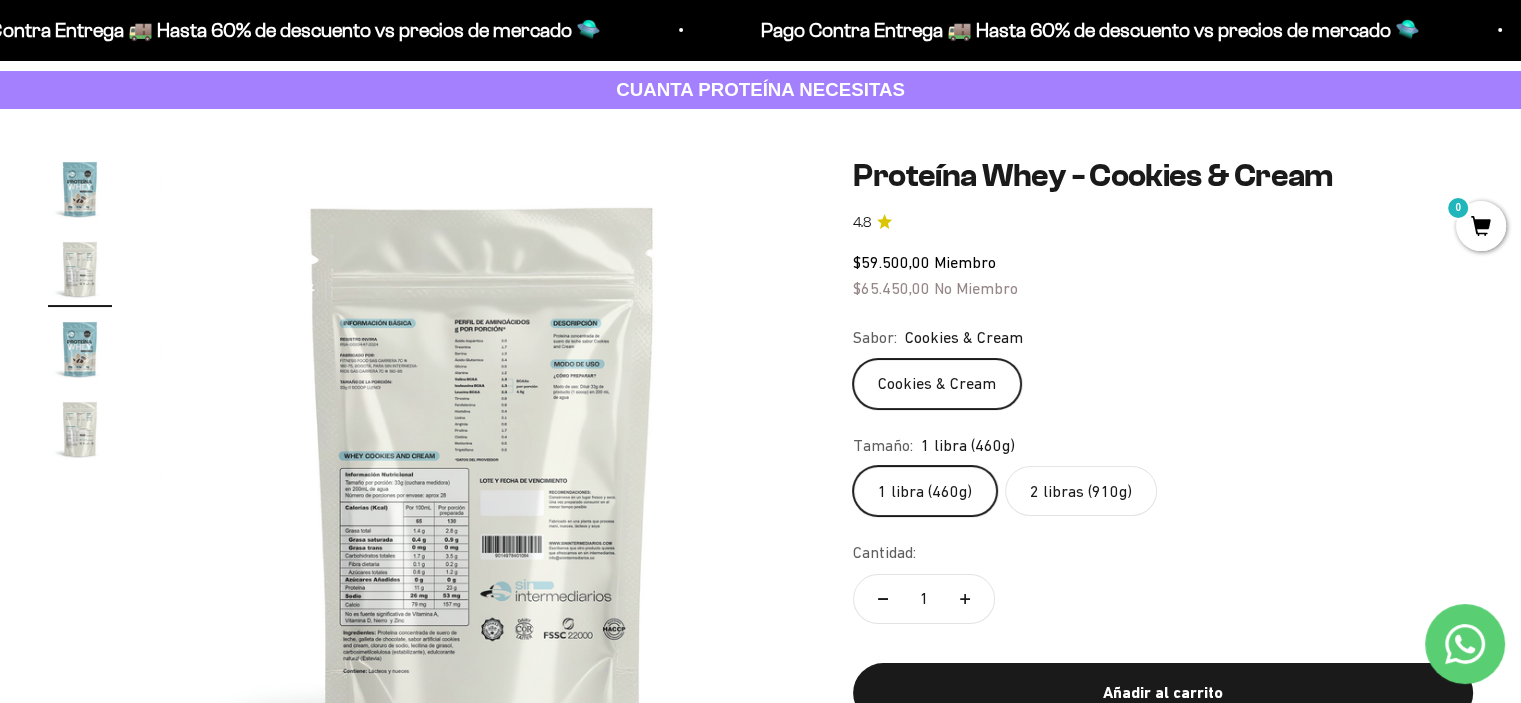 drag, startPoint x: 409, startPoint y: 396, endPoint x: 423, endPoint y: 399, distance: 14.3178215 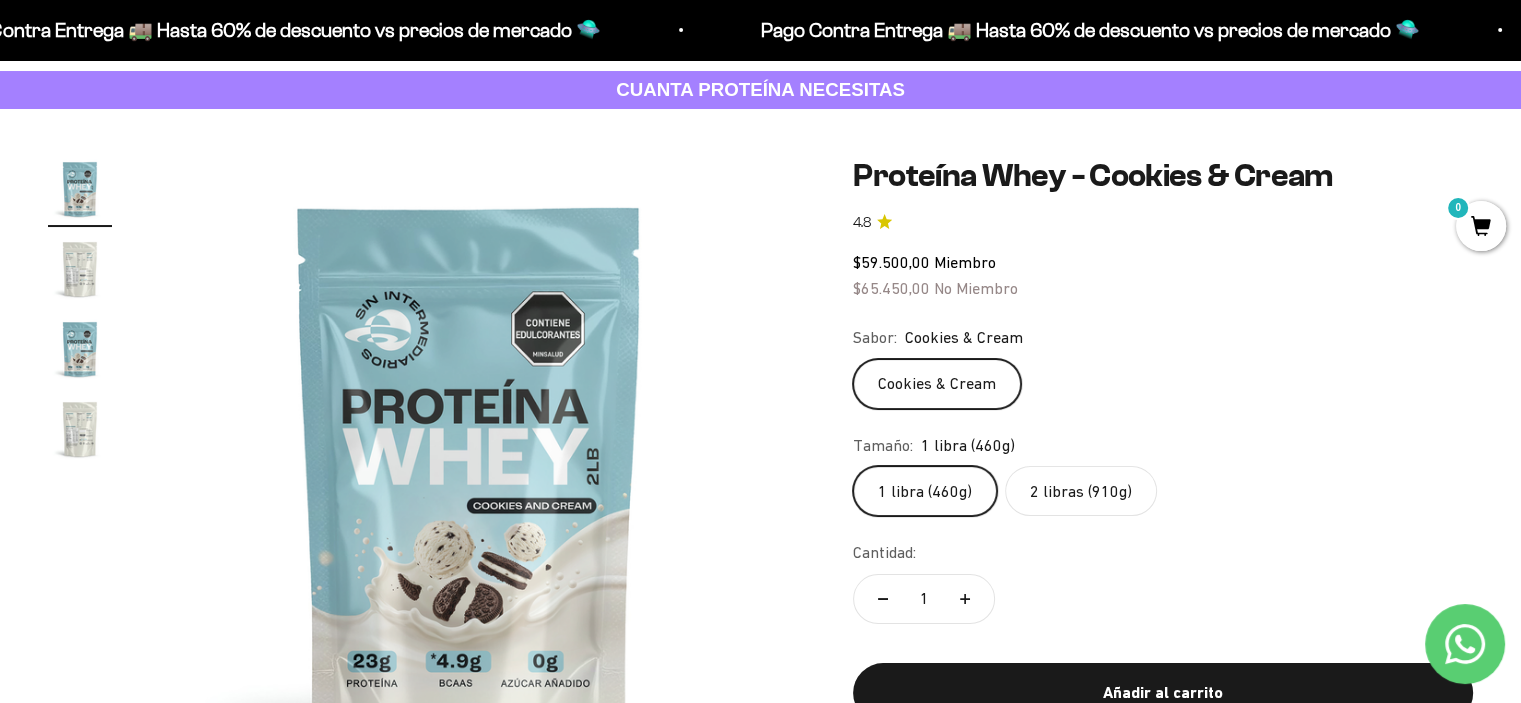 scroll, scrollTop: 0, scrollLeft: 0, axis: both 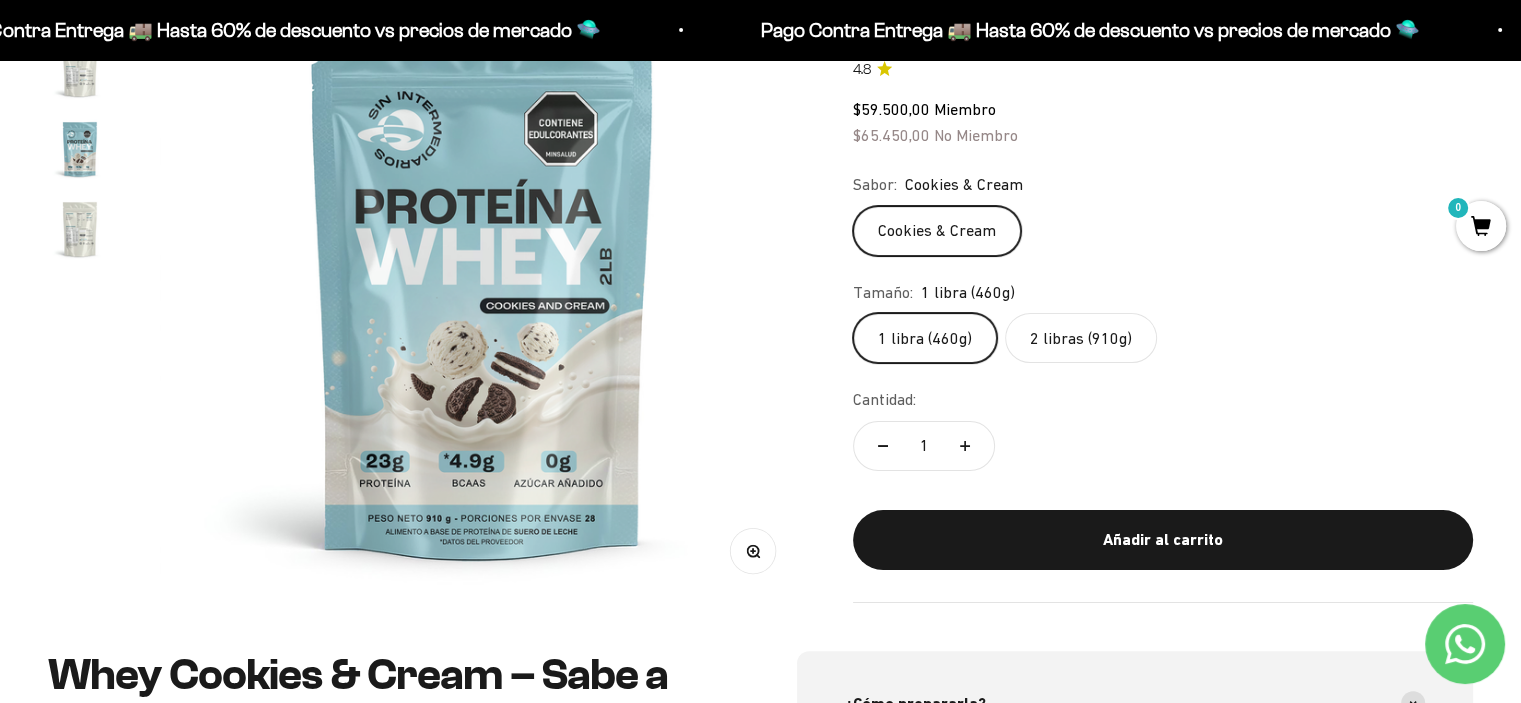 click at bounding box center [80, 229] 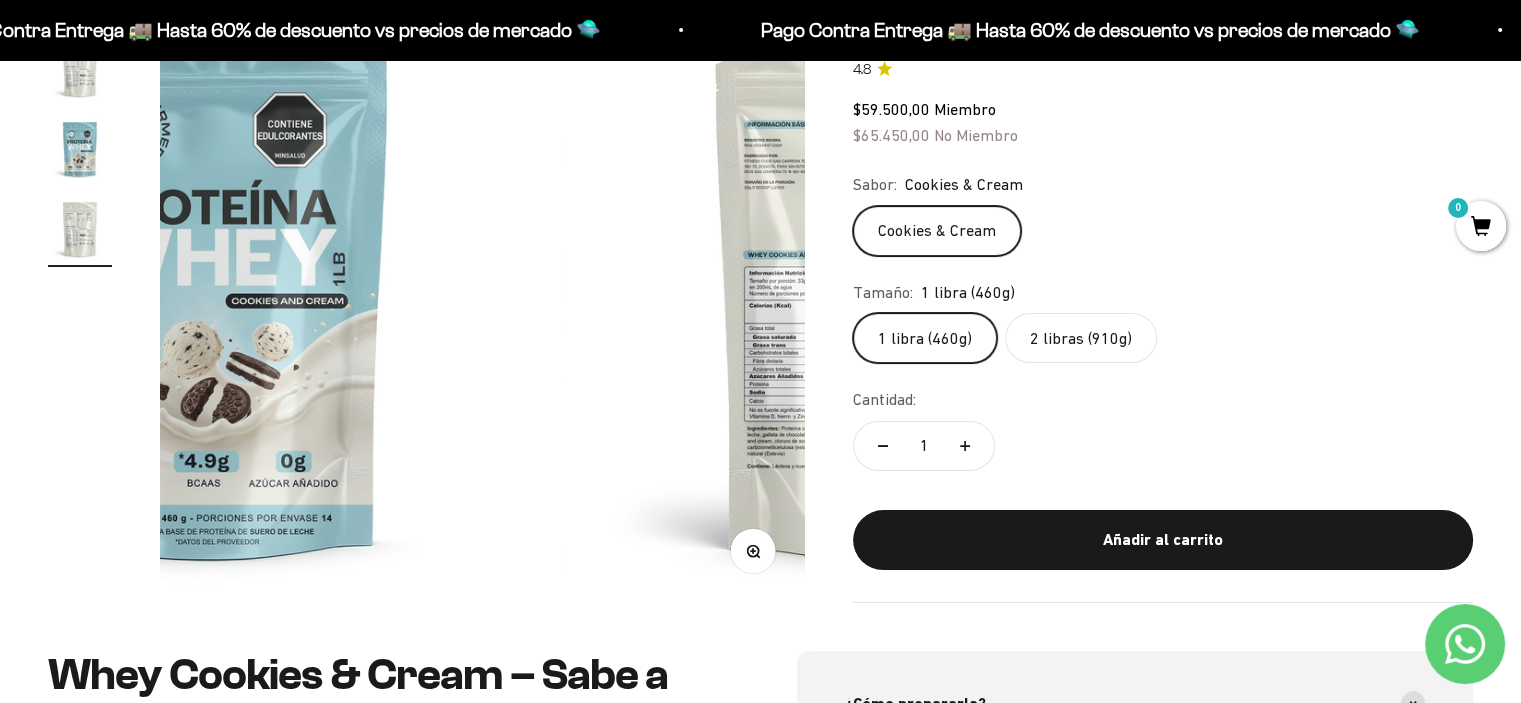 scroll, scrollTop: 0, scrollLeft: 2004, axis: horizontal 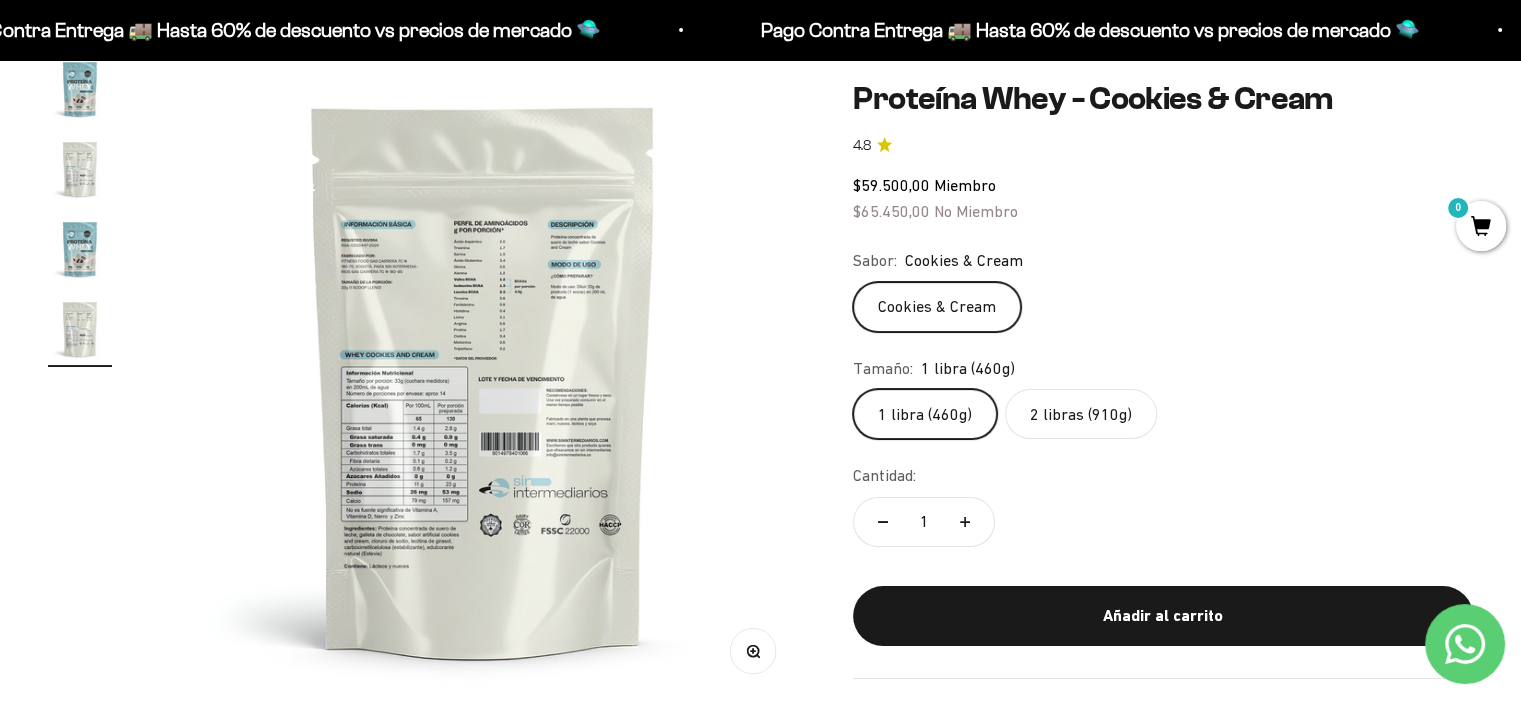 click on "Zoom" at bounding box center [753, 650] 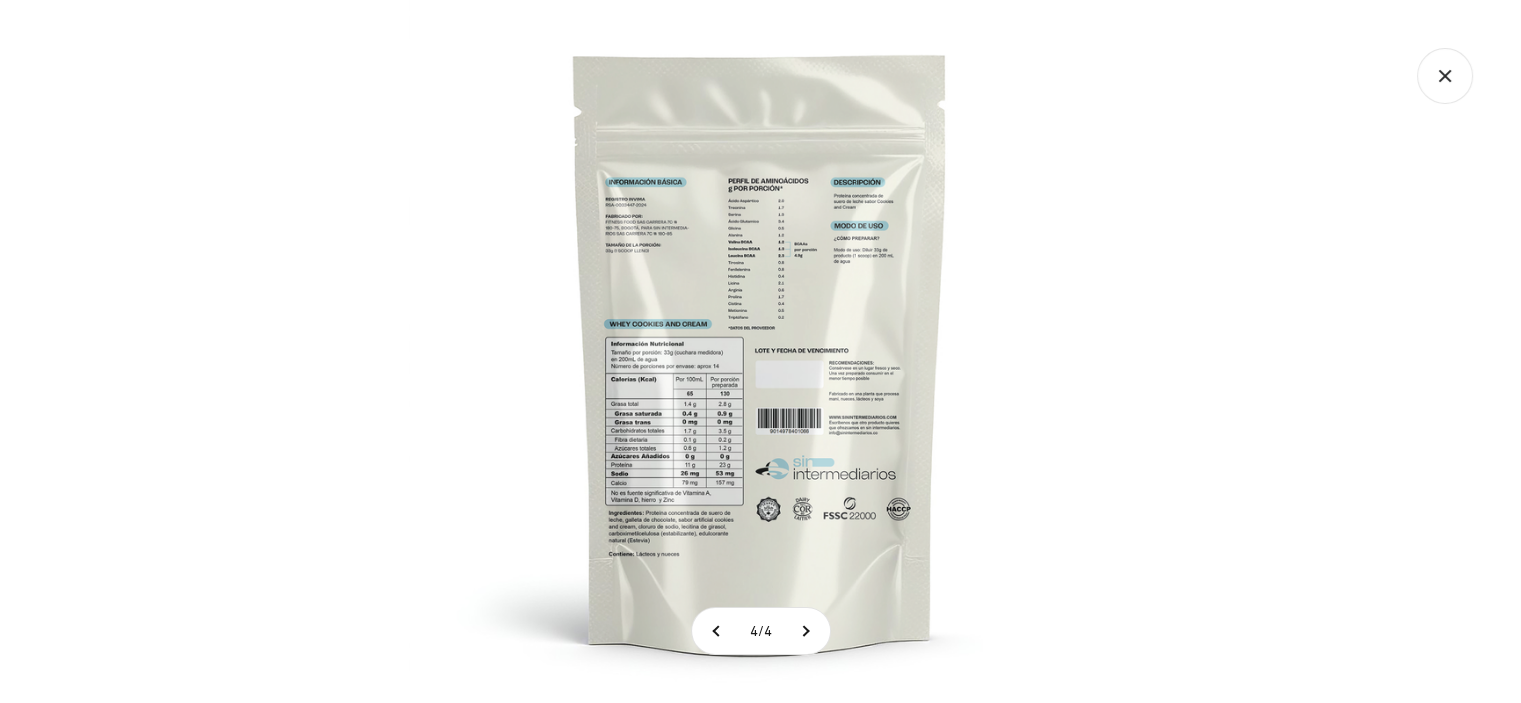 click at bounding box center (760, 351) 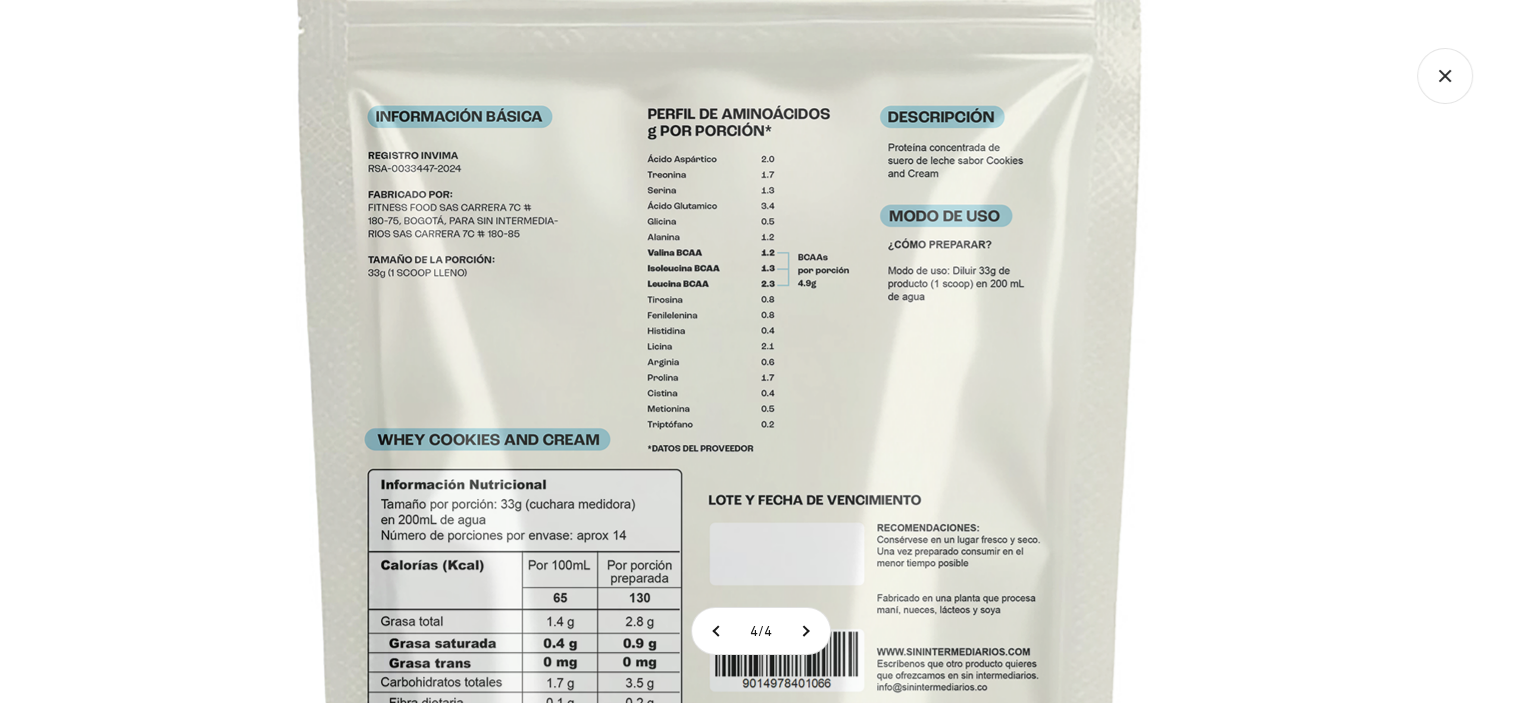 click 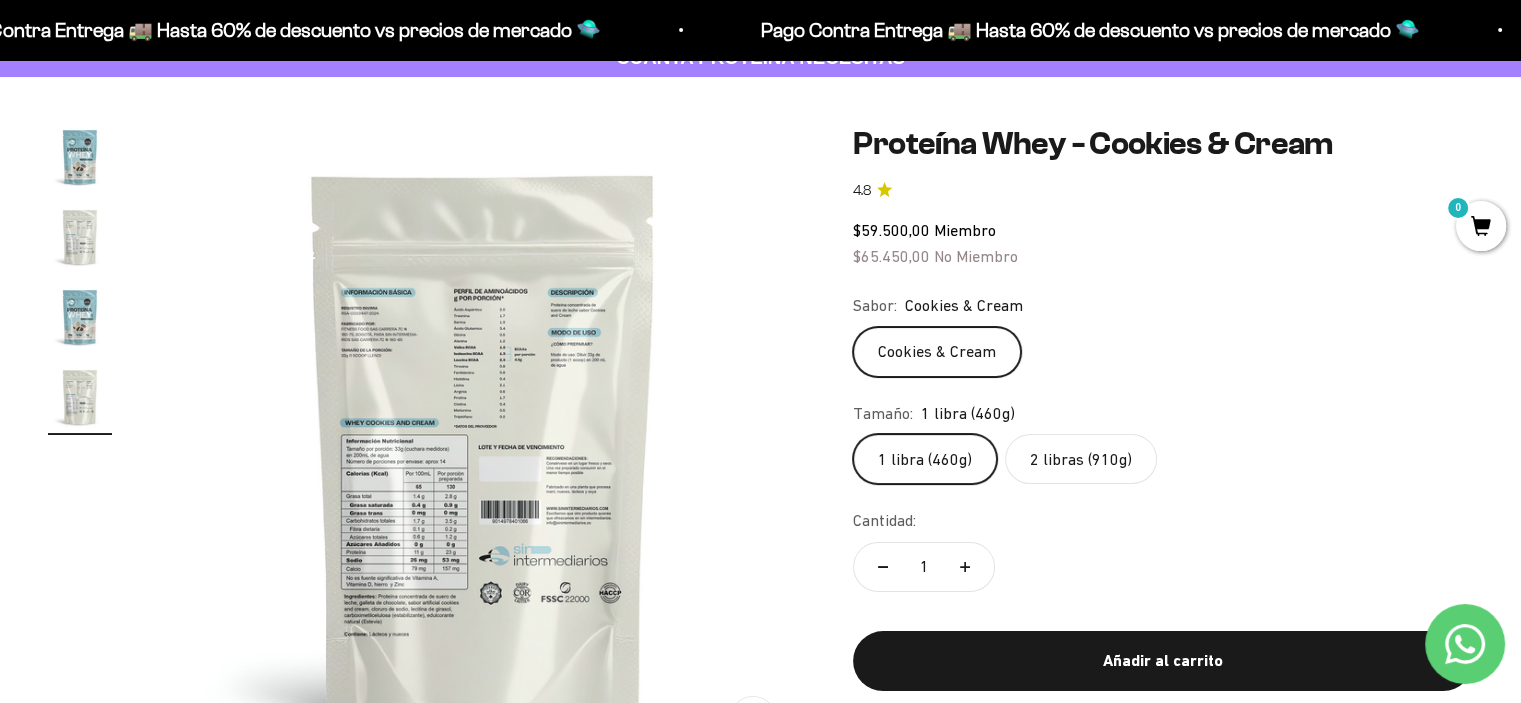 scroll, scrollTop: 0, scrollLeft: 0, axis: both 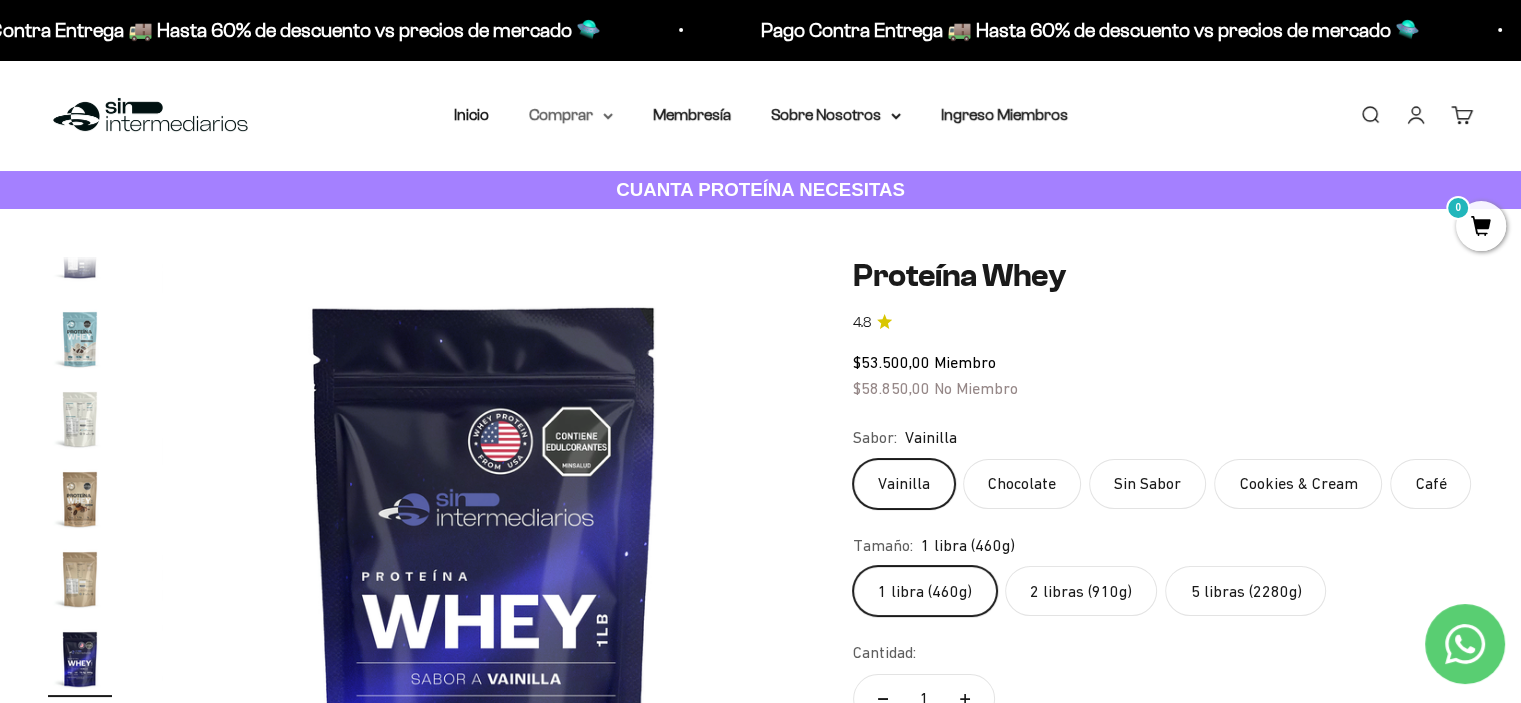 click on "Comprar" at bounding box center [571, 115] 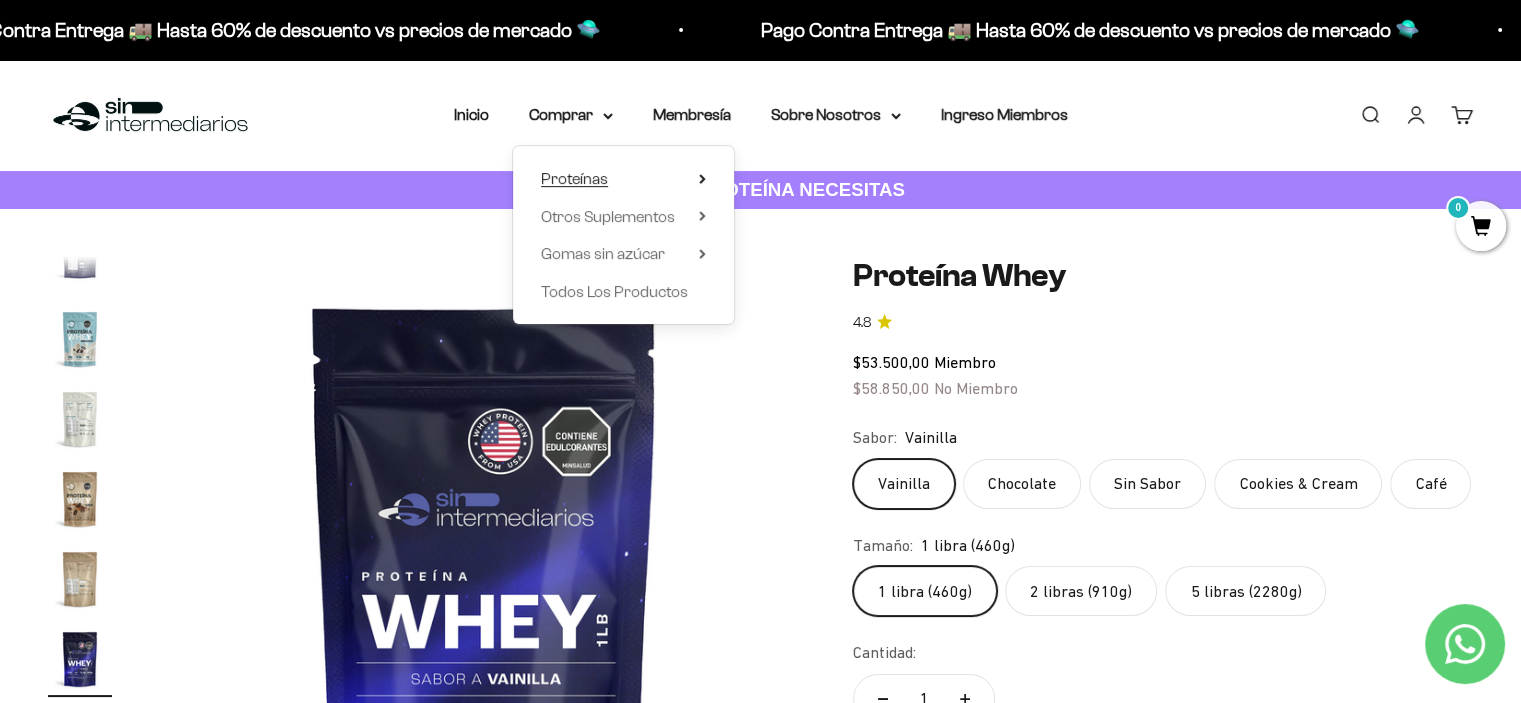 click on "Proteínas" at bounding box center (574, 178) 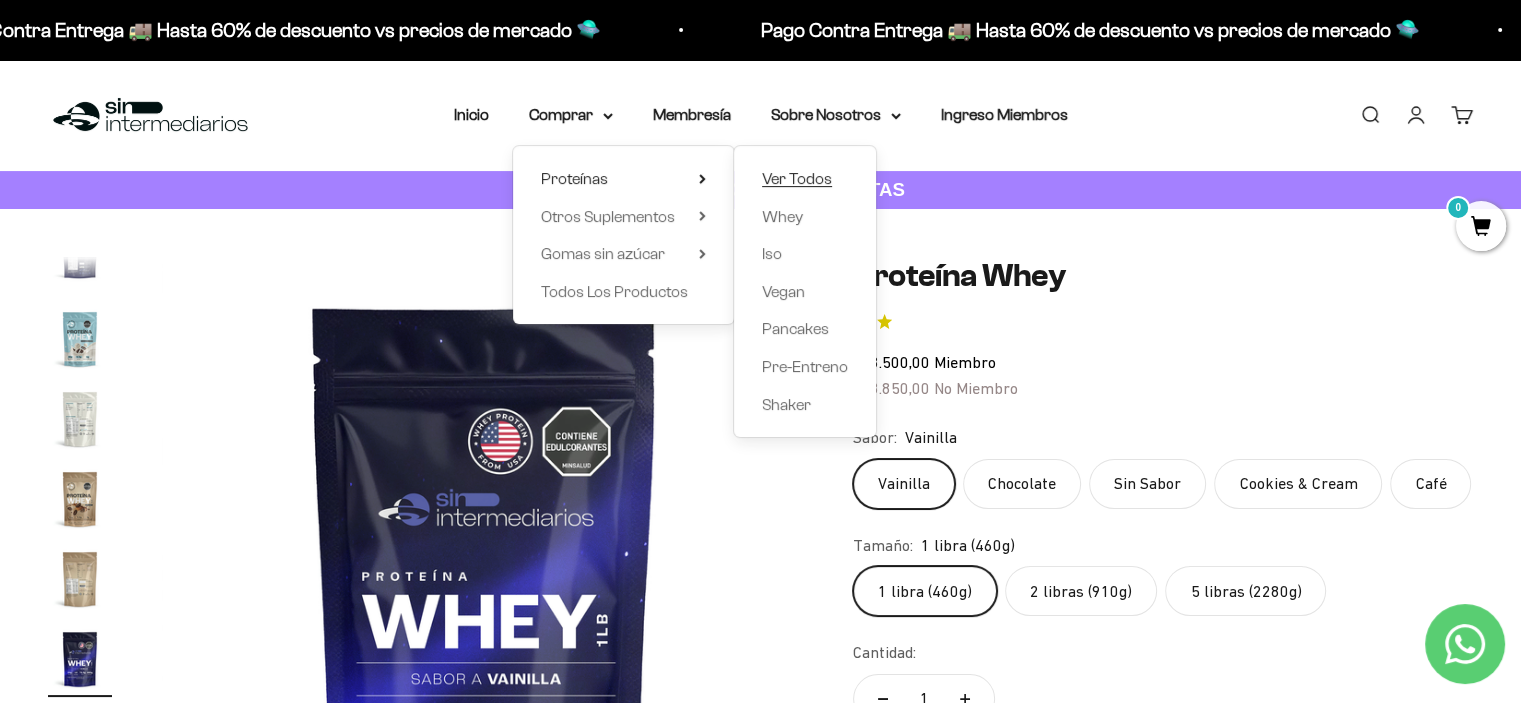 click on "Ver Todos" at bounding box center [797, 178] 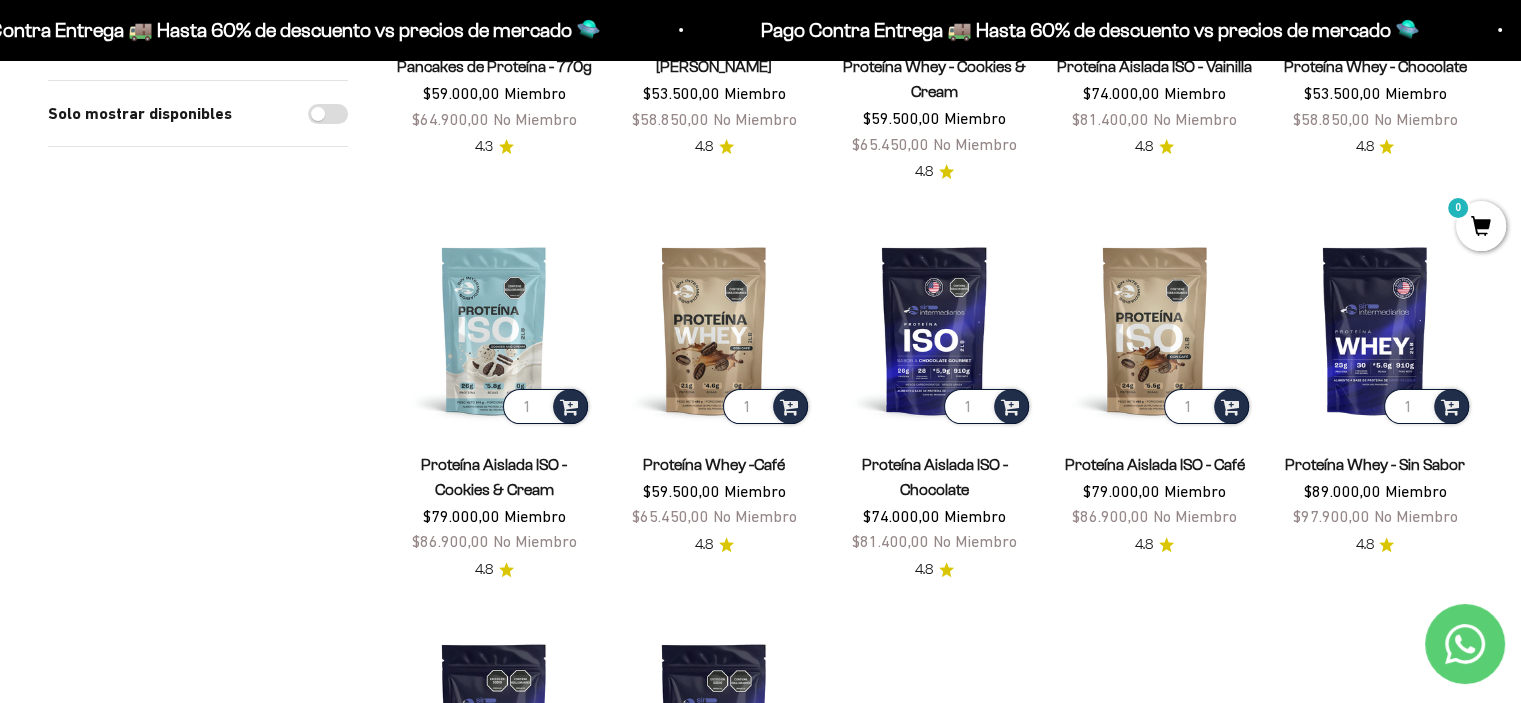 scroll, scrollTop: 500, scrollLeft: 0, axis: vertical 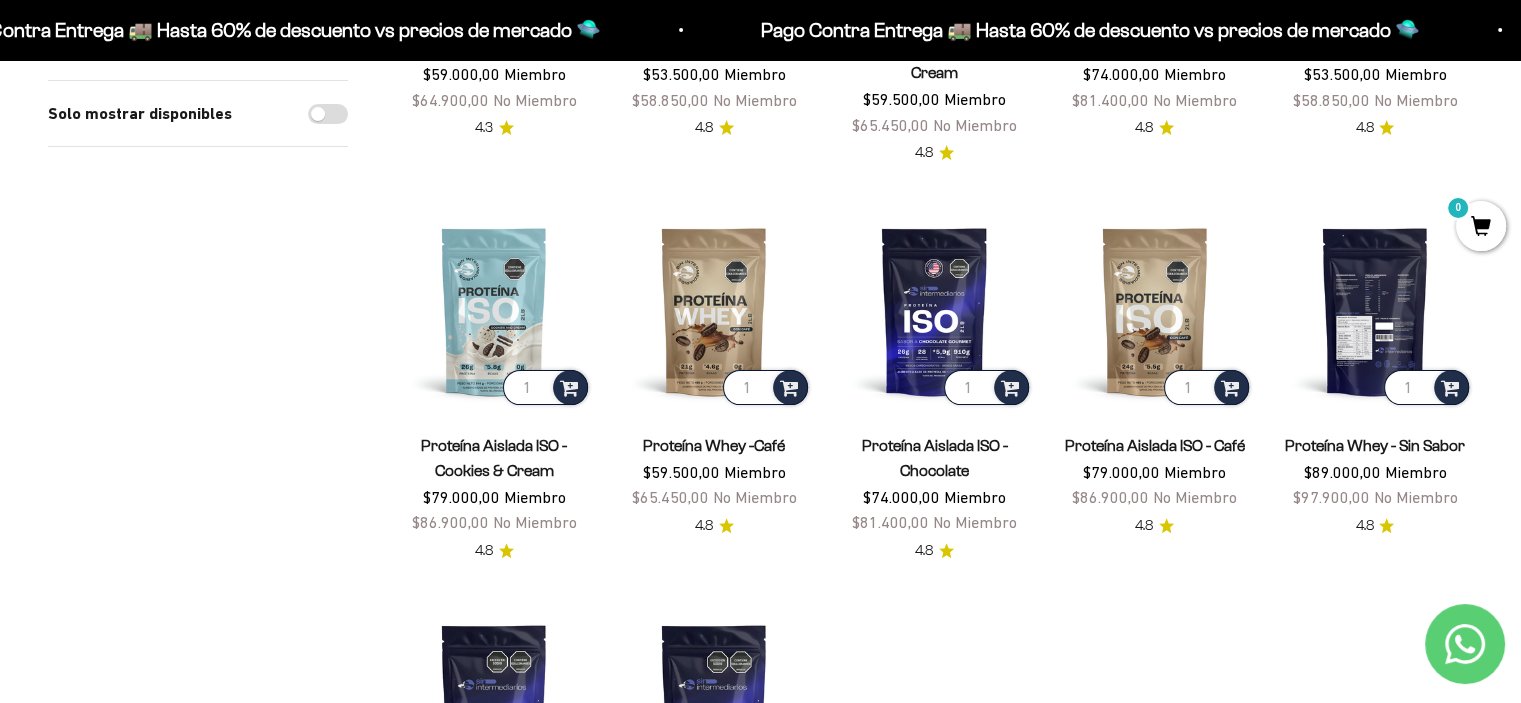 click at bounding box center (1375, 311) 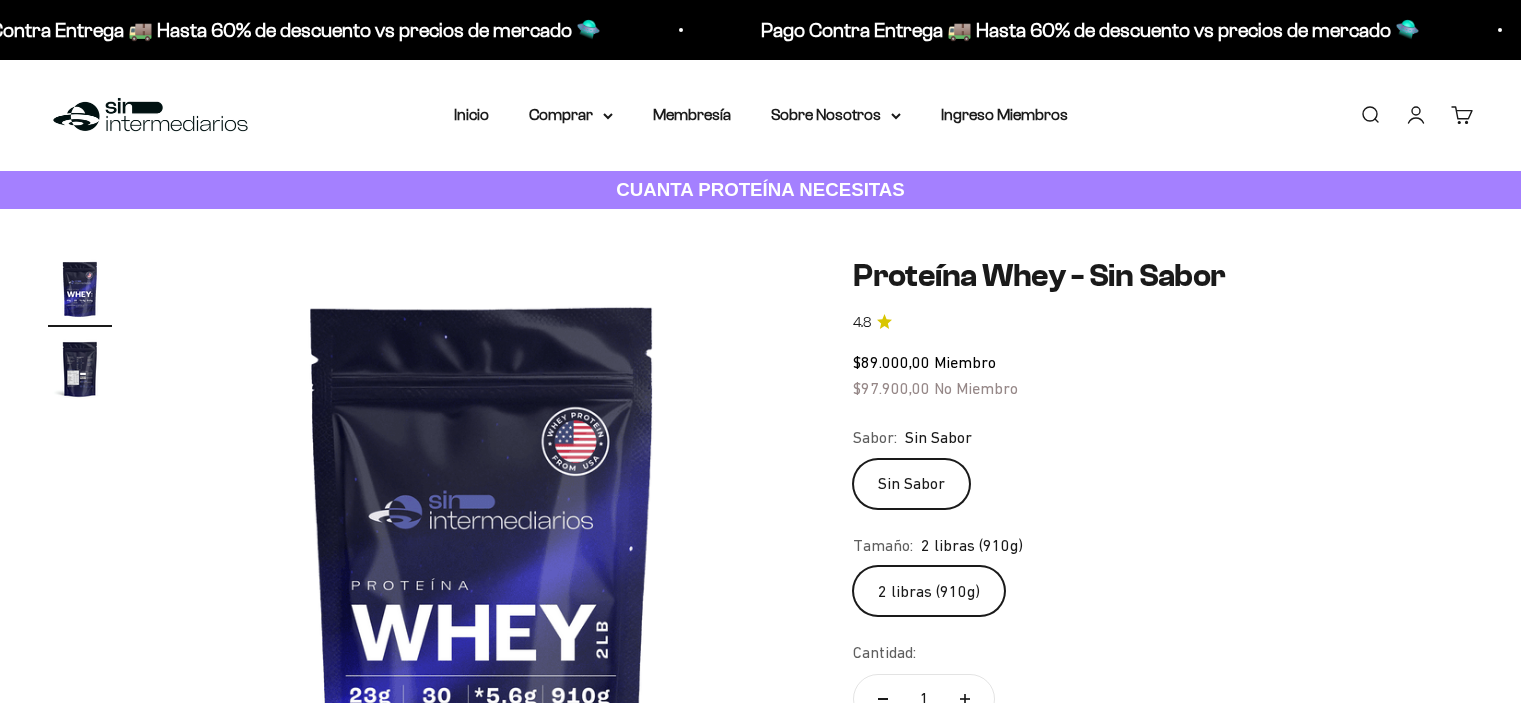 scroll, scrollTop: 0, scrollLeft: 0, axis: both 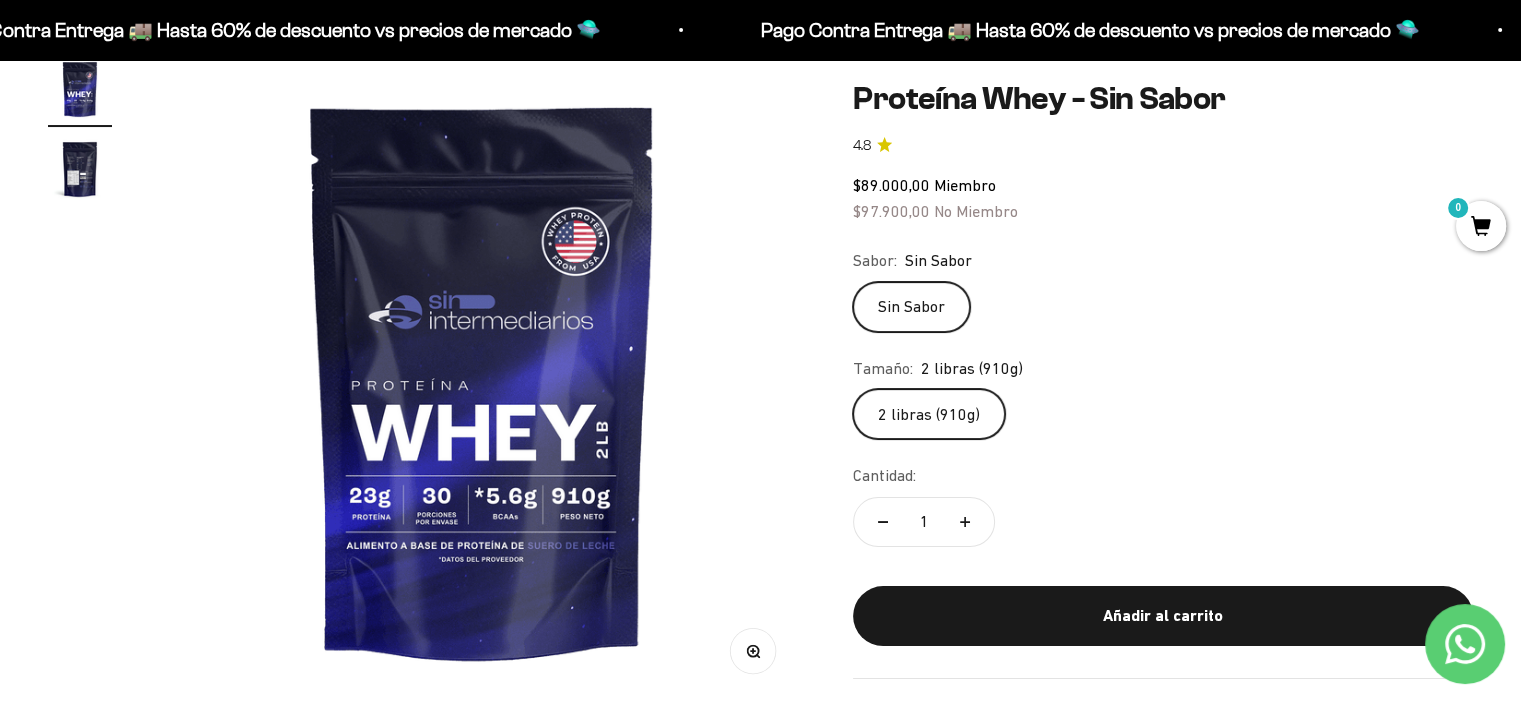 click at bounding box center (80, 169) 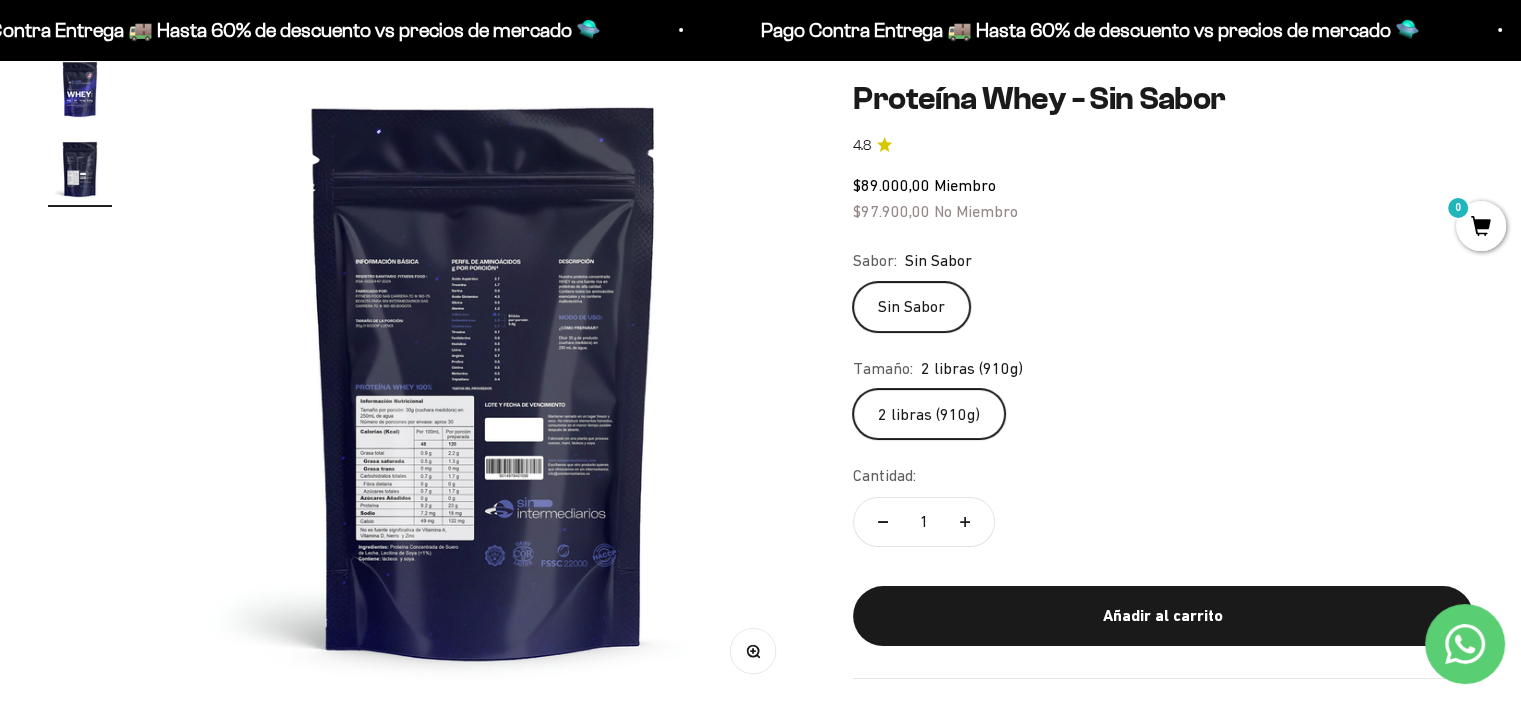 click at bounding box center [483, 379] 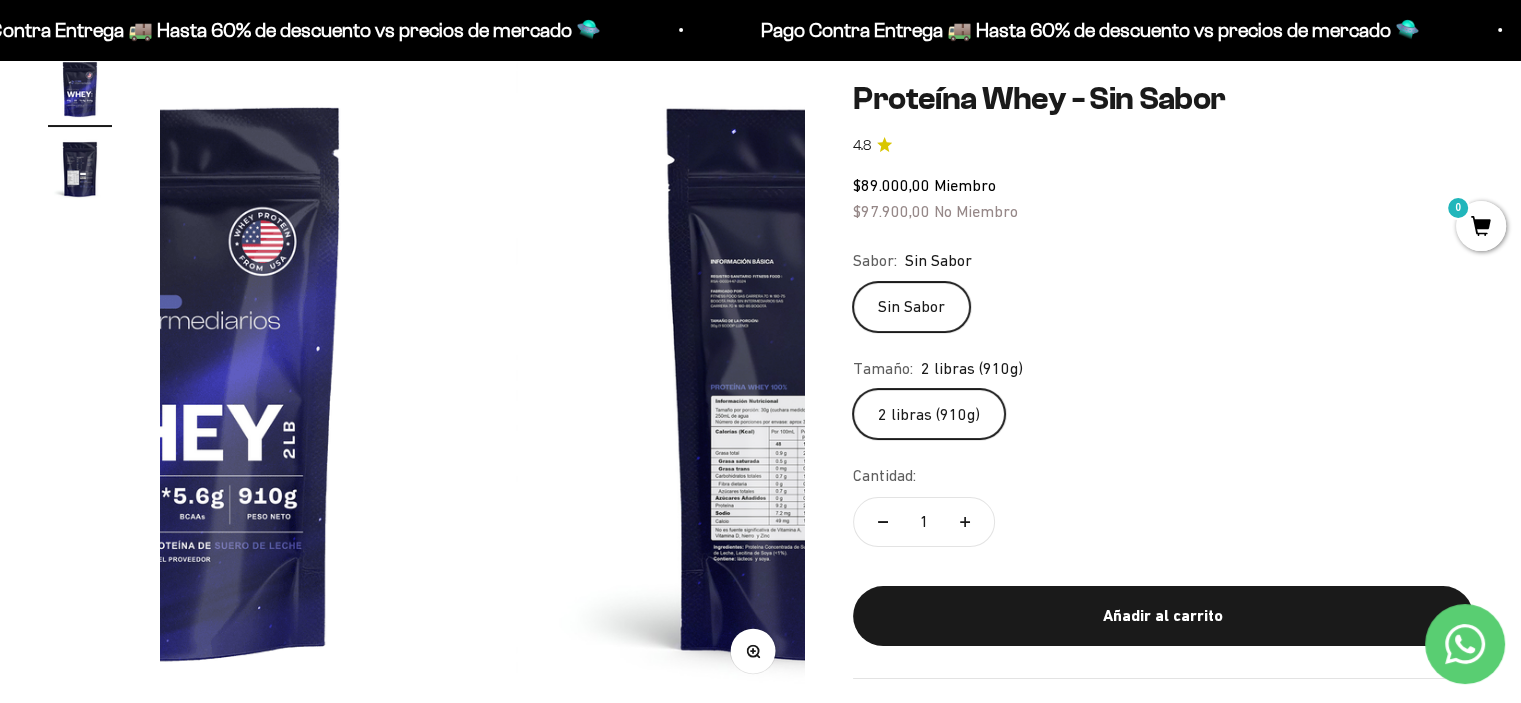 scroll, scrollTop: 0, scrollLeft: 0, axis: both 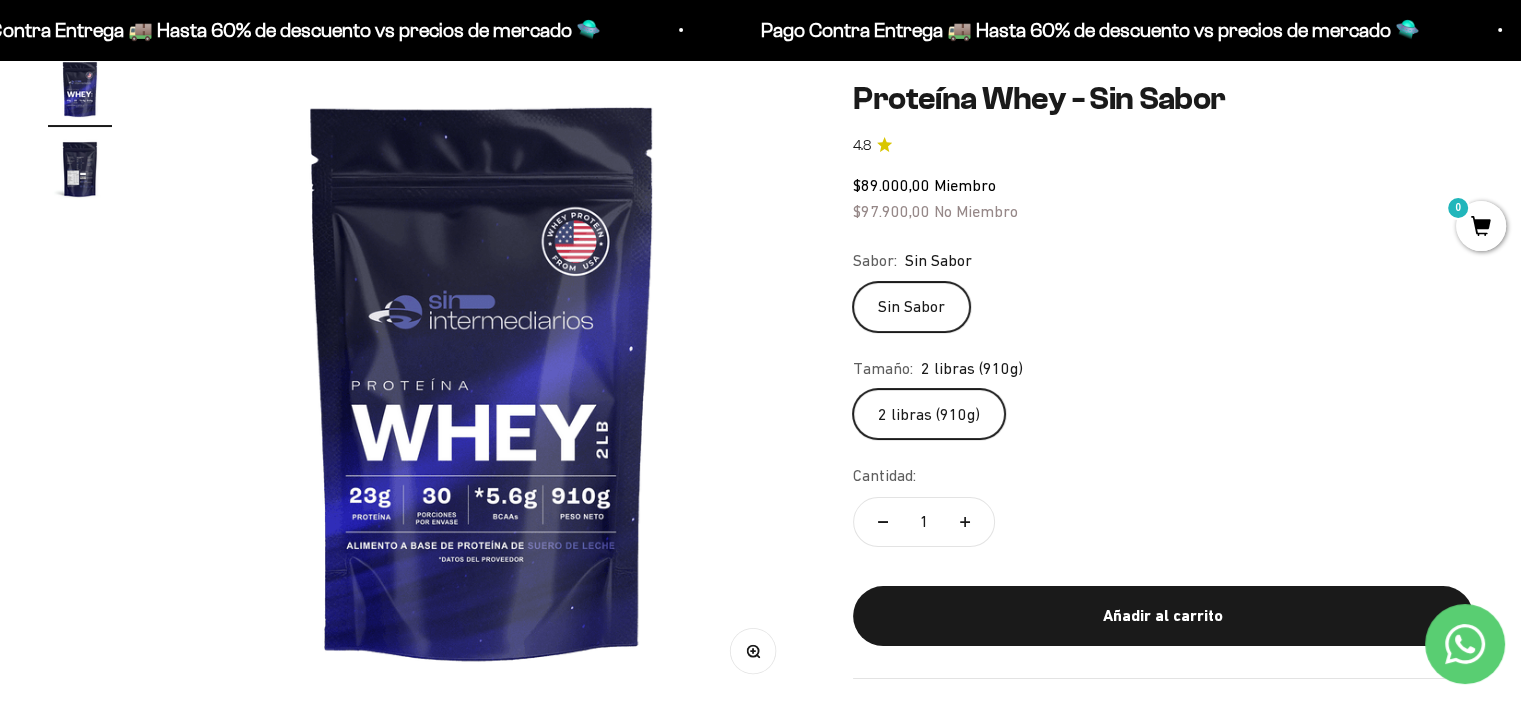click at bounding box center (80, 169) 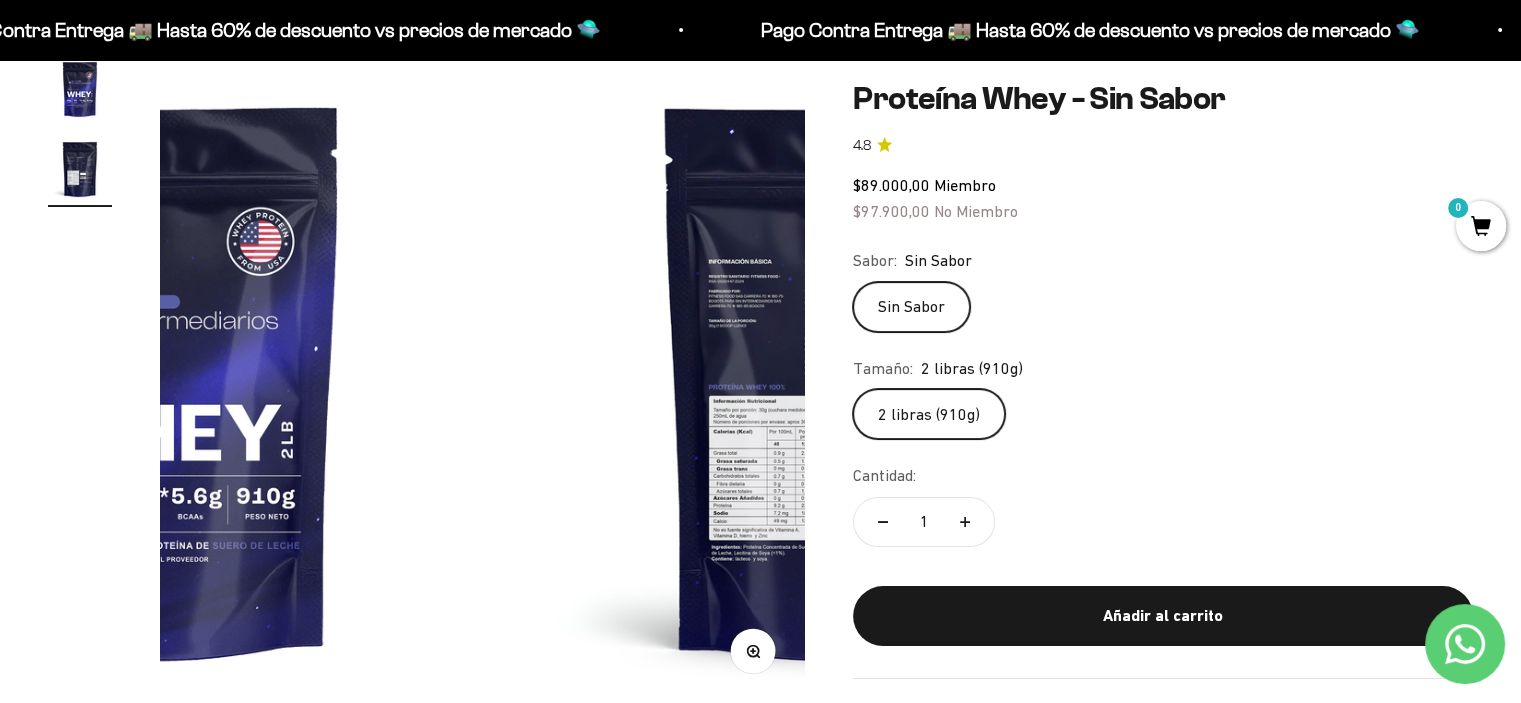 scroll, scrollTop: 0, scrollLeft: 668, axis: horizontal 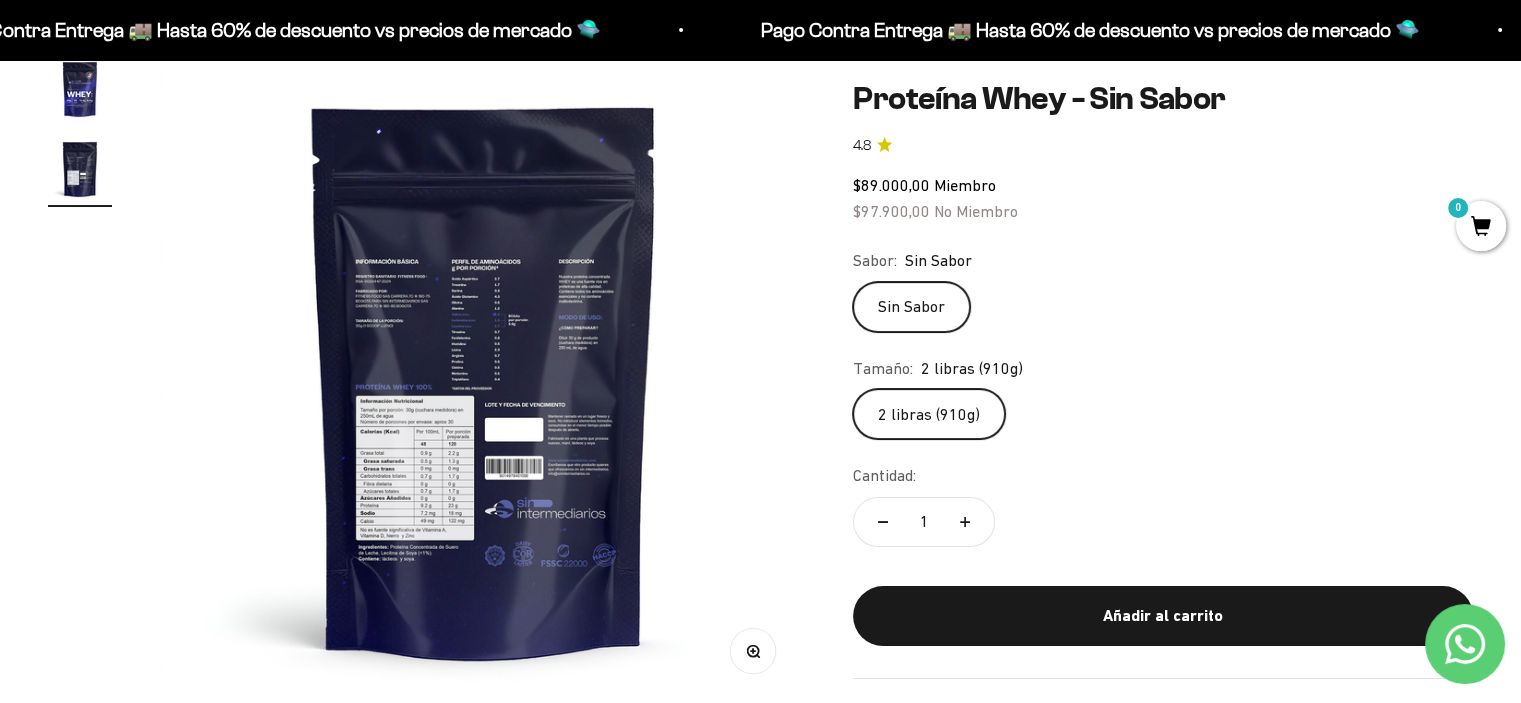 click on "Zoom" at bounding box center [753, 650] 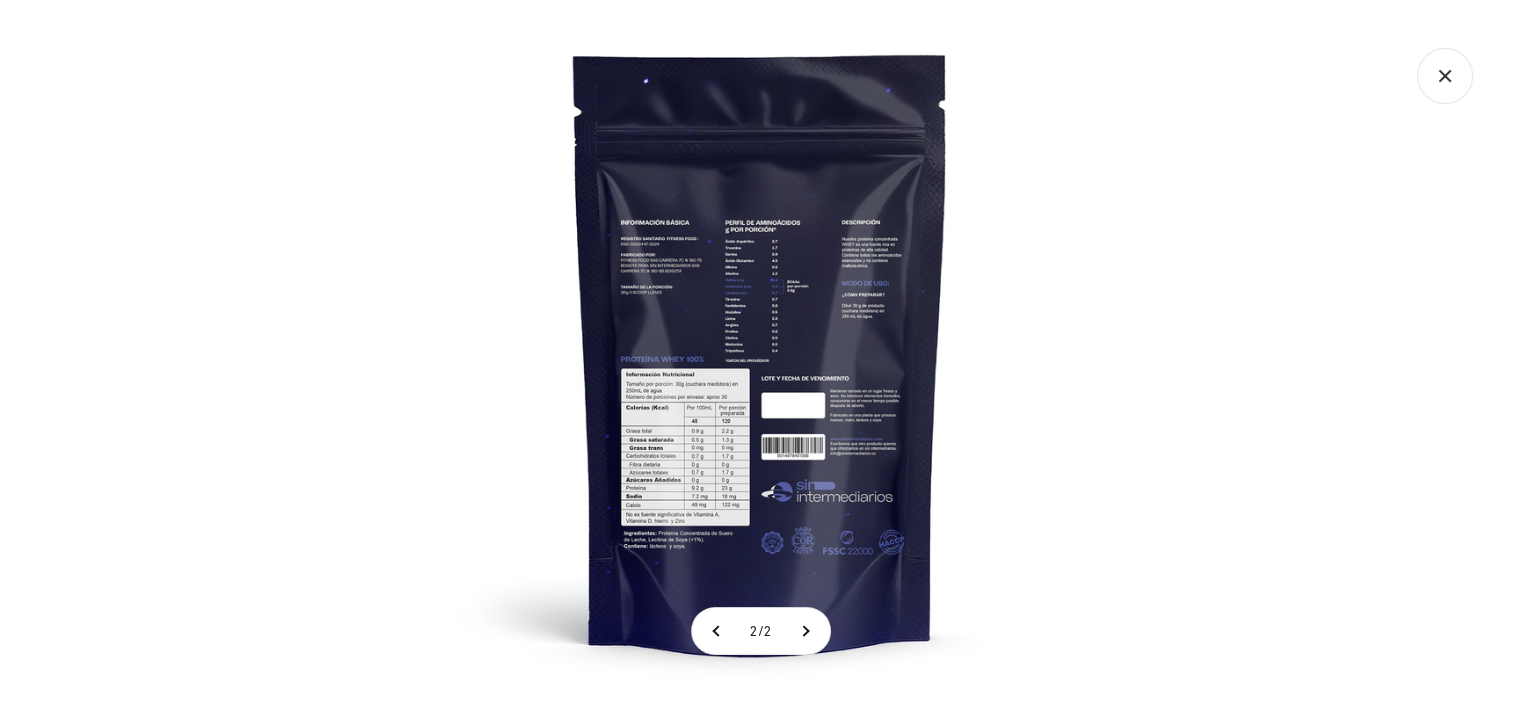 click at bounding box center (760, 351) 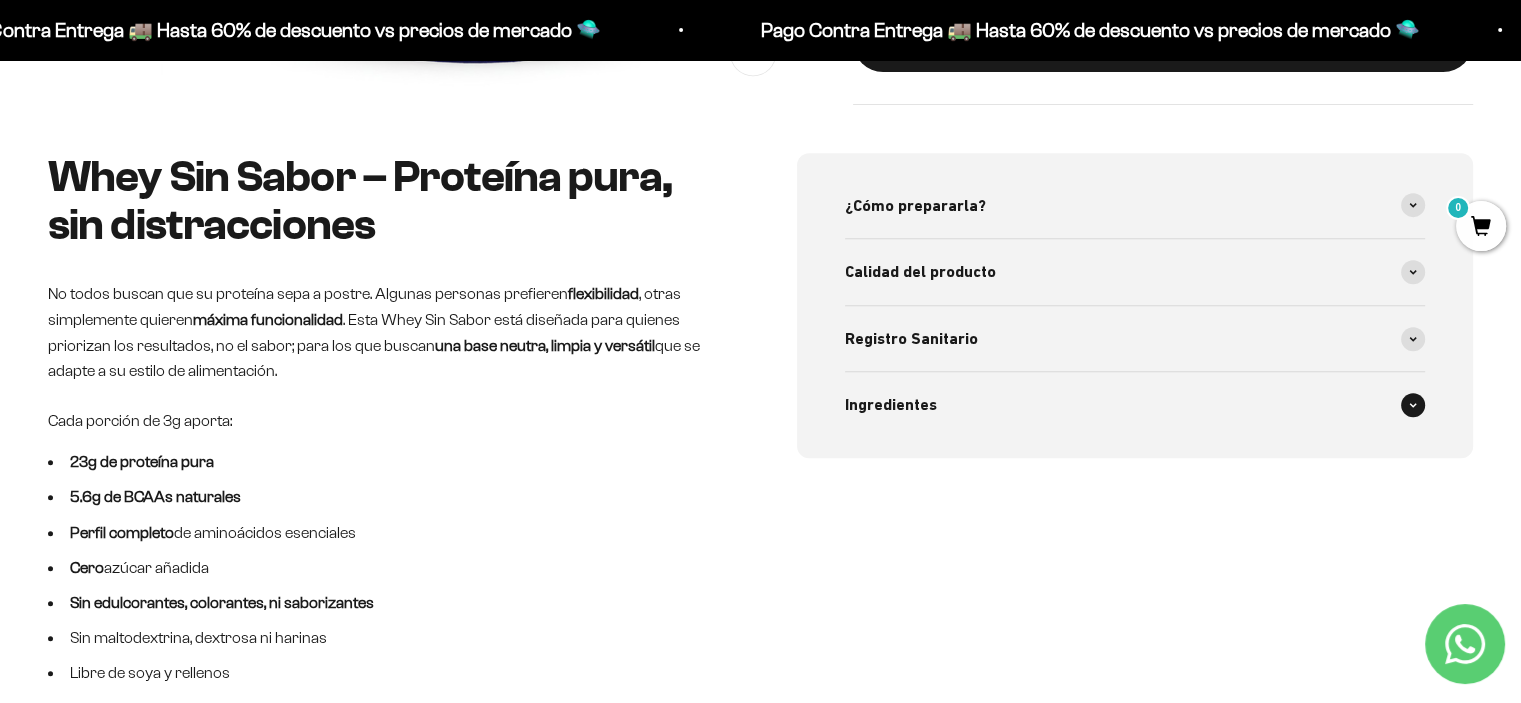scroll, scrollTop: 800, scrollLeft: 0, axis: vertical 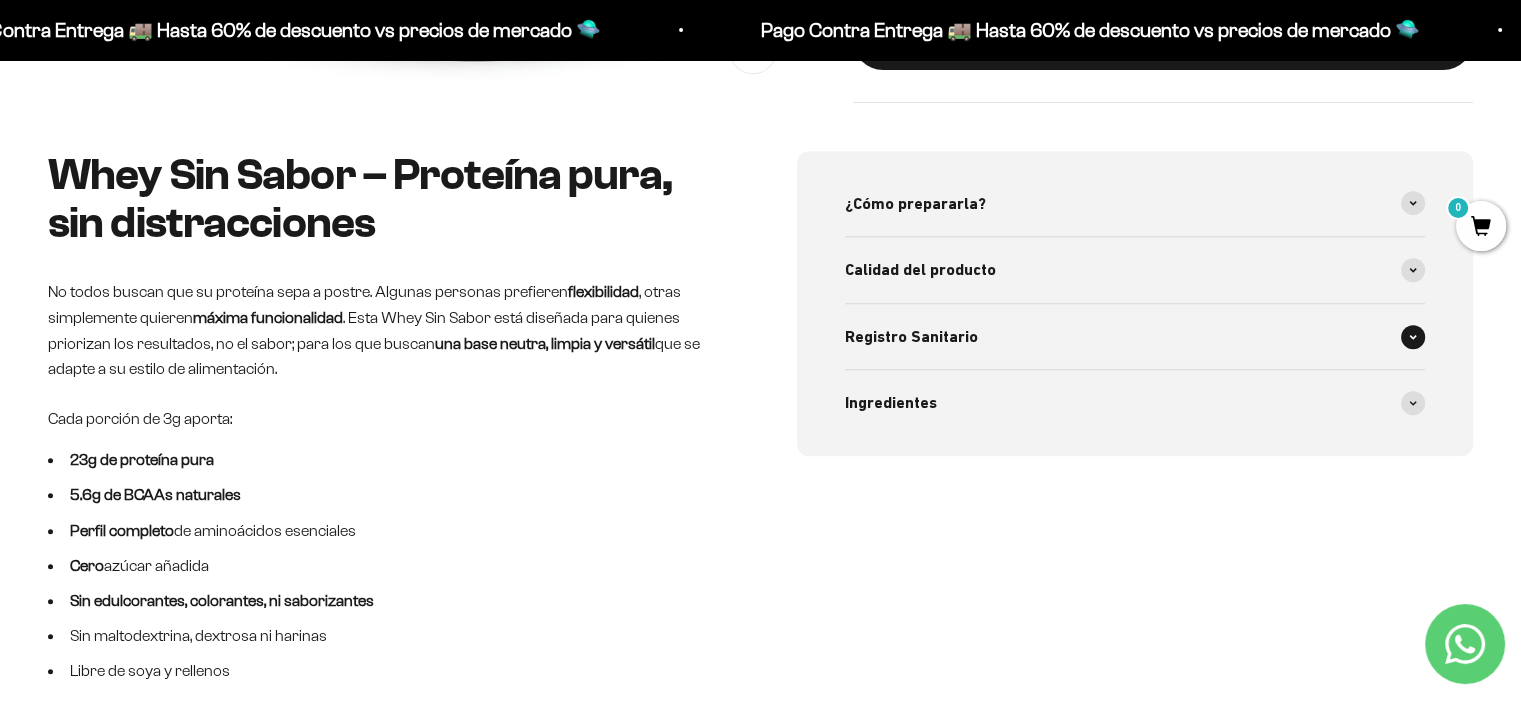 click on "Registro Sanitario" at bounding box center [911, 337] 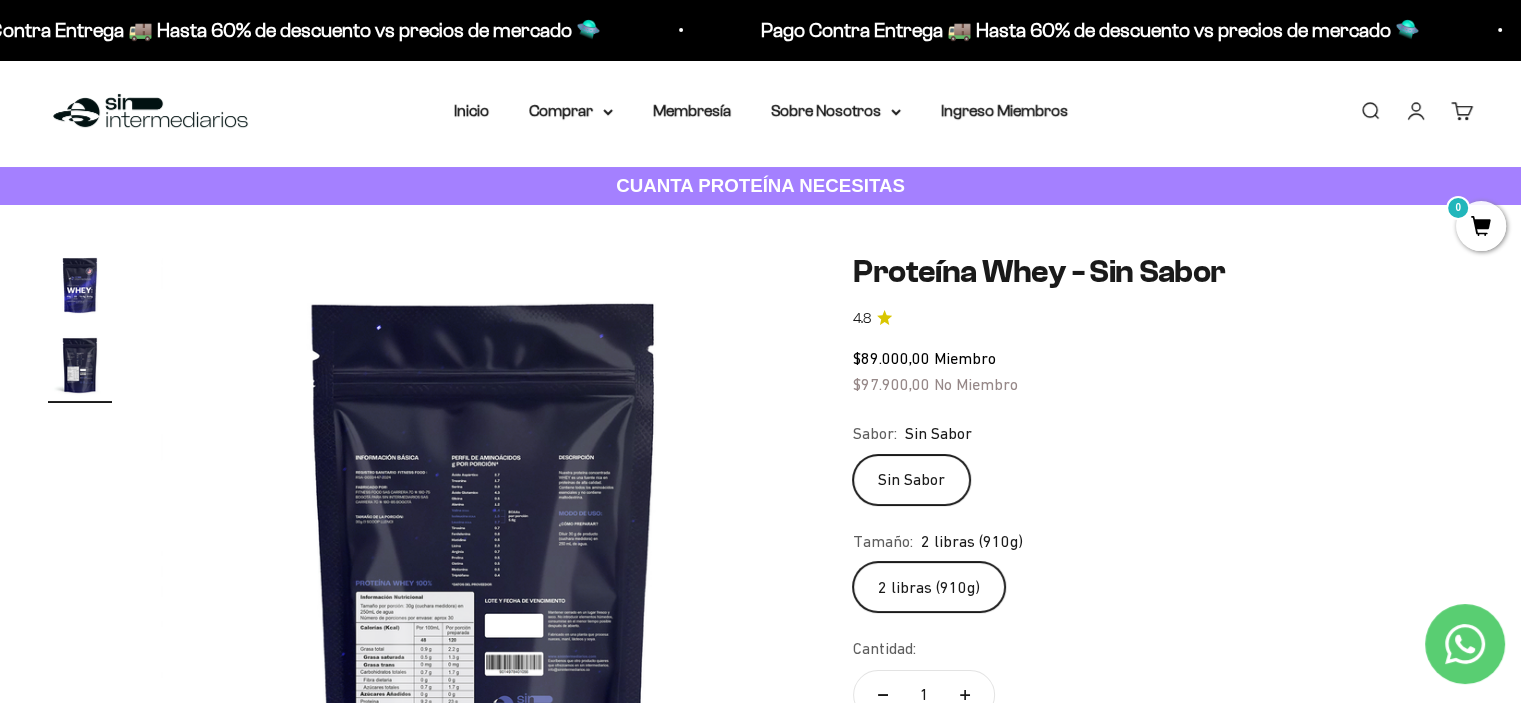 scroll, scrollTop: 0, scrollLeft: 0, axis: both 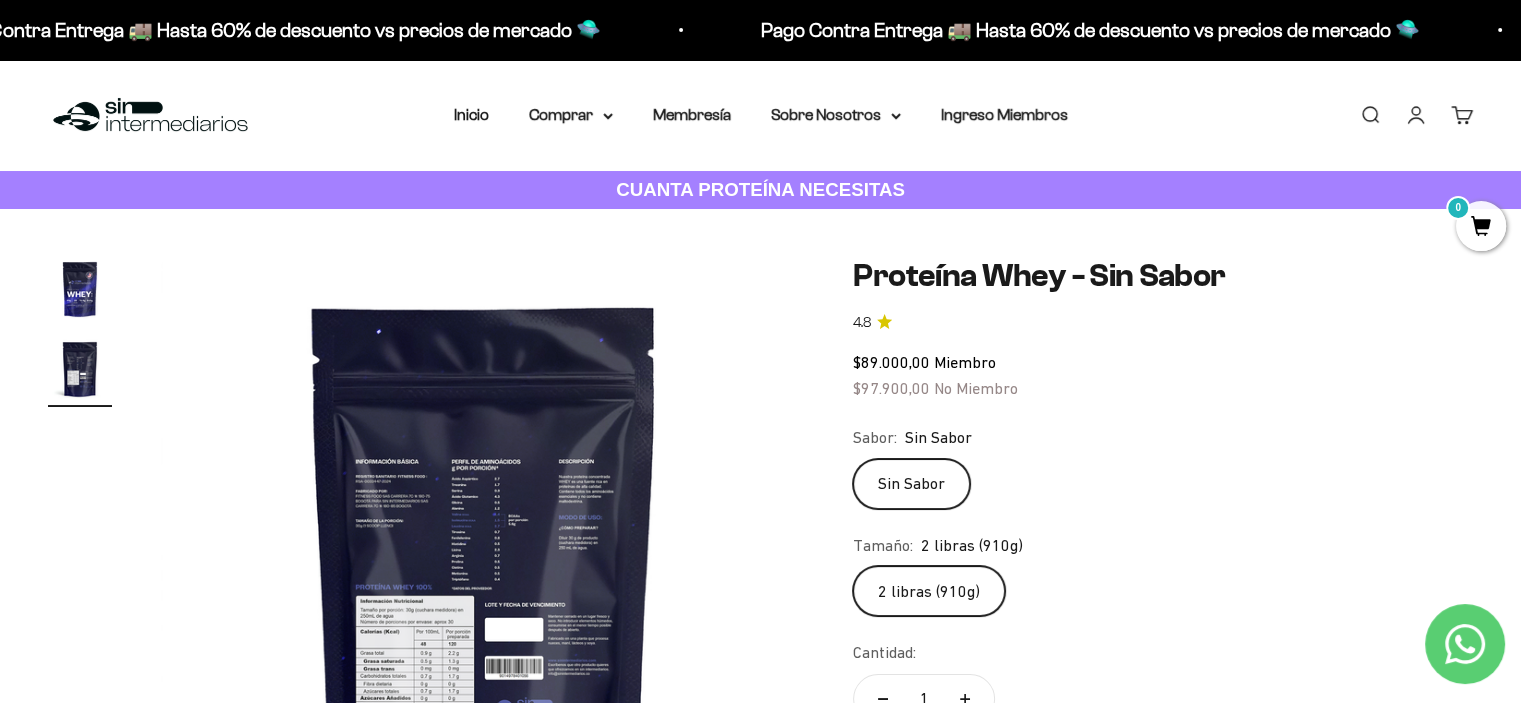 click on "CUANTA PROTEÍNA NECESITAS" at bounding box center (760, 189) 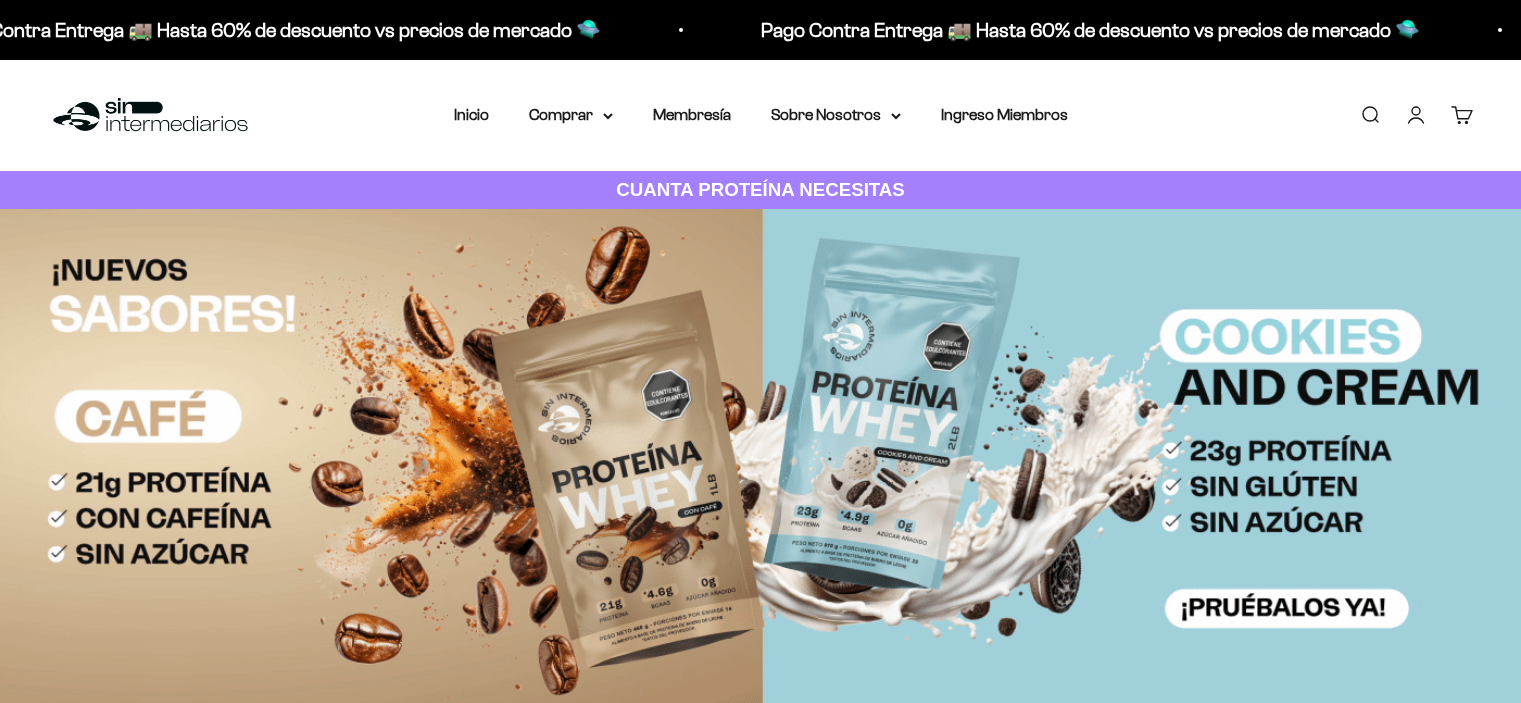scroll, scrollTop: 0, scrollLeft: 0, axis: both 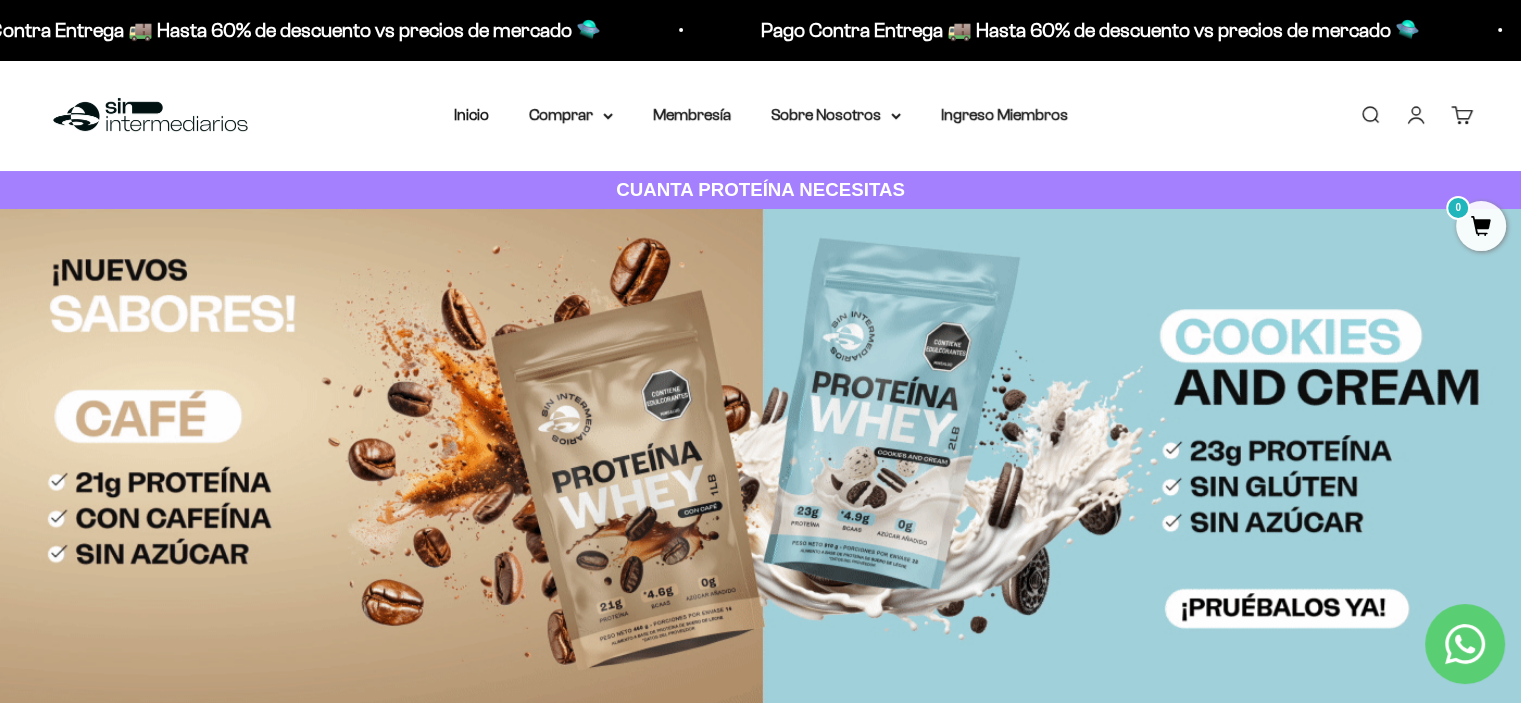 click on "CUANTA PROTEÍNA NECESITAS" at bounding box center [760, 189] 